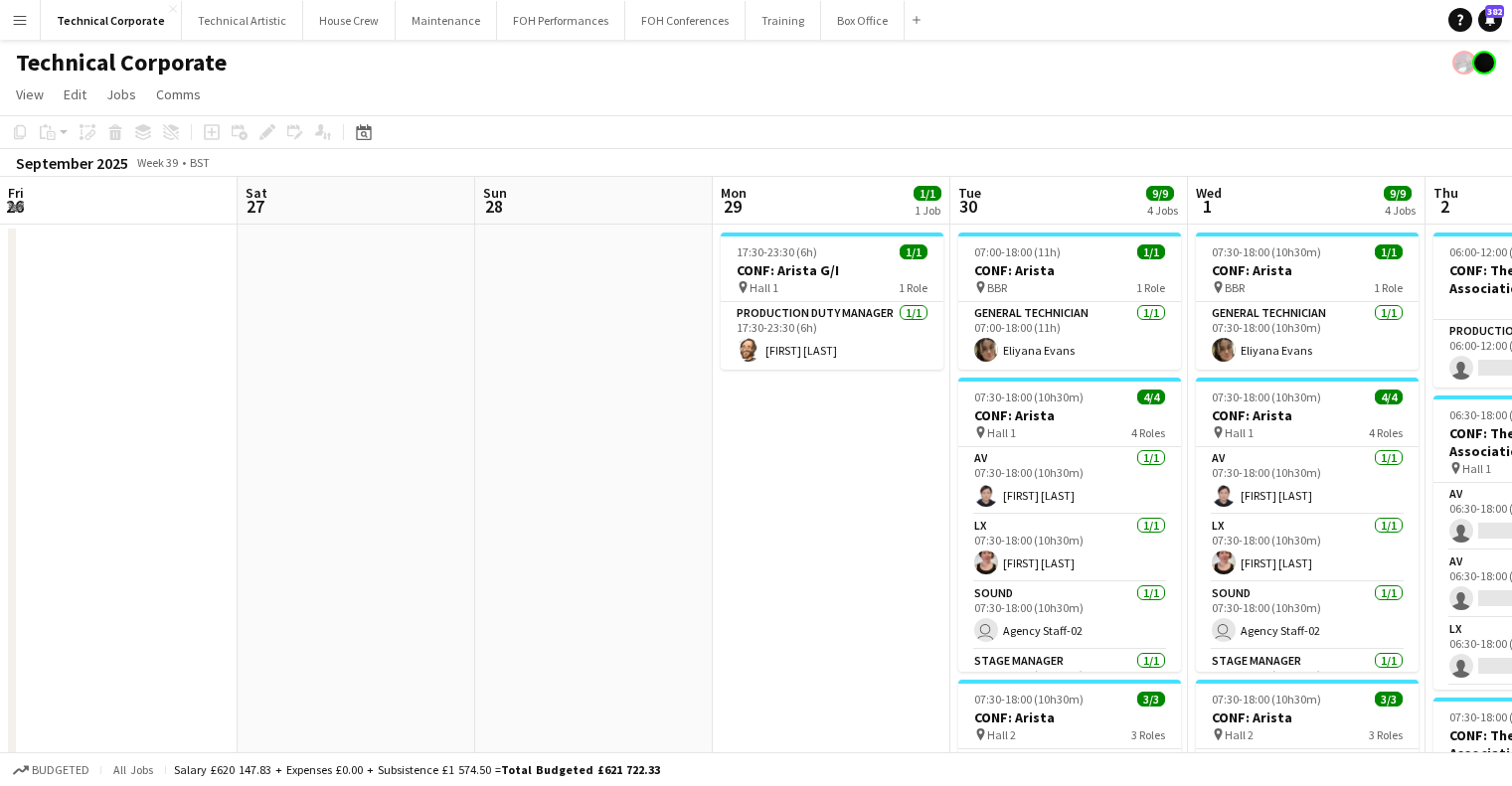 scroll, scrollTop: 0, scrollLeft: 0, axis: both 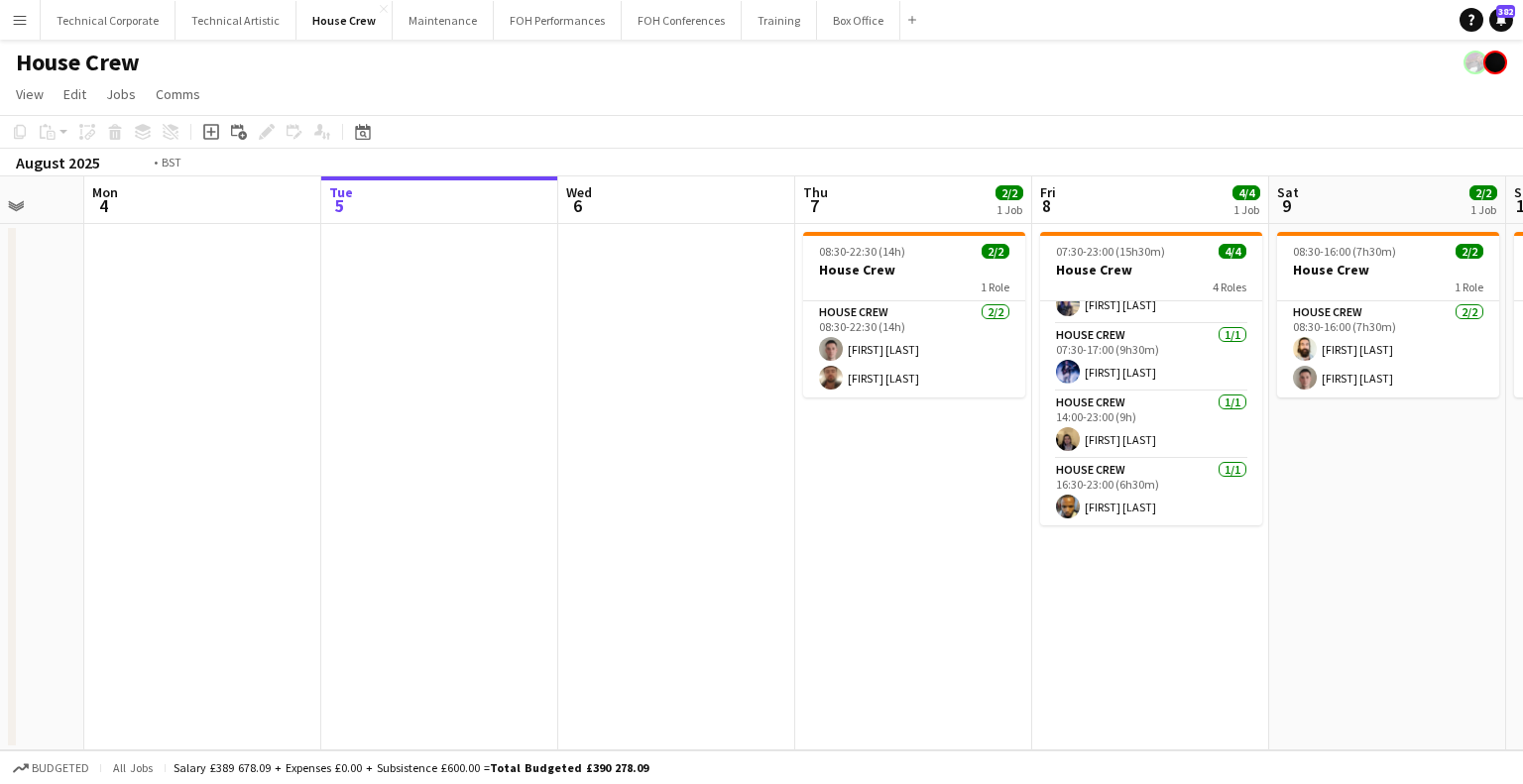 drag, startPoint x: 343, startPoint y: 483, endPoint x: 348, endPoint y: 474, distance: 10.29563 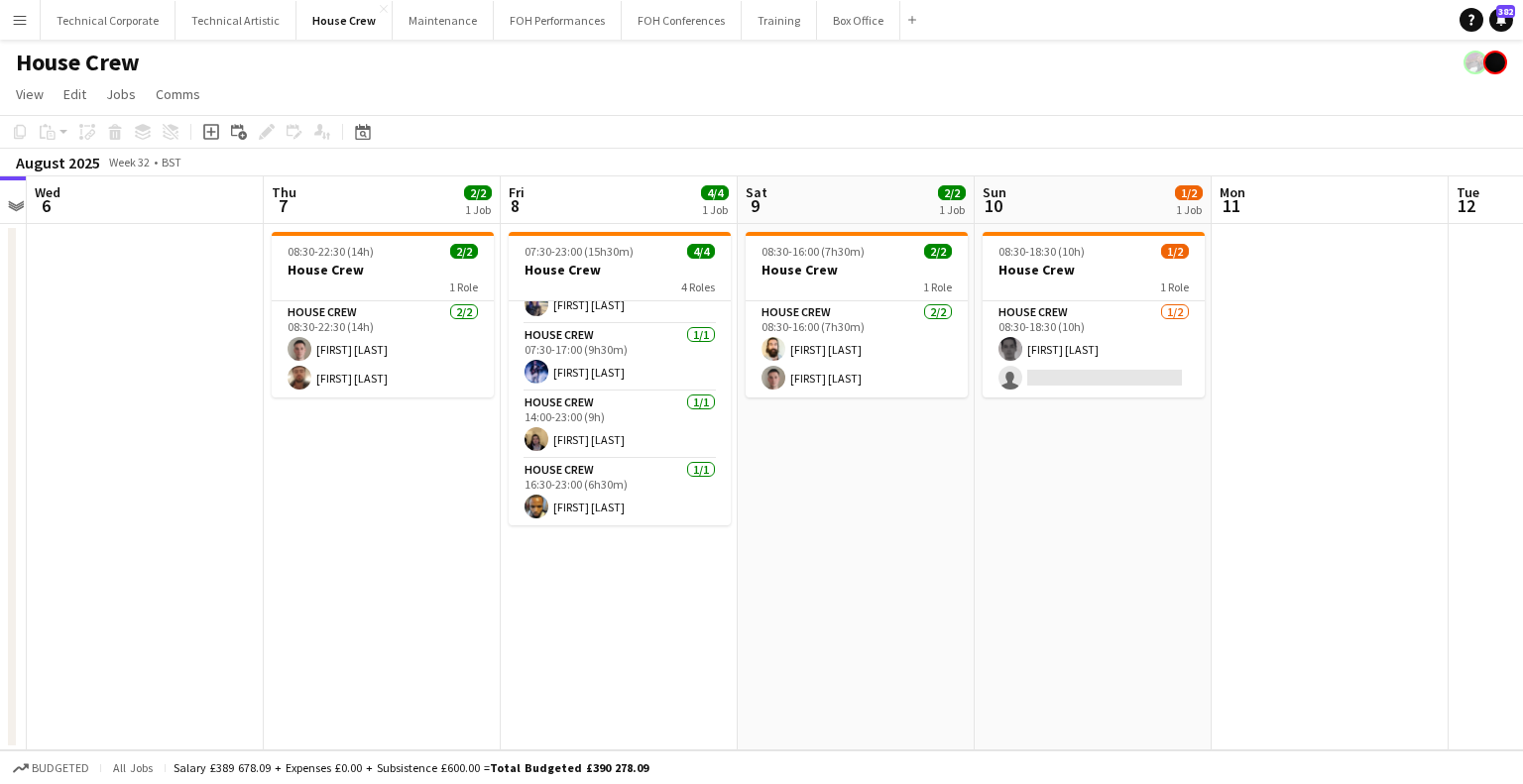 drag, startPoint x: 722, startPoint y: 428, endPoint x: 710, endPoint y: 413, distance: 19.209373 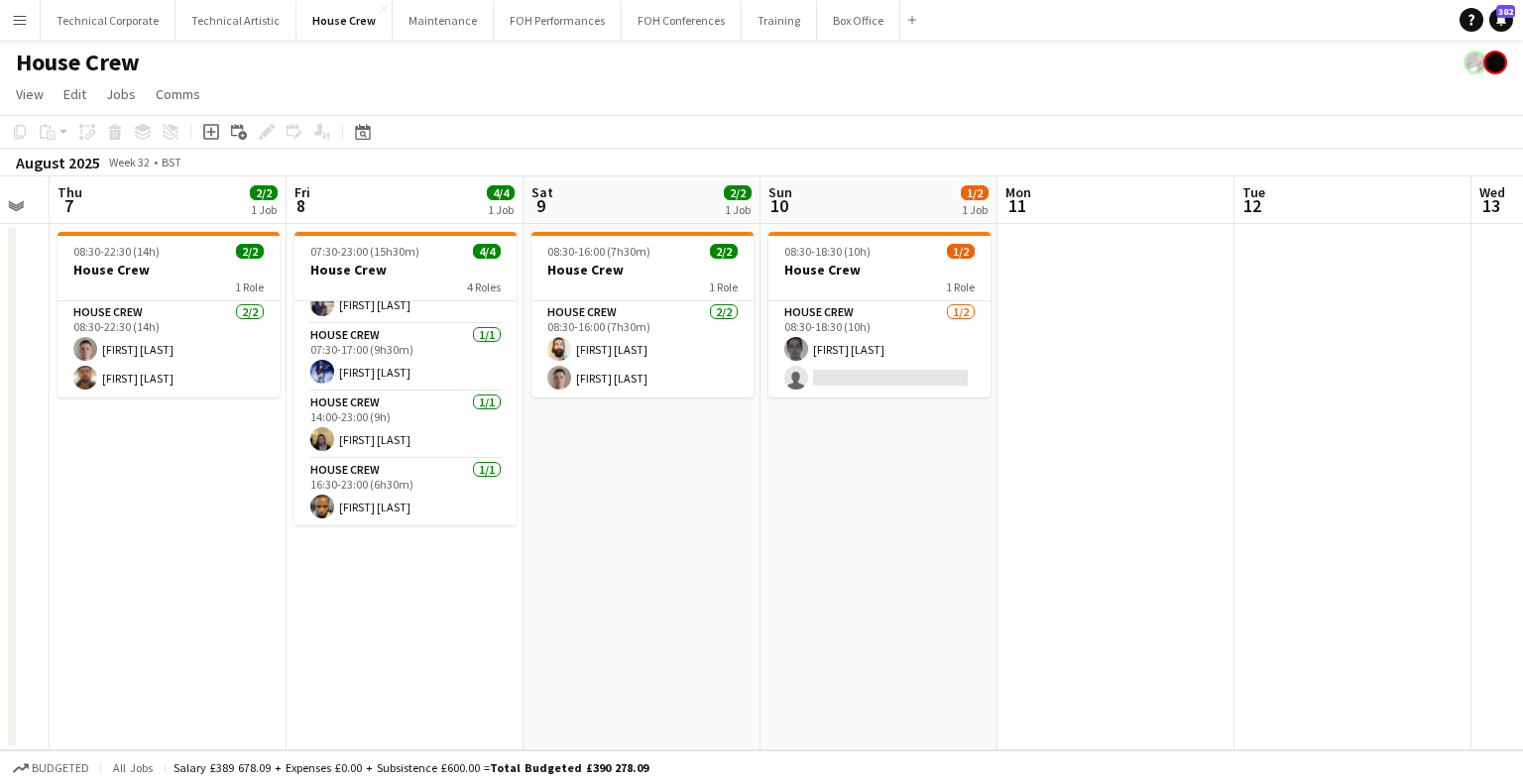 click on "House Crew   1/2   08:30-18:30 (10h)
Johnny McCaughan
single-neutral-actions" at bounding box center [879, 349] 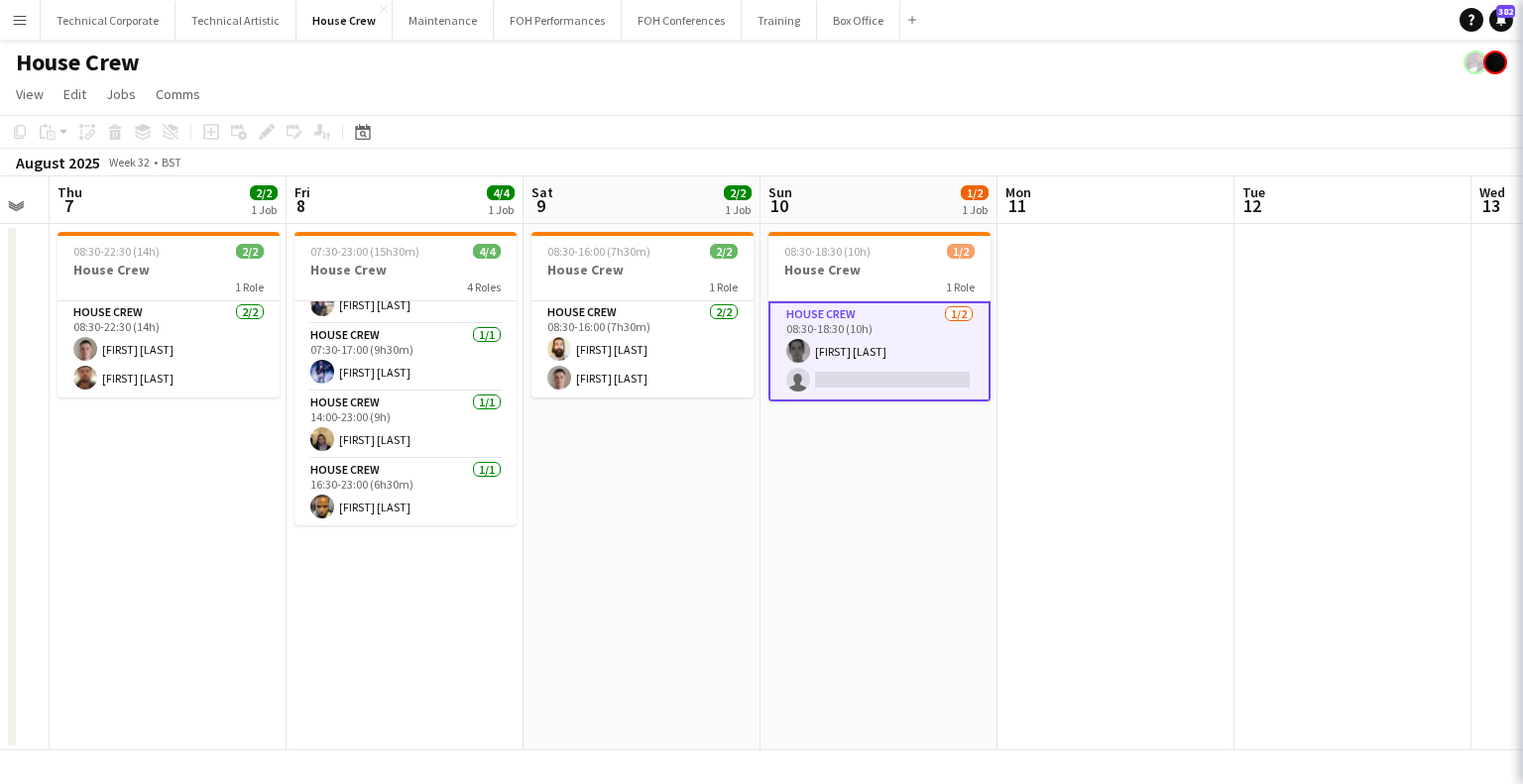 scroll, scrollTop: 0, scrollLeft: 896, axis: horizontal 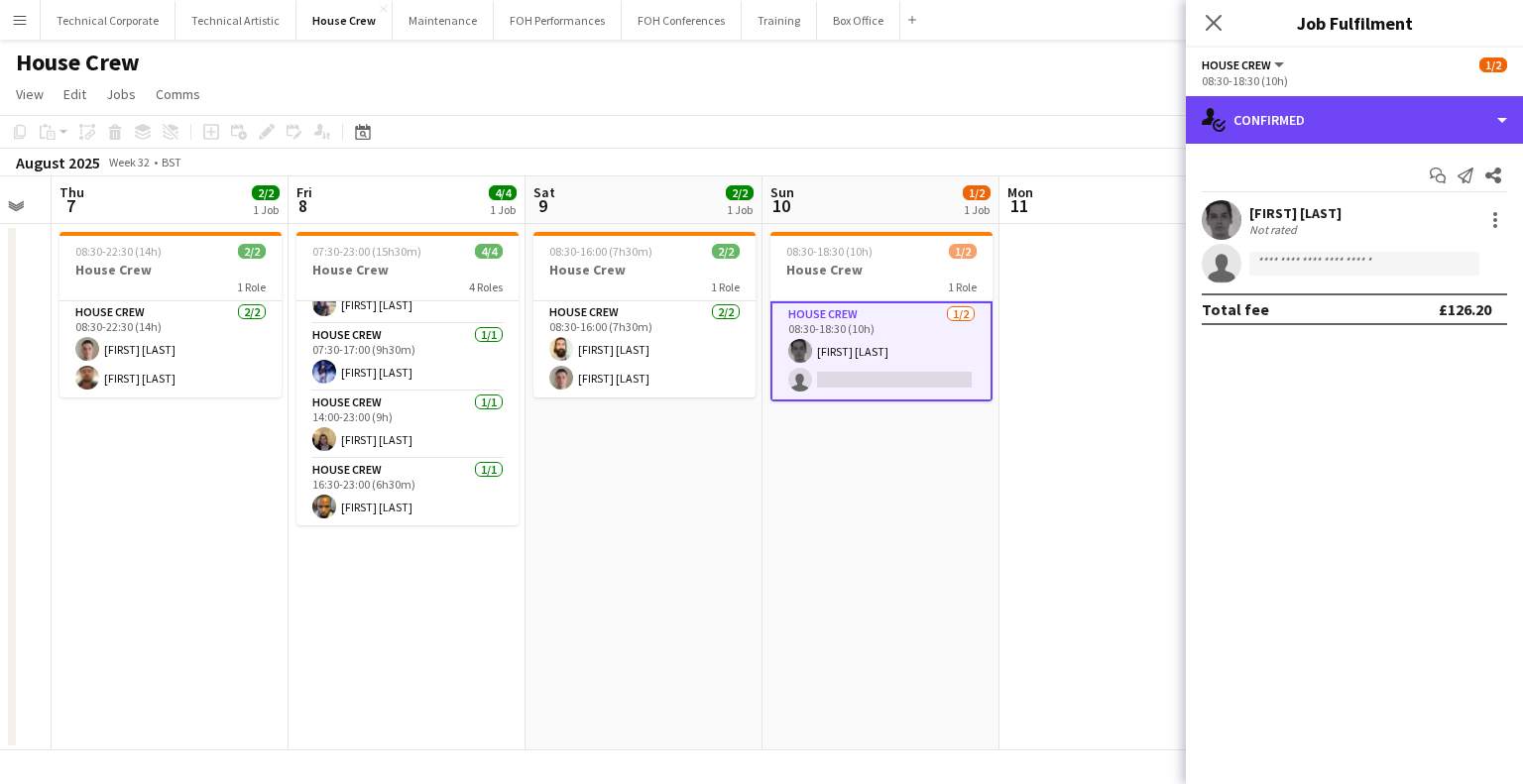 drag, startPoint x: 1329, startPoint y: 134, endPoint x: 1347, endPoint y: 194, distance: 62.64184 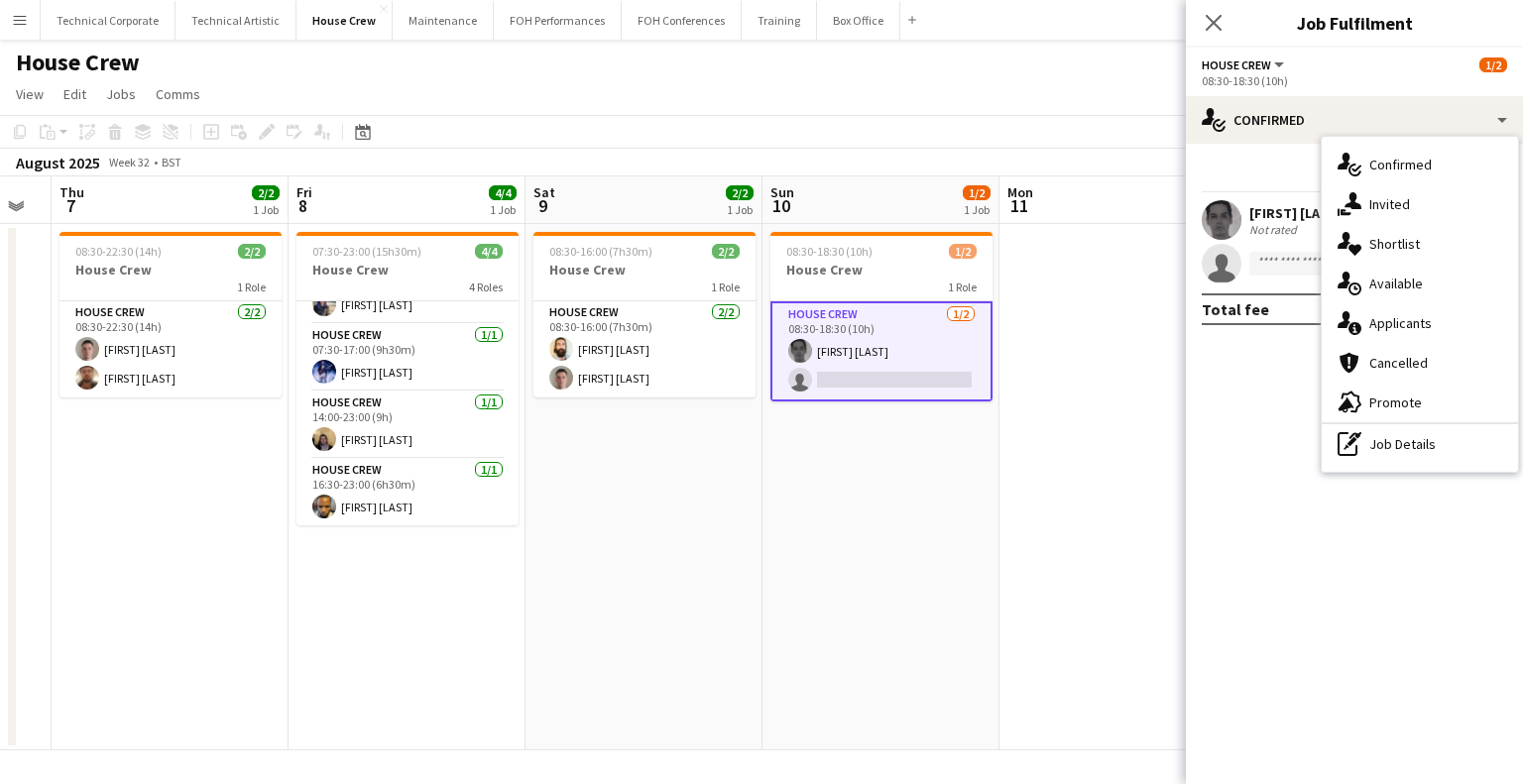 click on "single-neutral-actions-upload
Available" at bounding box center (1420, 283) 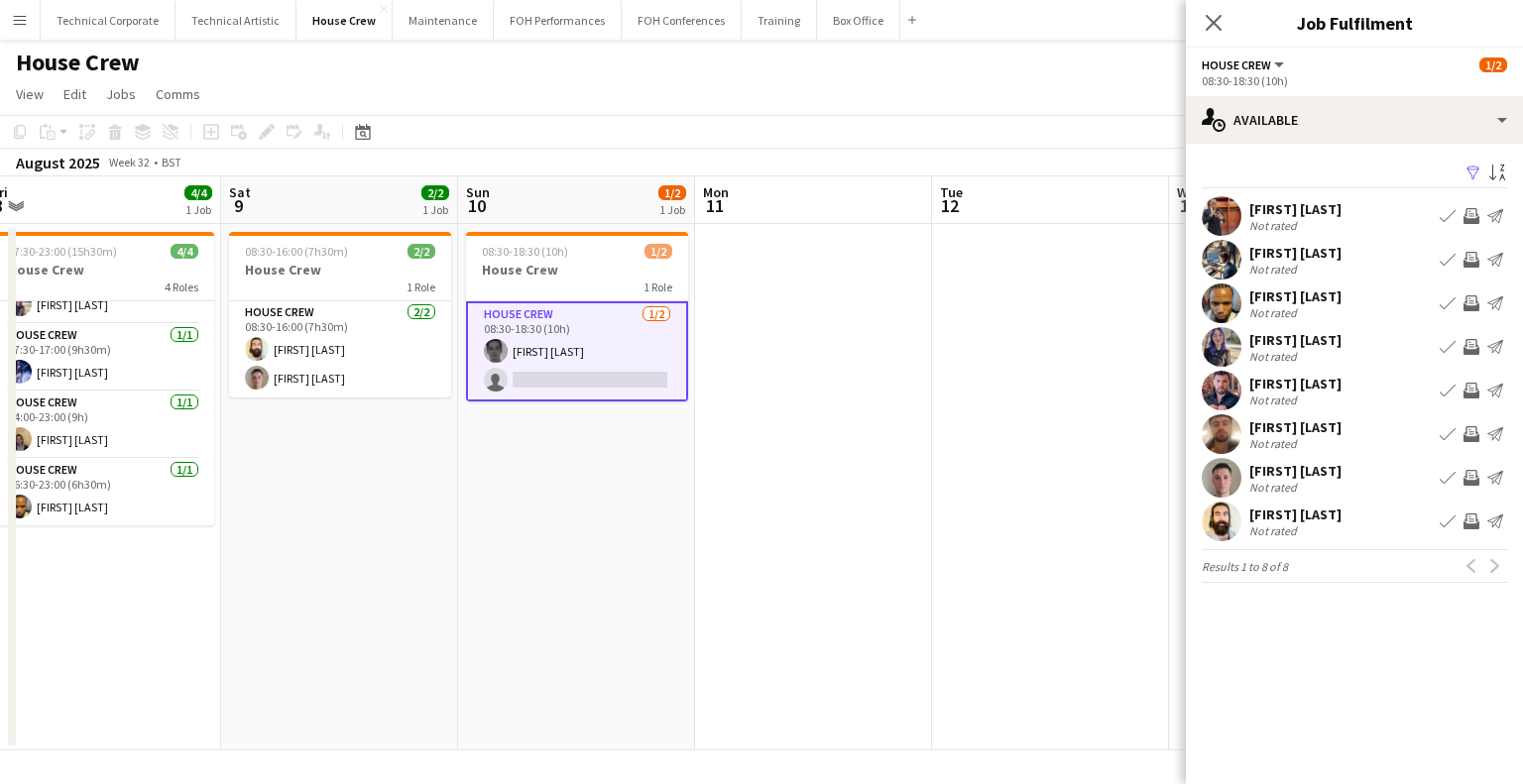 scroll, scrollTop: 0, scrollLeft: 762, axis: horizontal 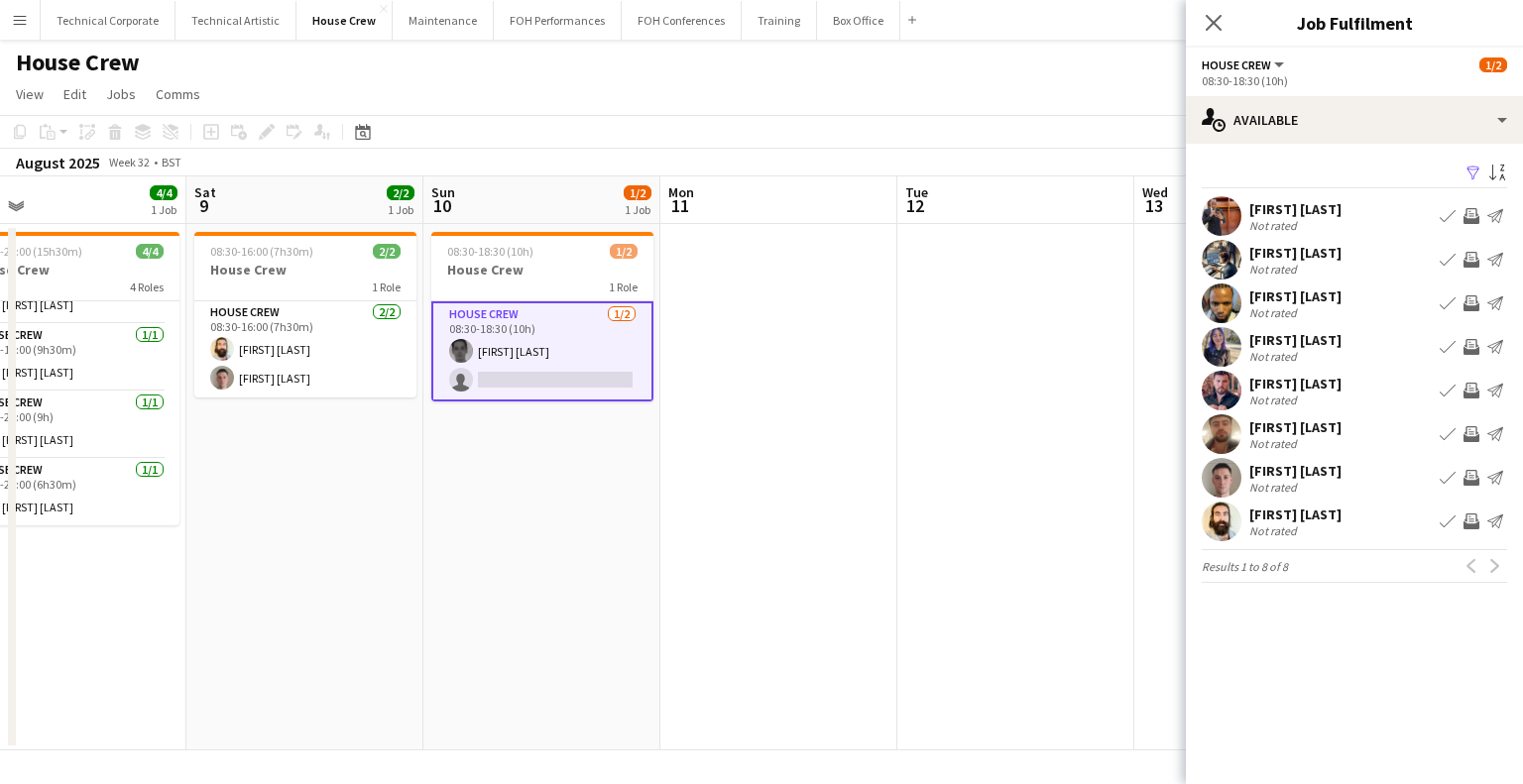 drag, startPoint x: 762, startPoint y: 404, endPoint x: 748, endPoint y: 407, distance: 14.317821 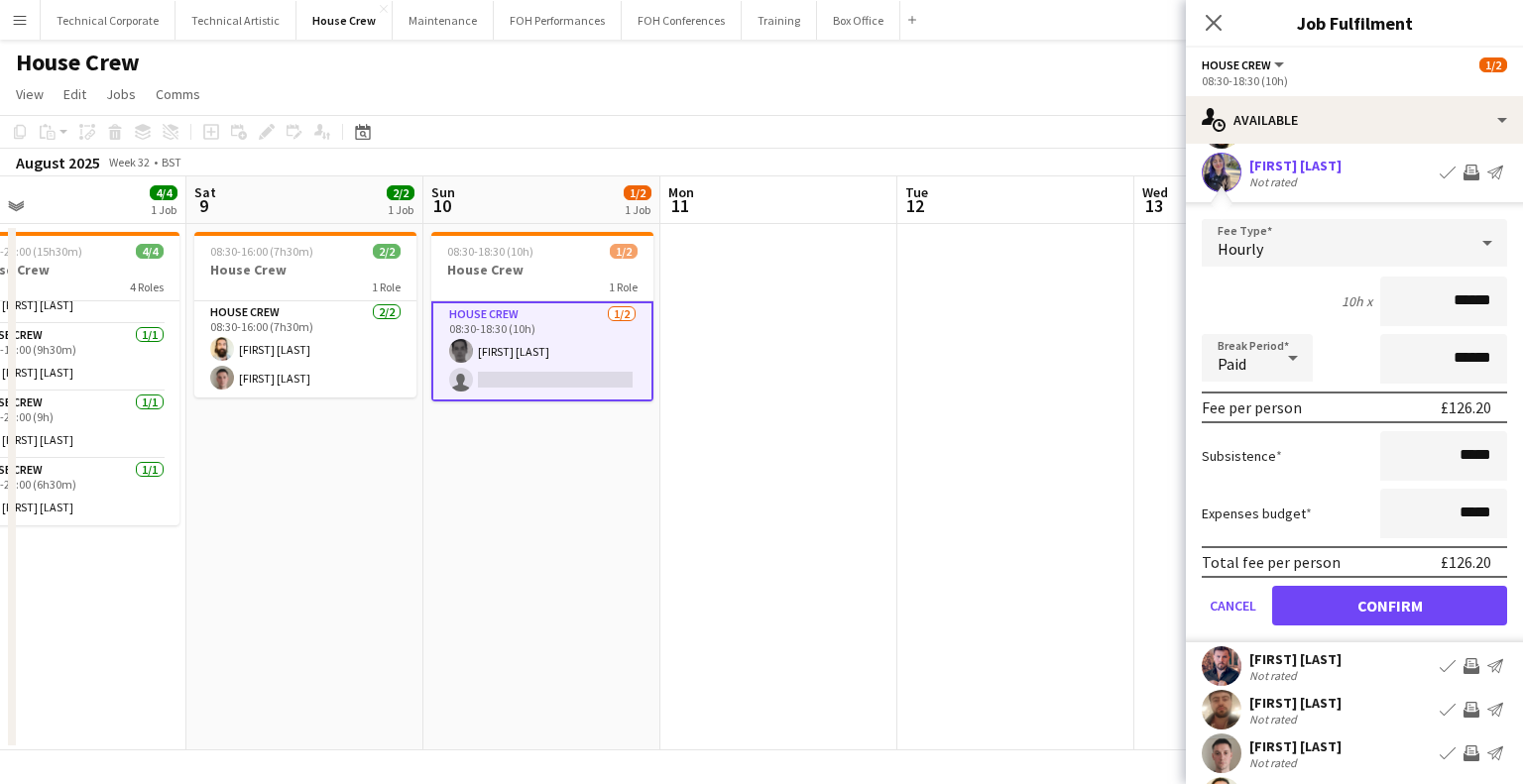 scroll, scrollTop: 270, scrollLeft: 0, axis: vertical 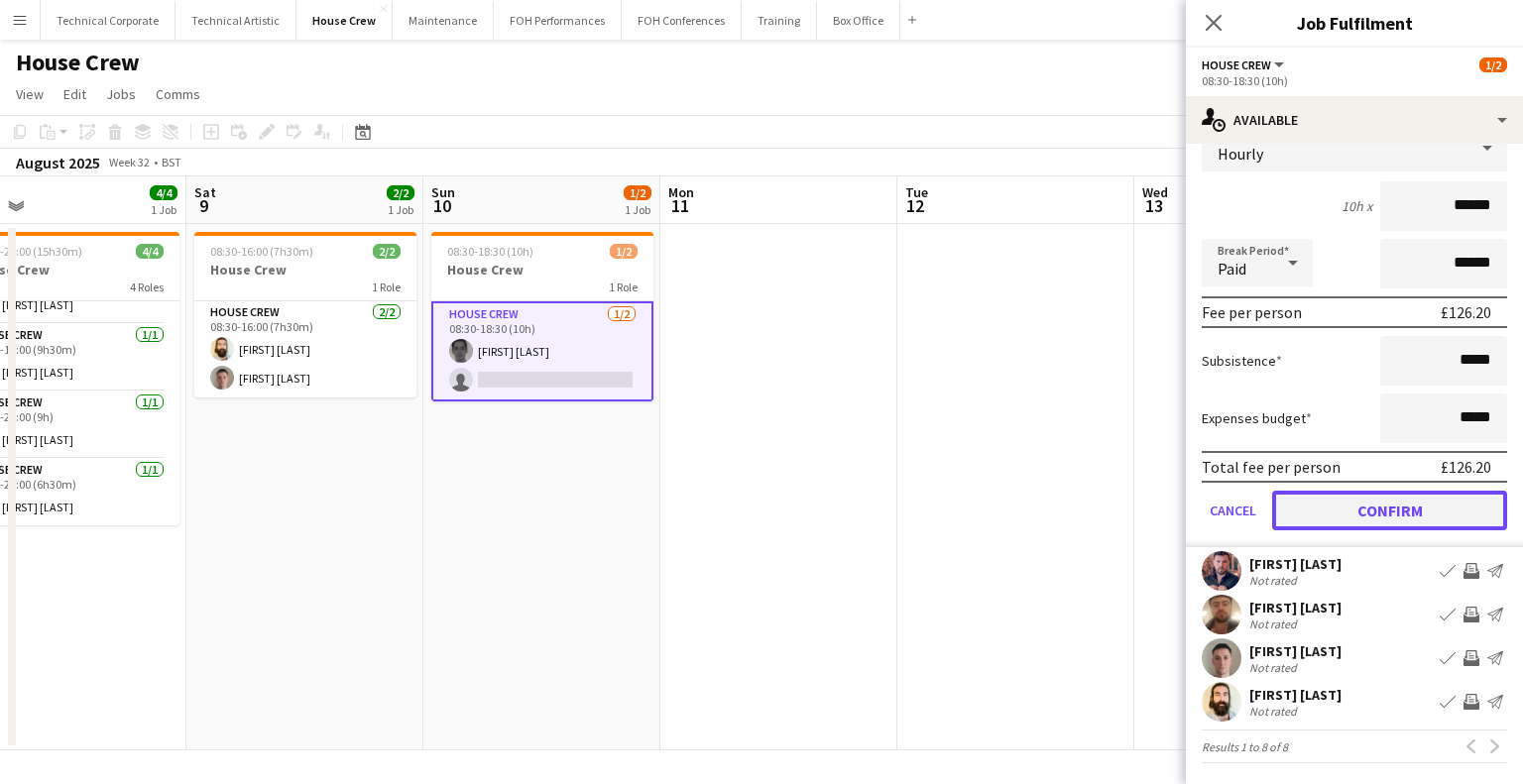 click on "Confirm" at bounding box center [1389, 510] 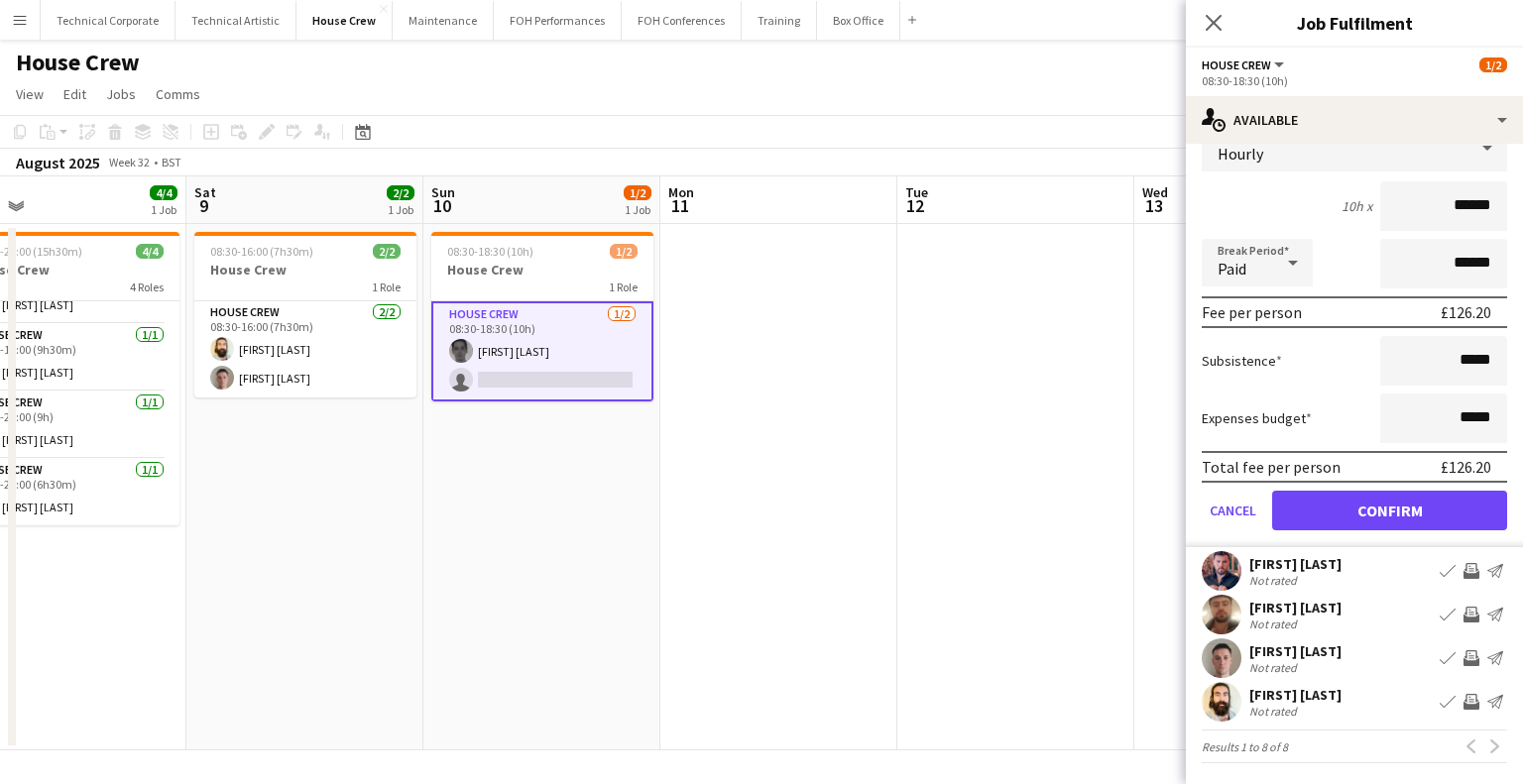 scroll, scrollTop: 0, scrollLeft: 0, axis: both 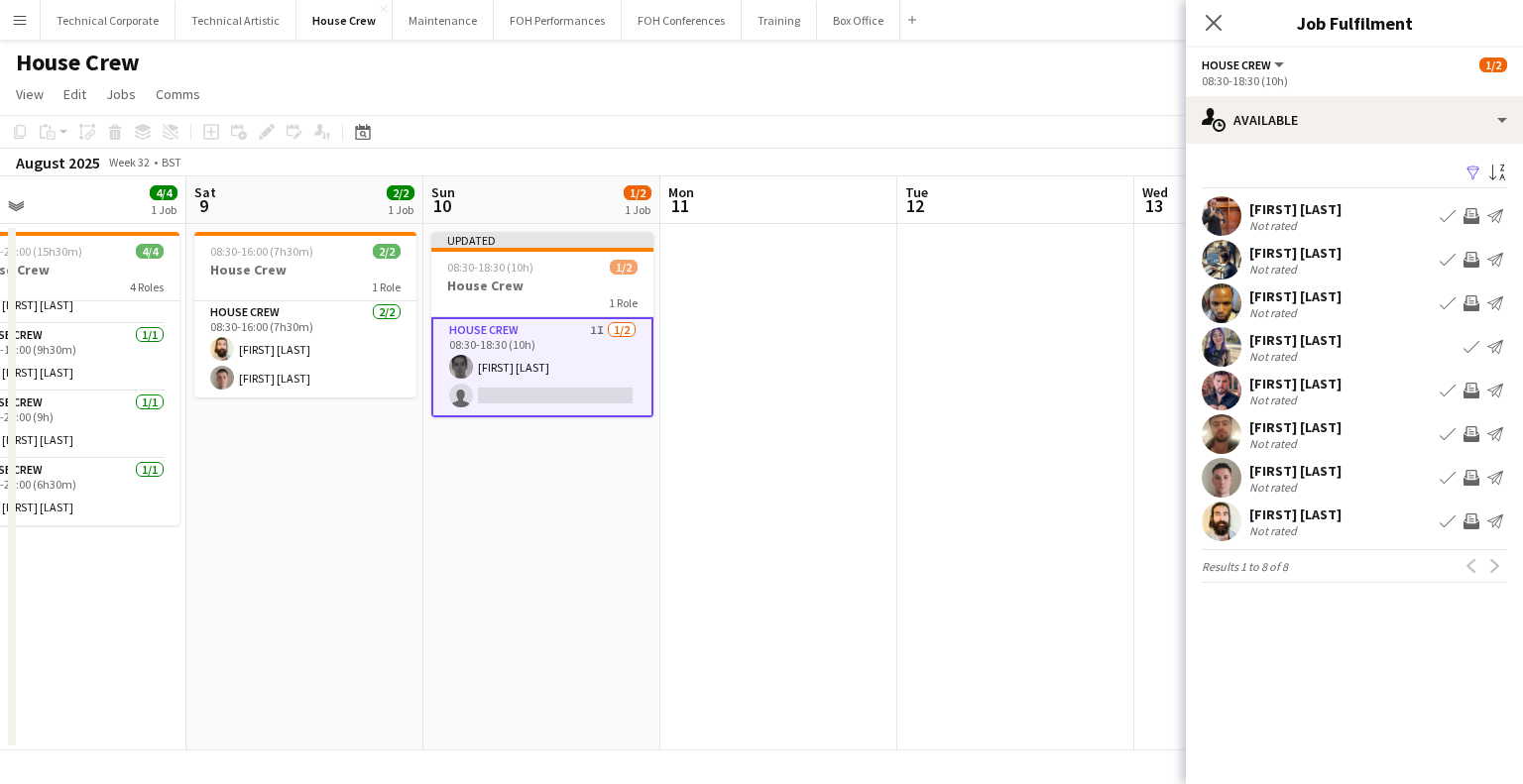 click on "Invite crew" at bounding box center [1471, 434] 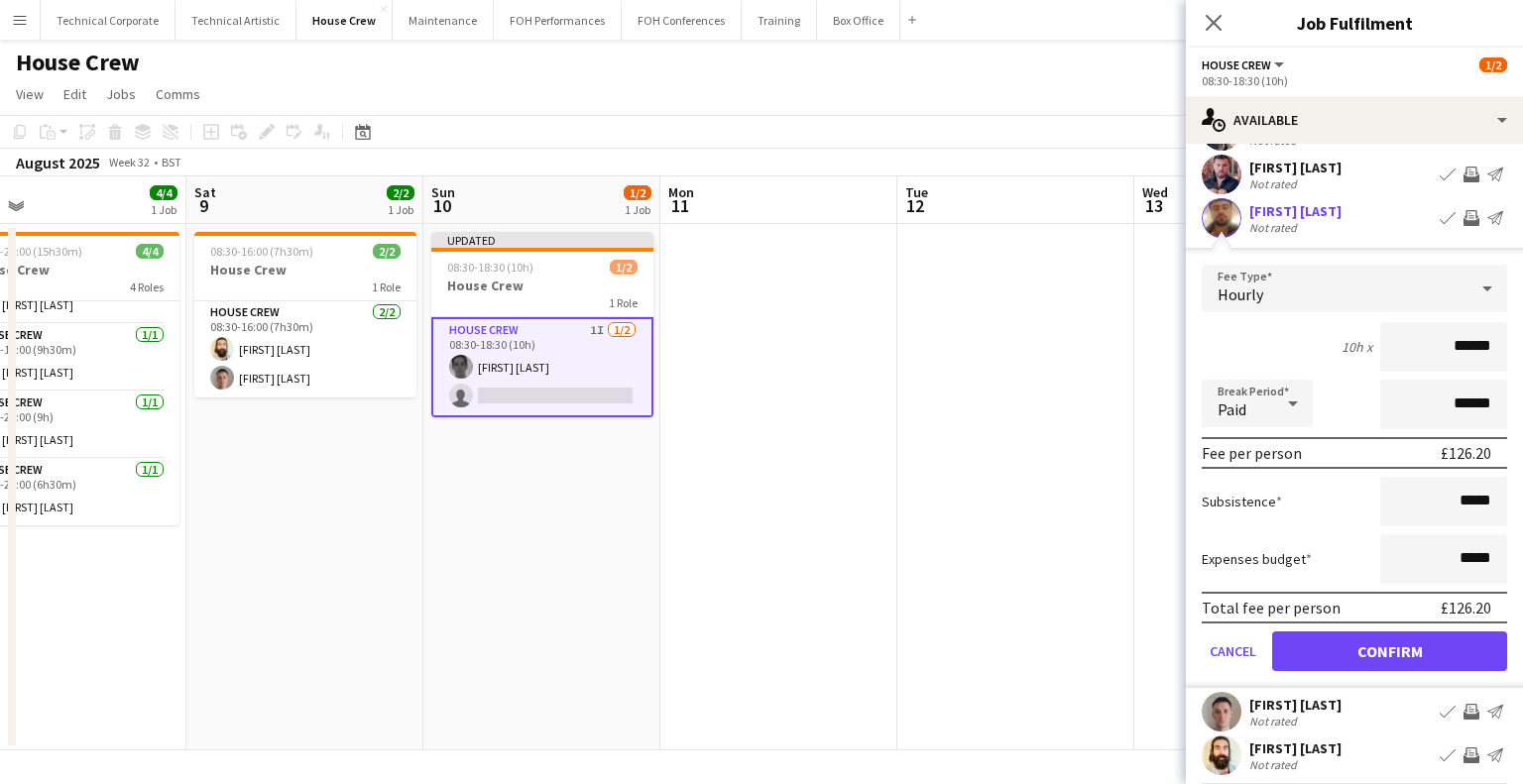 scroll, scrollTop: 270, scrollLeft: 0, axis: vertical 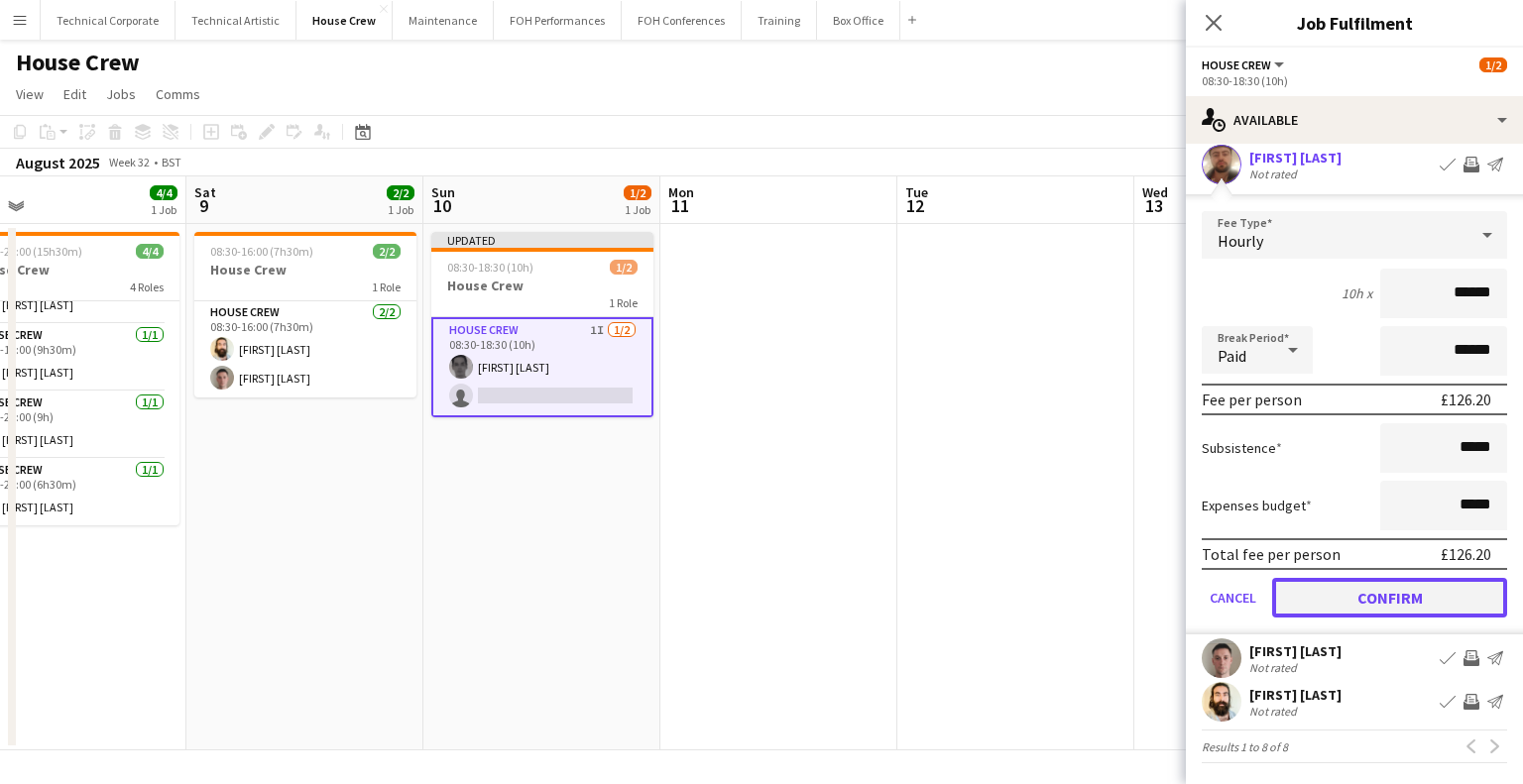 click on "Confirm" at bounding box center (1389, 598) 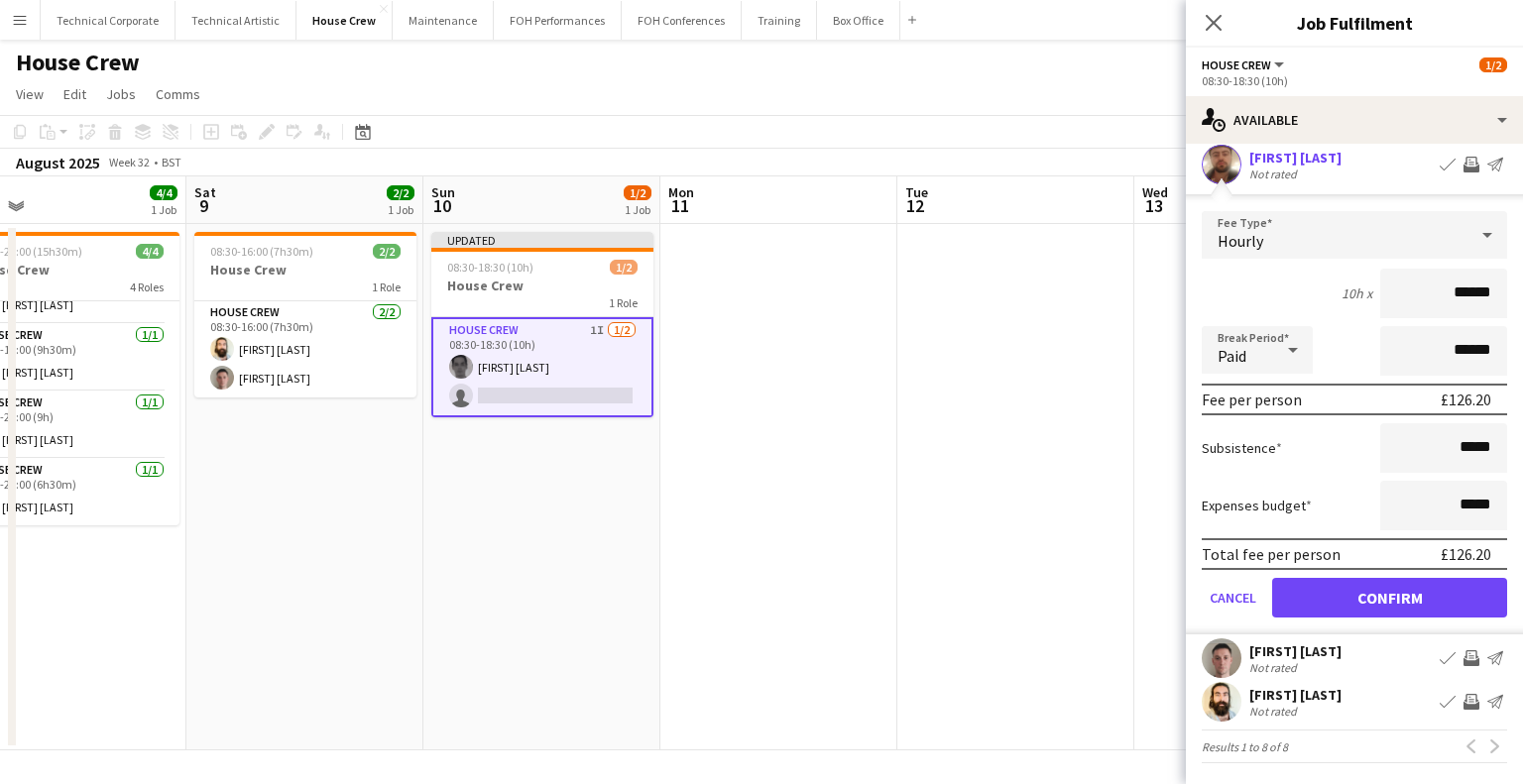 scroll, scrollTop: 0, scrollLeft: 0, axis: both 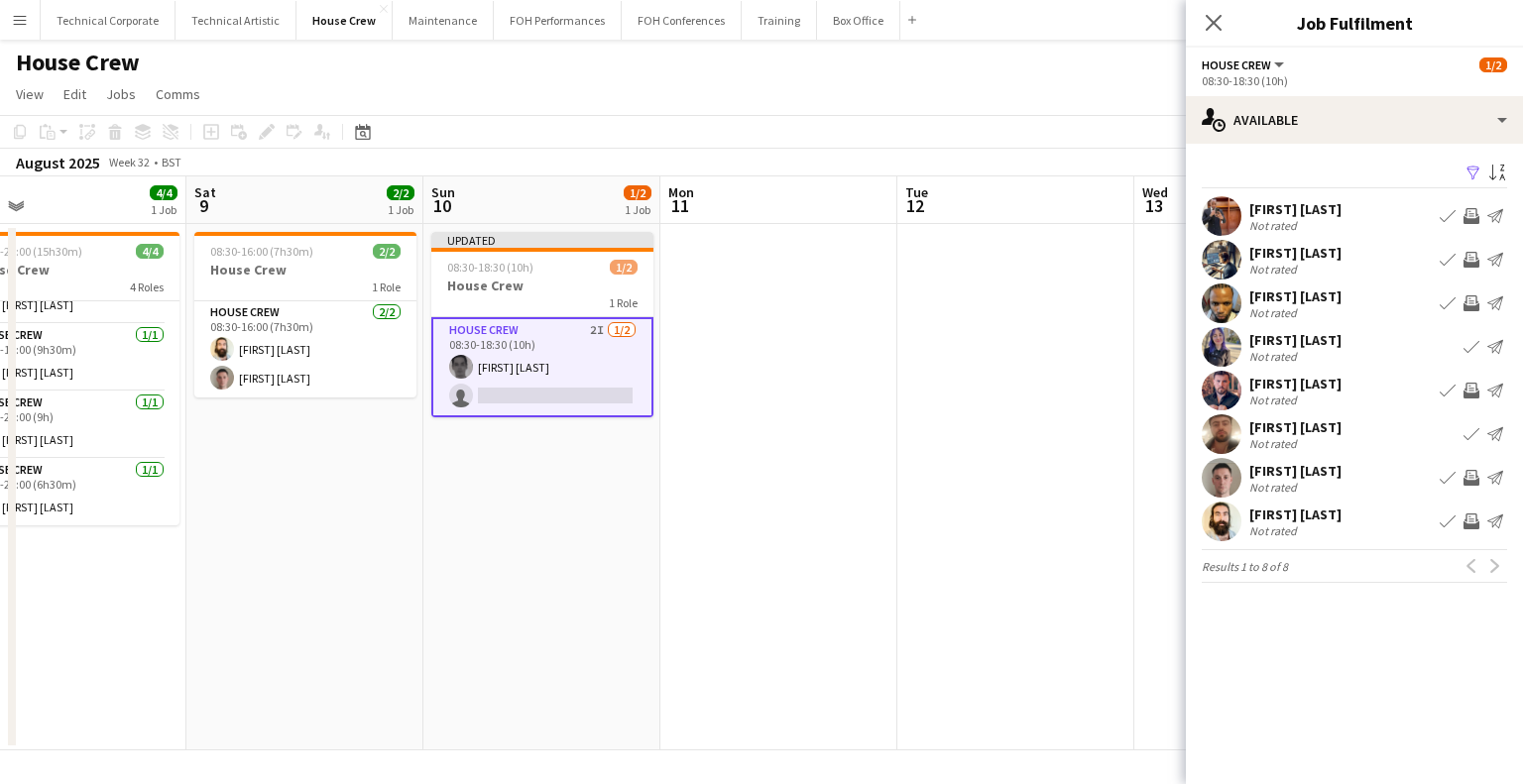 click on "Invite crew" at bounding box center (1471, 478) 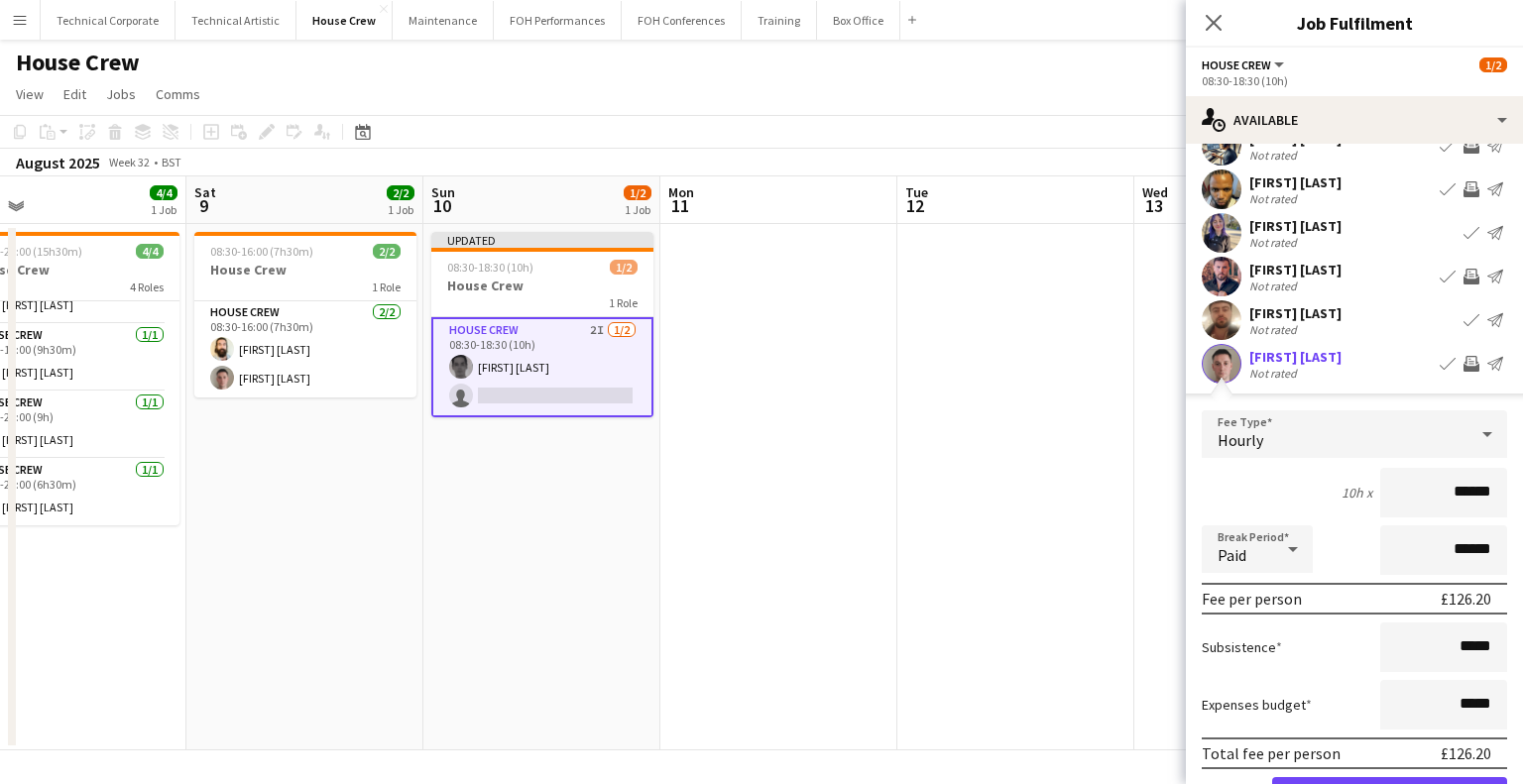 scroll, scrollTop: 270, scrollLeft: 0, axis: vertical 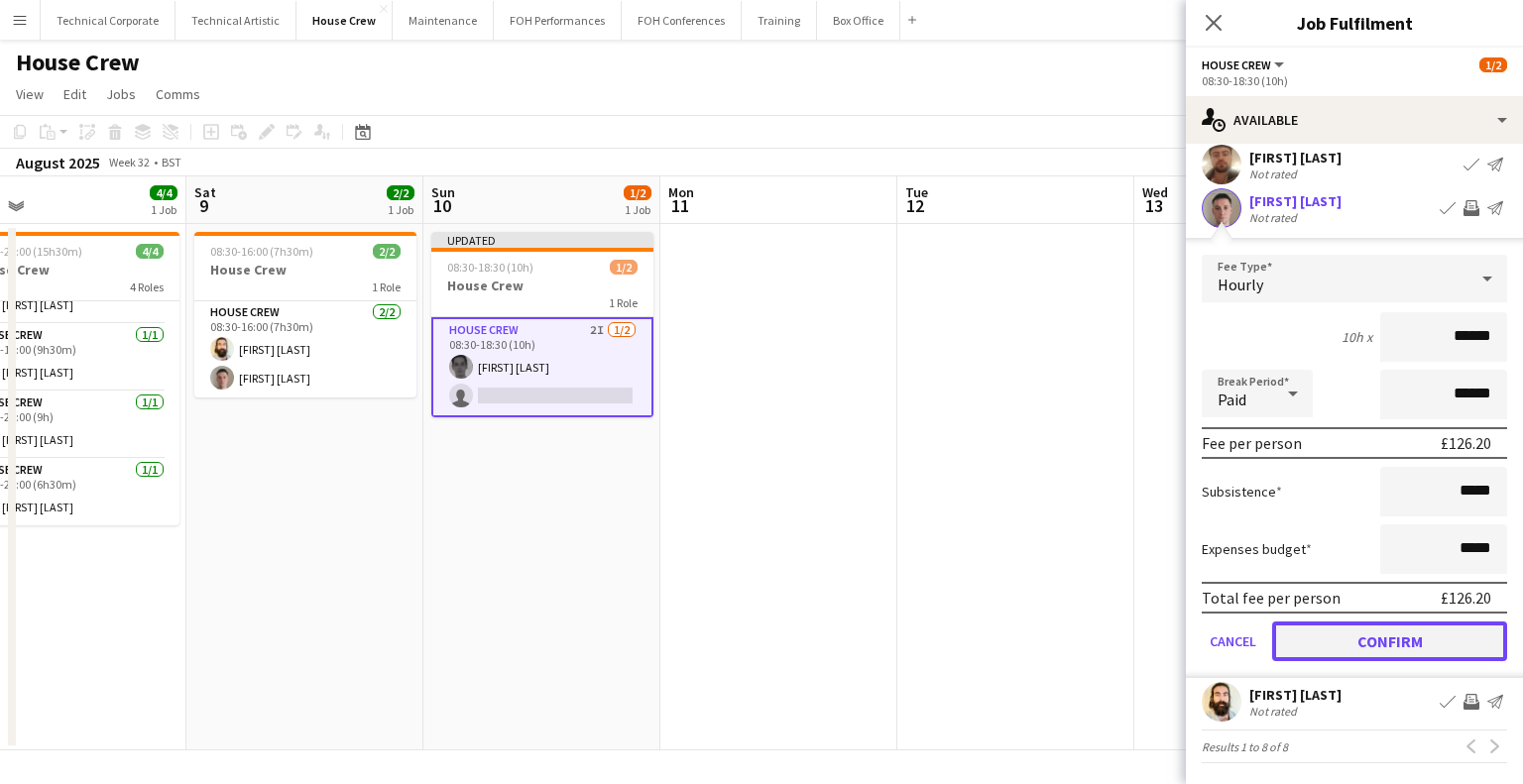 click on "Confirm" at bounding box center (1389, 641) 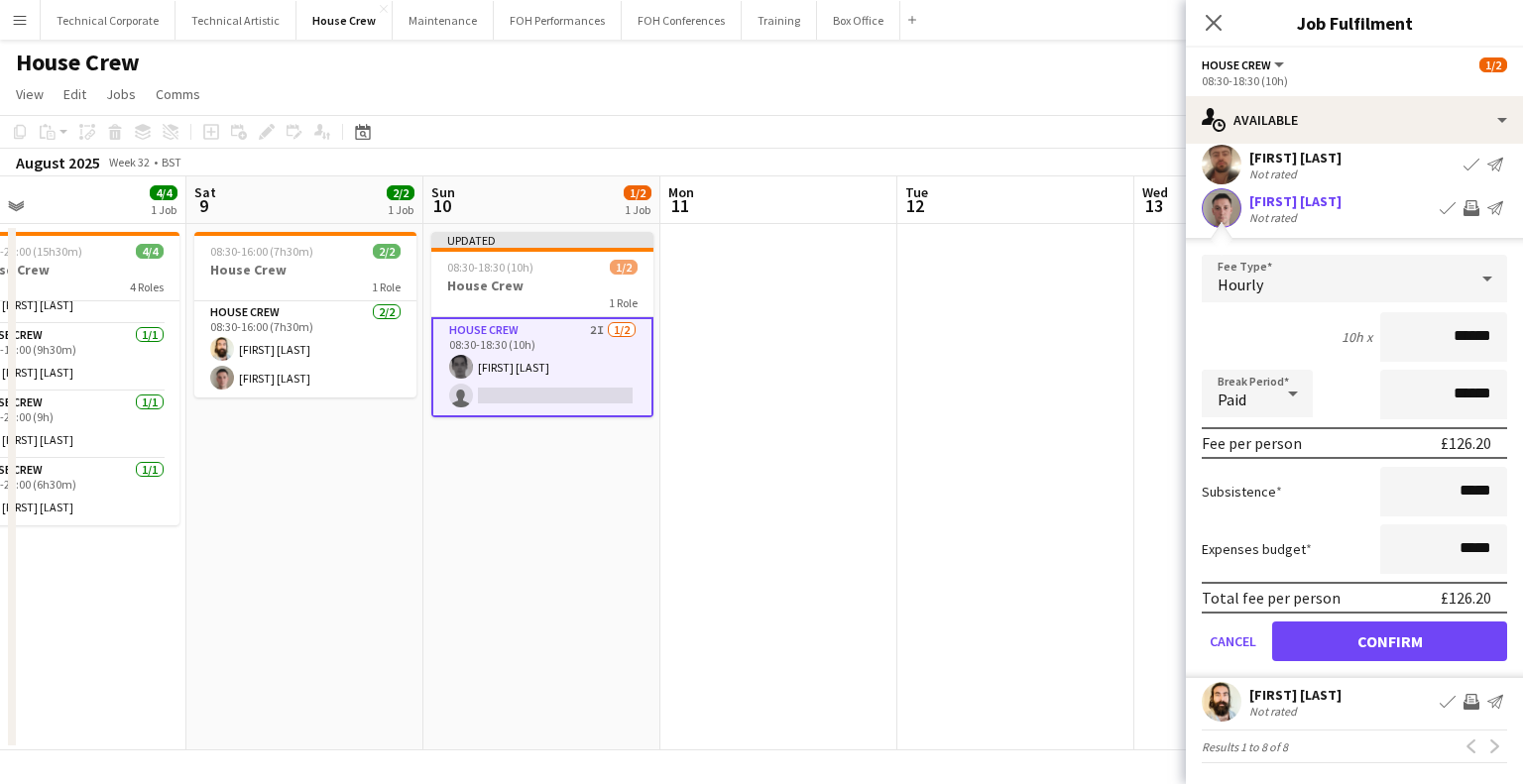 scroll, scrollTop: 0, scrollLeft: 0, axis: both 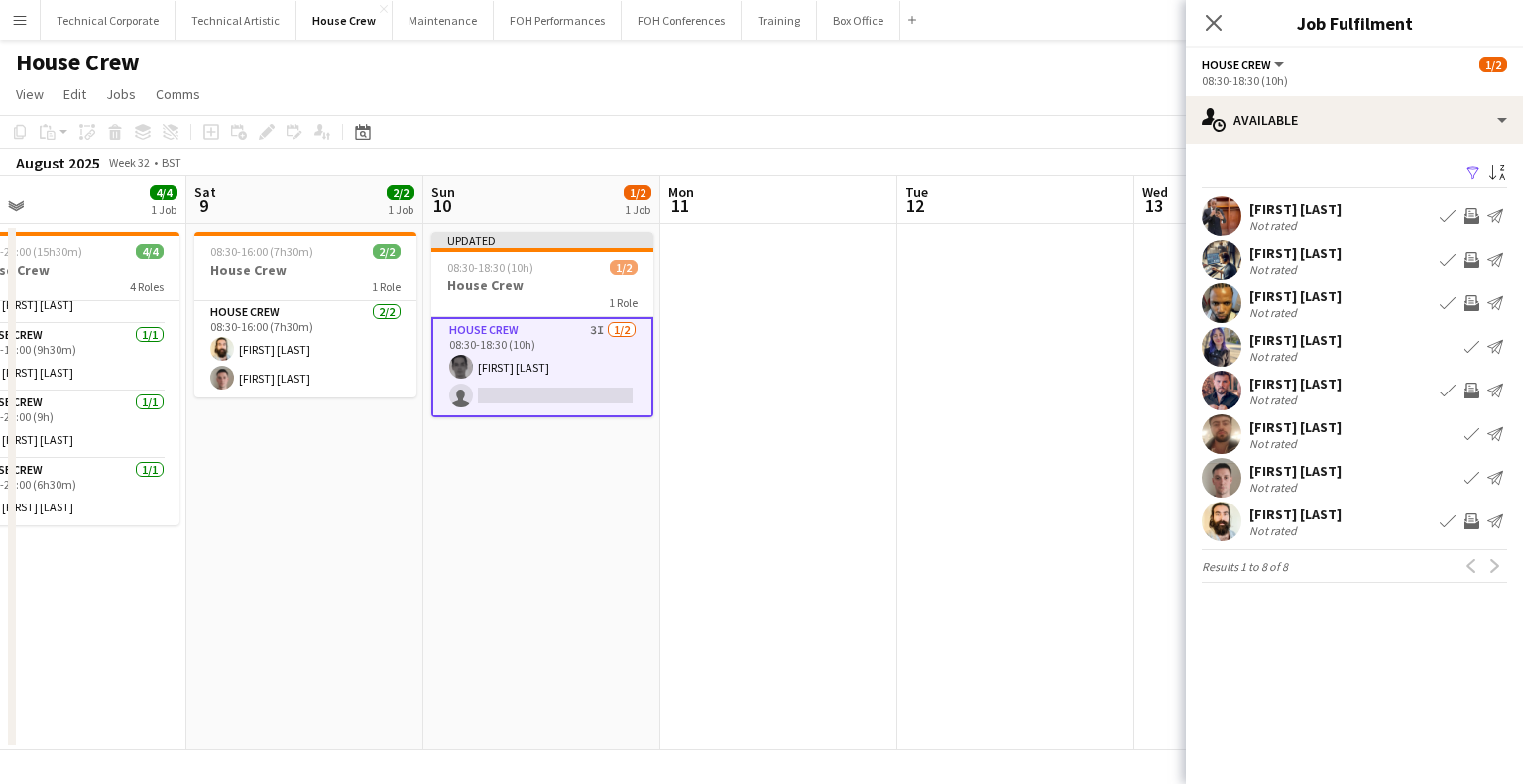 click on "Invite crew" at bounding box center (1471, 521) 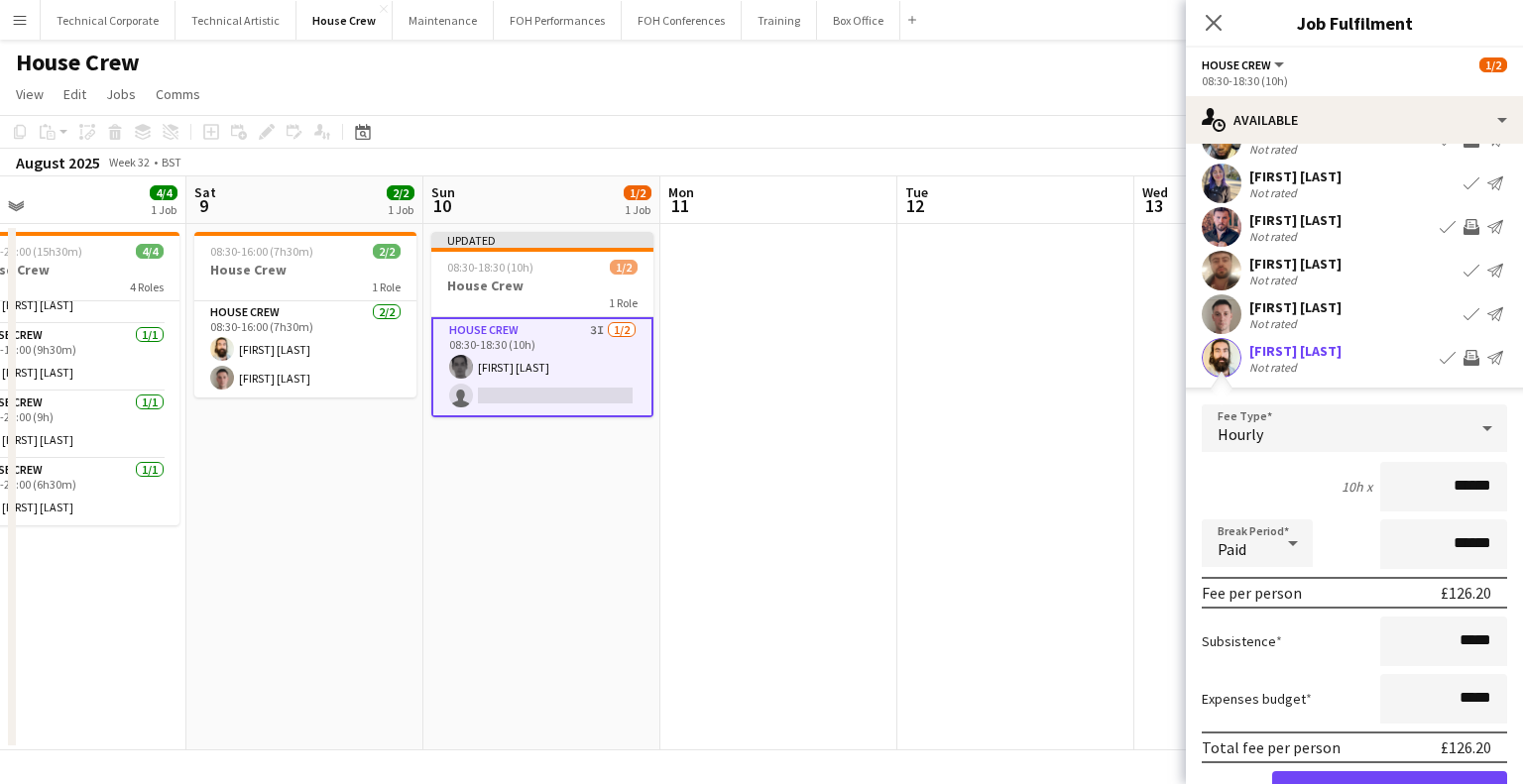scroll, scrollTop: 270, scrollLeft: 0, axis: vertical 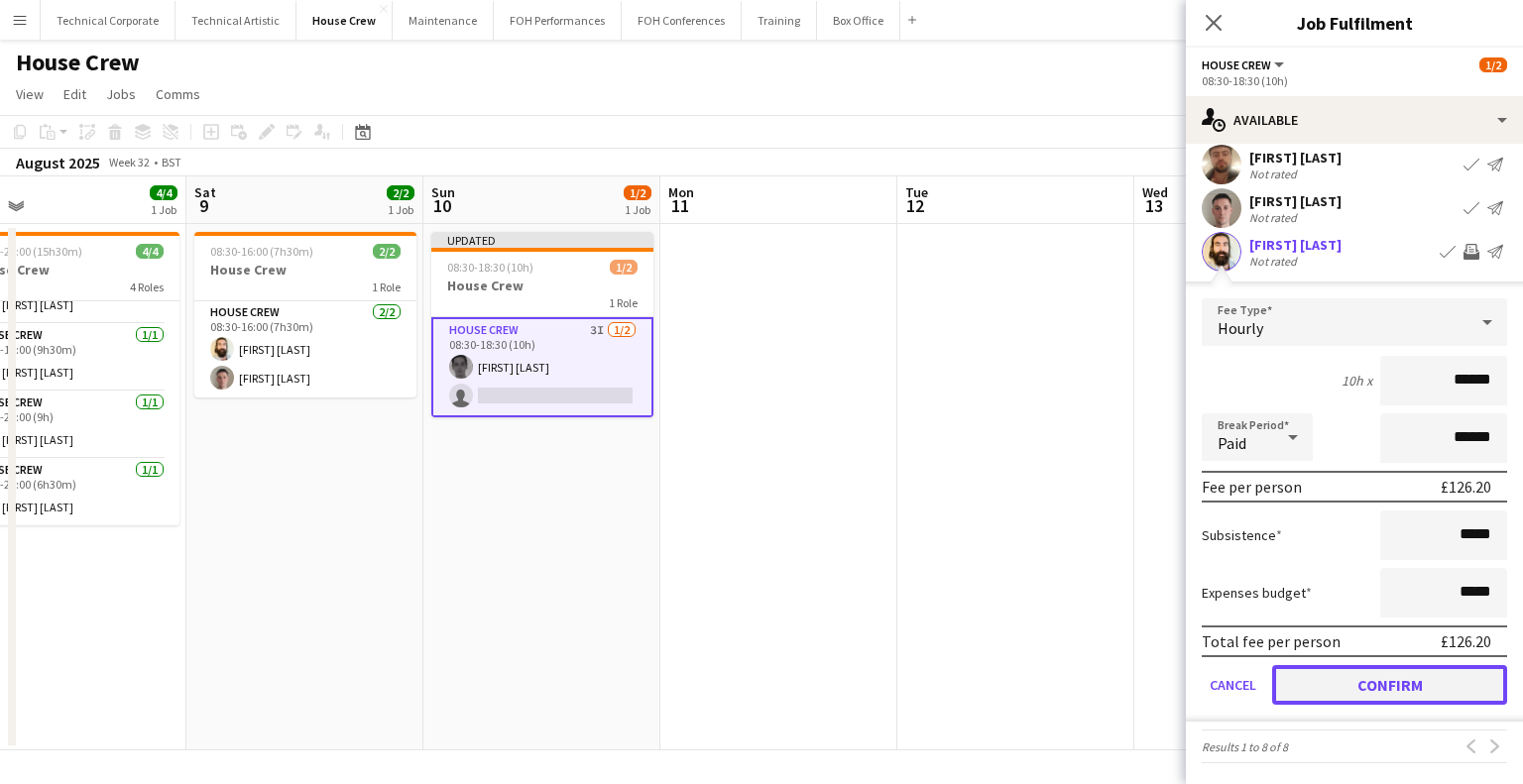 click on "Confirm" at bounding box center (1389, 685) 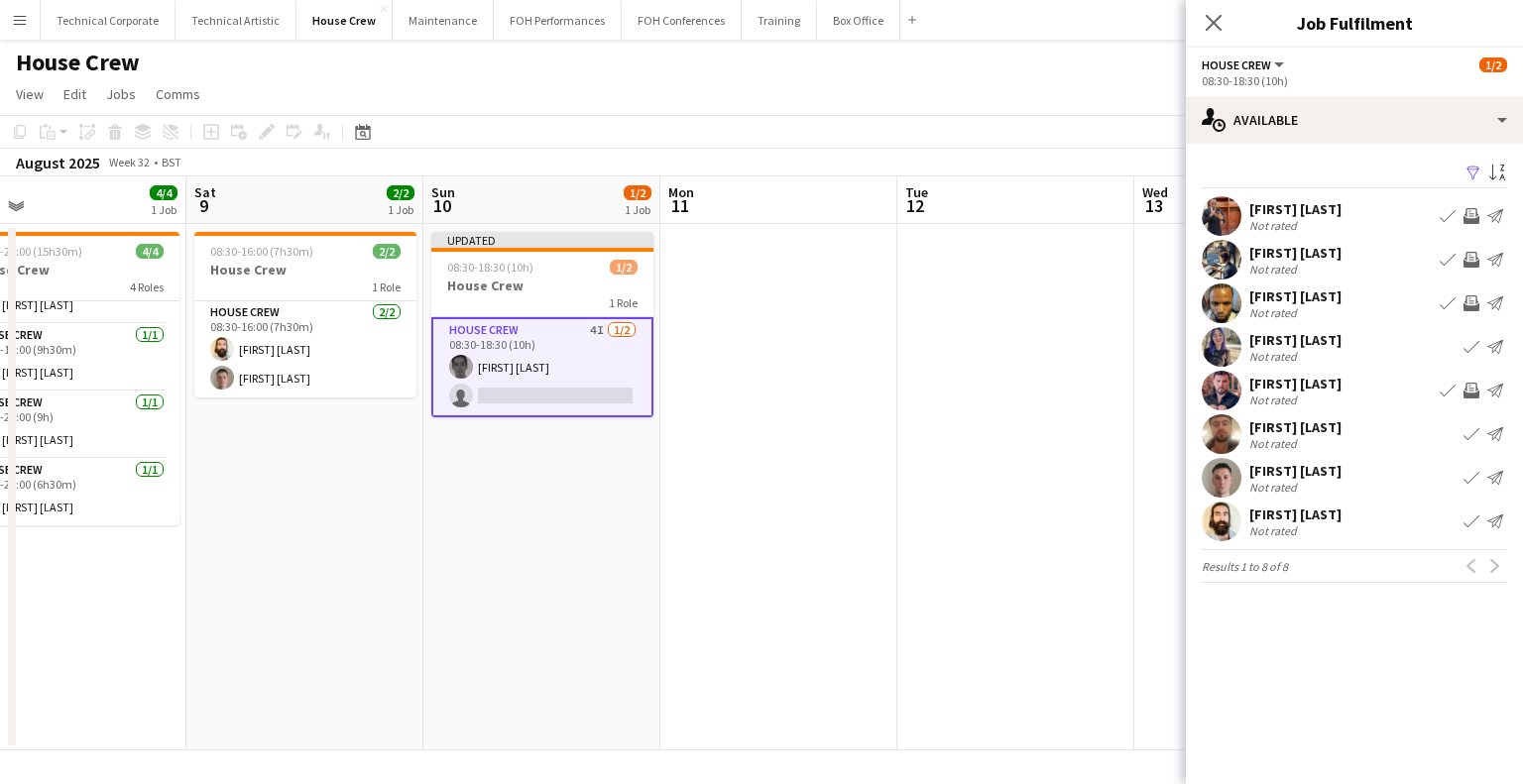 scroll, scrollTop: 0, scrollLeft: 0, axis: both 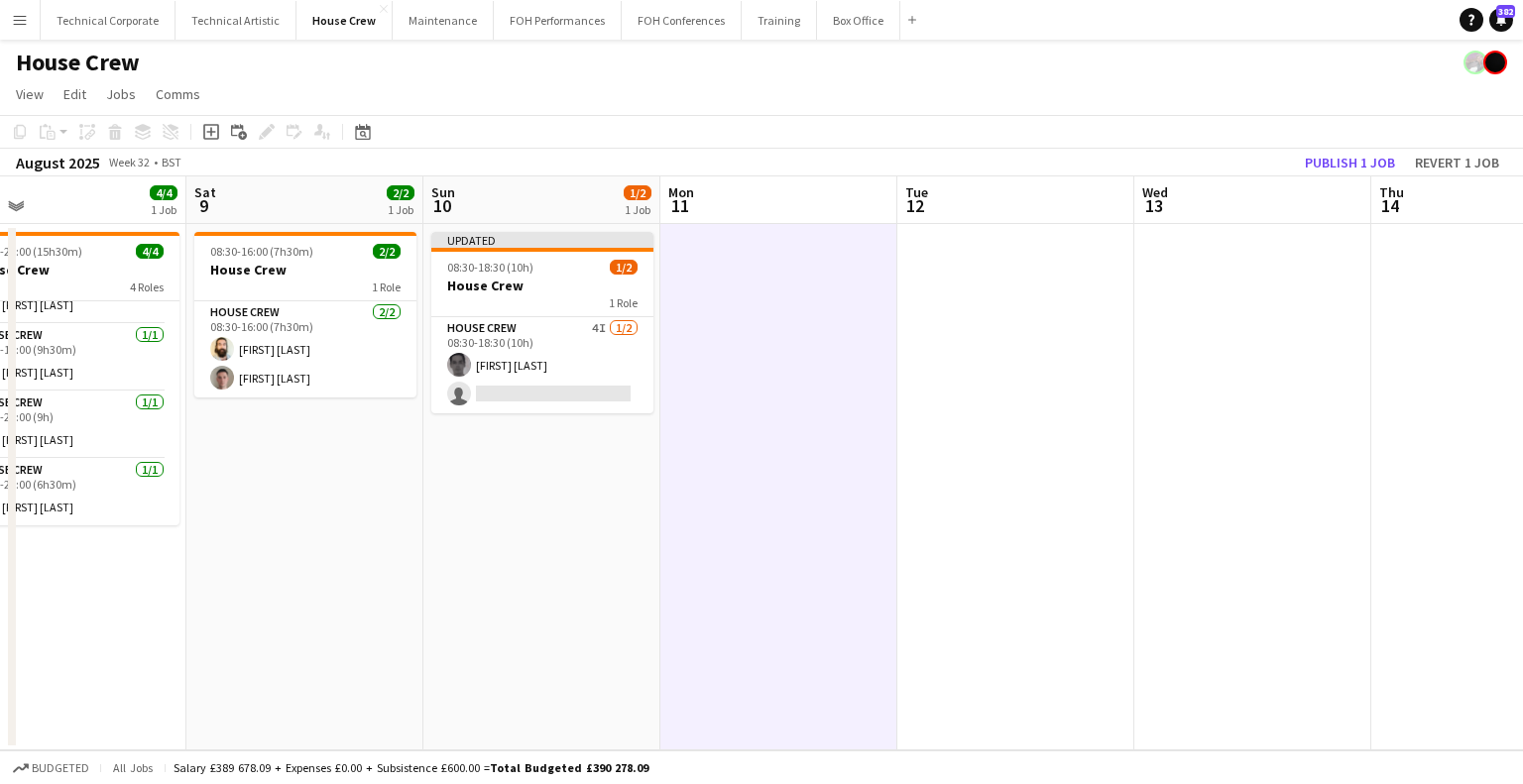 click on "Publish 1 job   Revert 1 job" 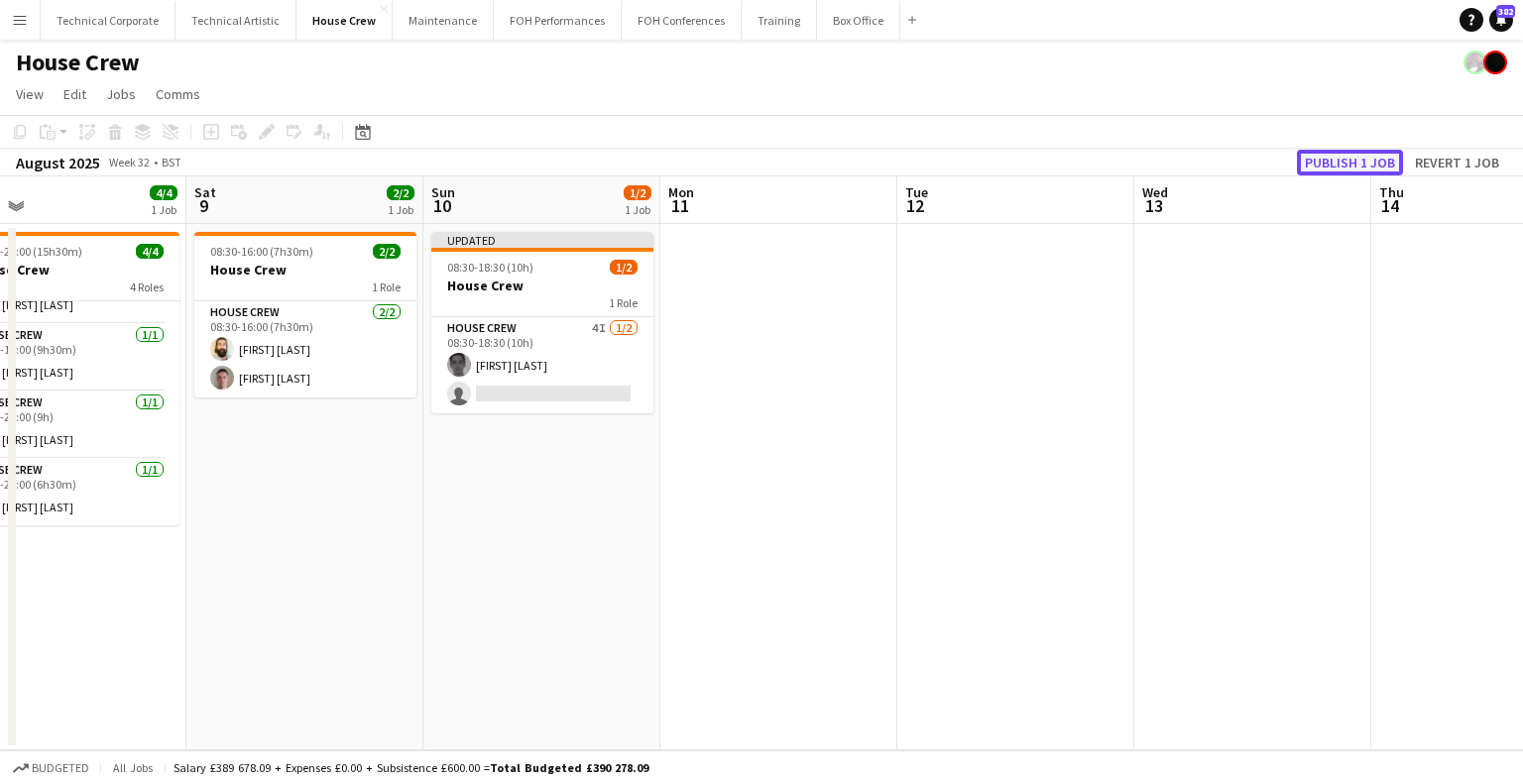click on "Publish 1 job" 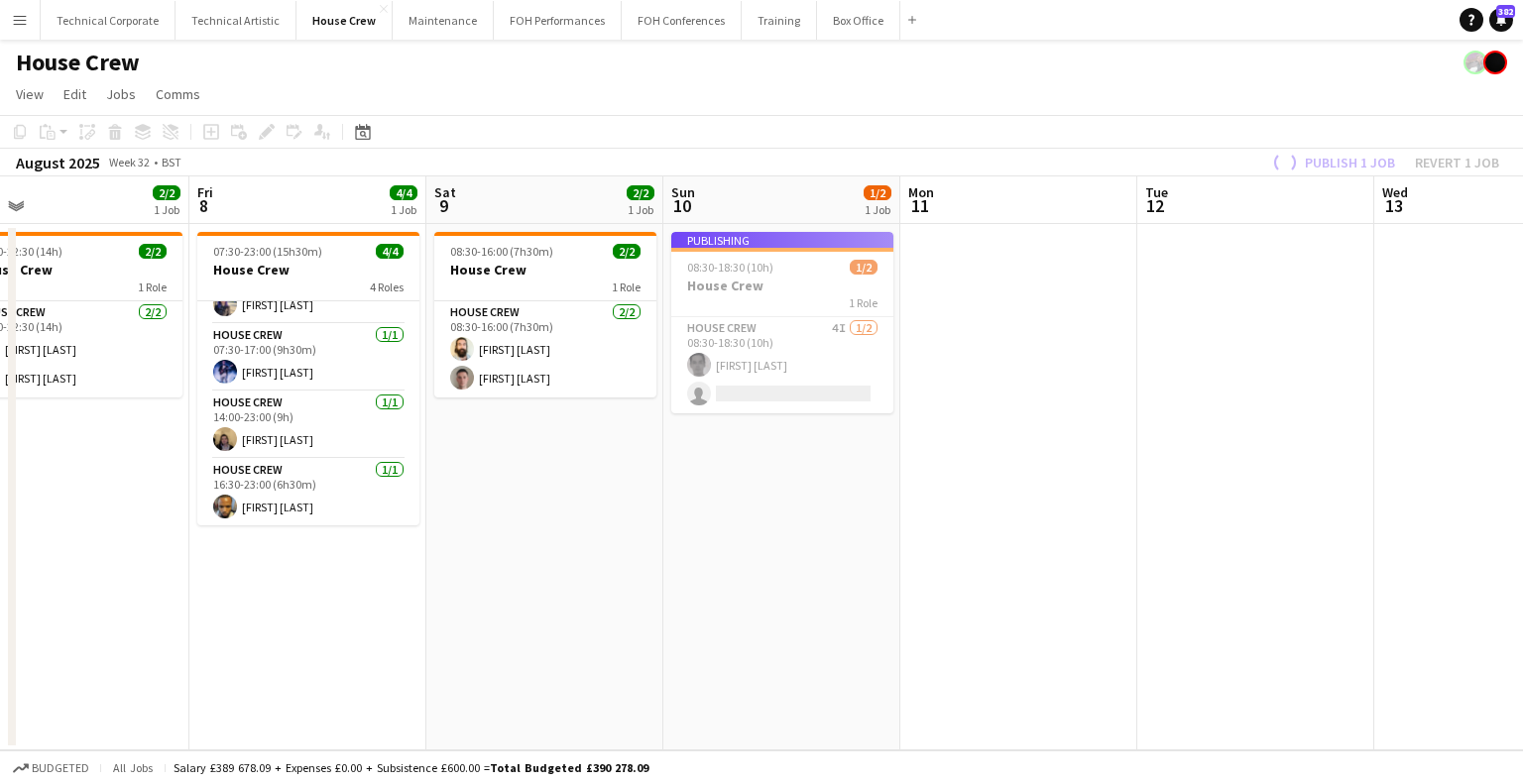 drag, startPoint x: 696, startPoint y: 411, endPoint x: 946, endPoint y: 337, distance: 260.72207 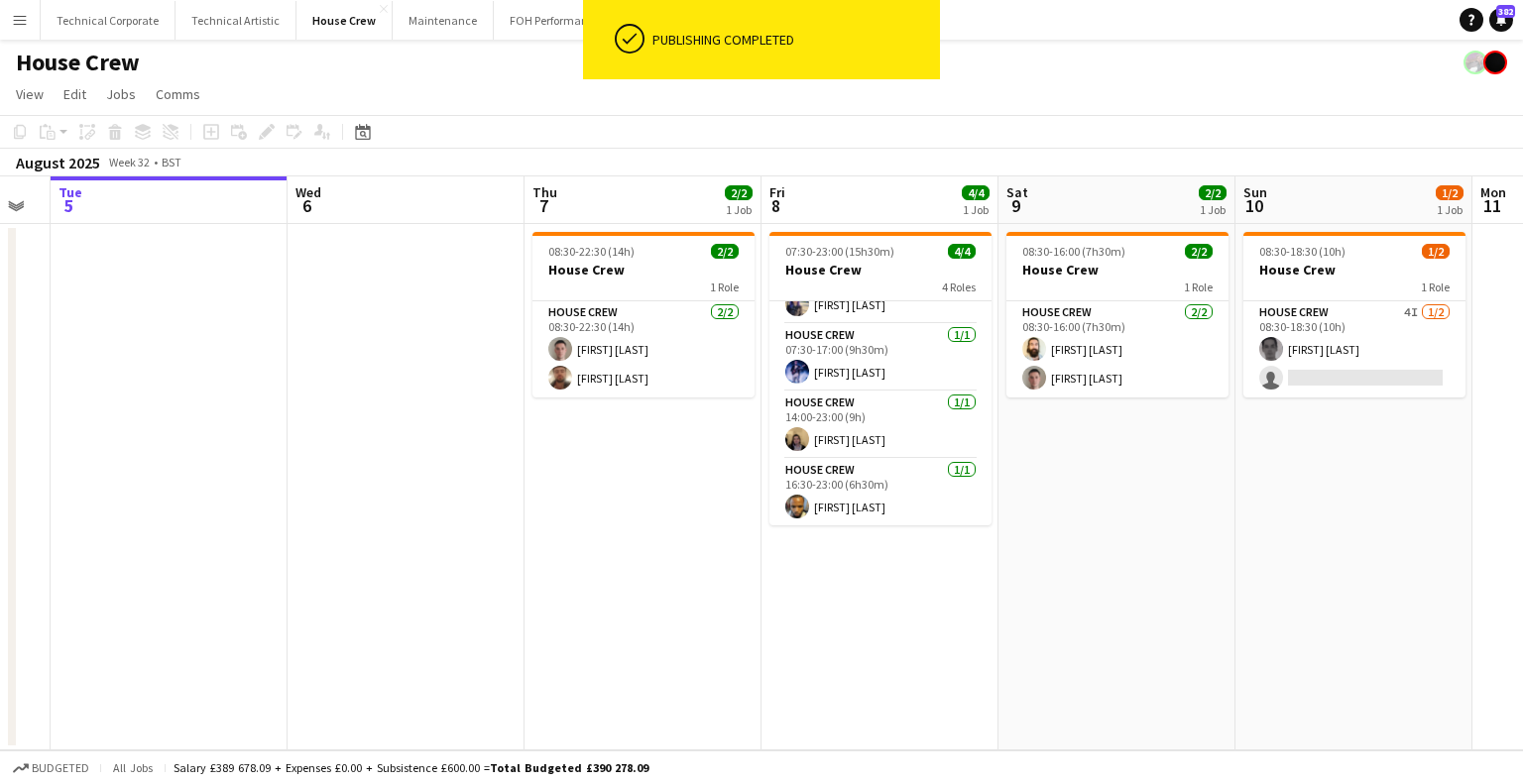 scroll, scrollTop: 0, scrollLeft: 540, axis: horizontal 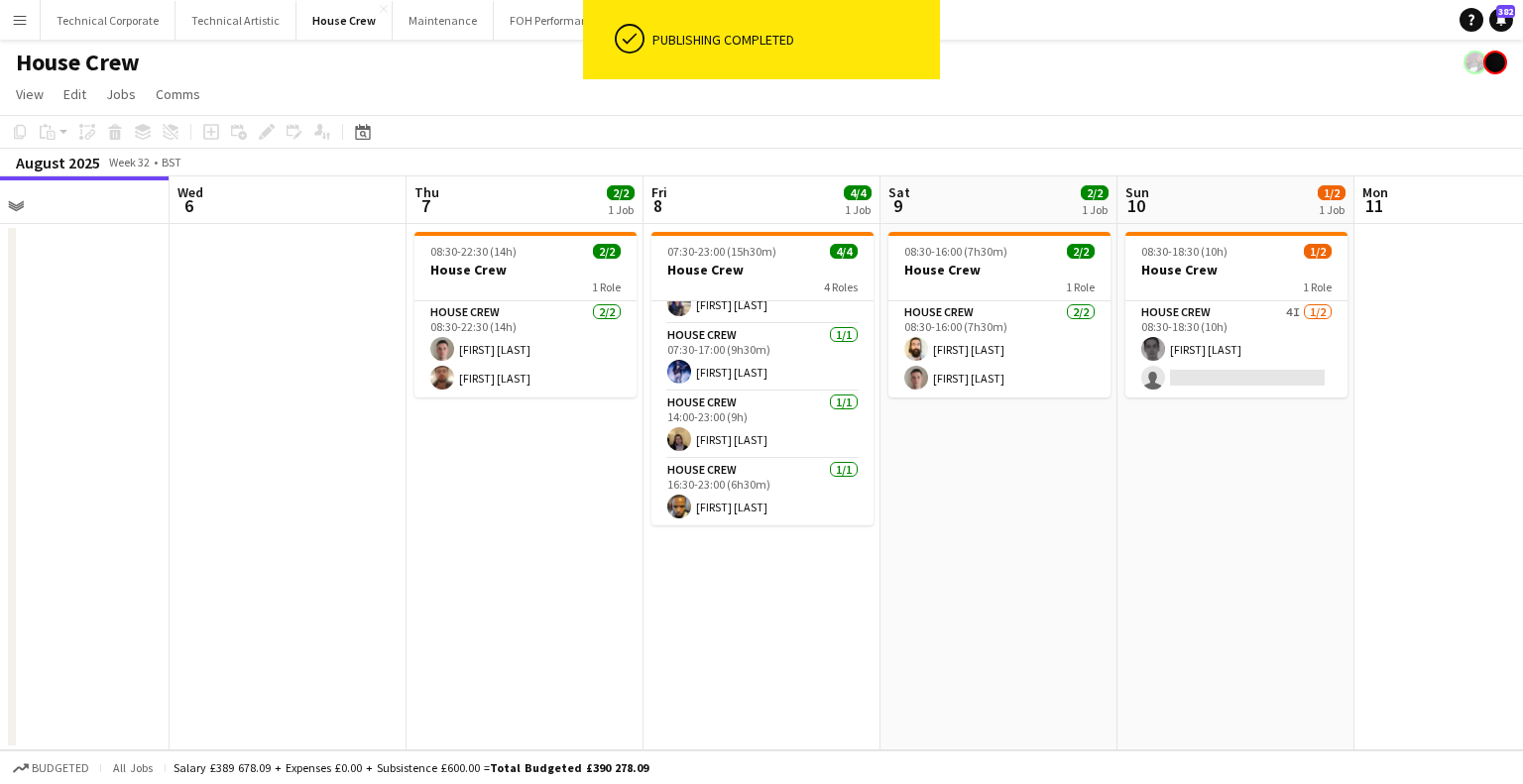 drag, startPoint x: 754, startPoint y: 523, endPoint x: 1189, endPoint y: 529, distance: 435.041 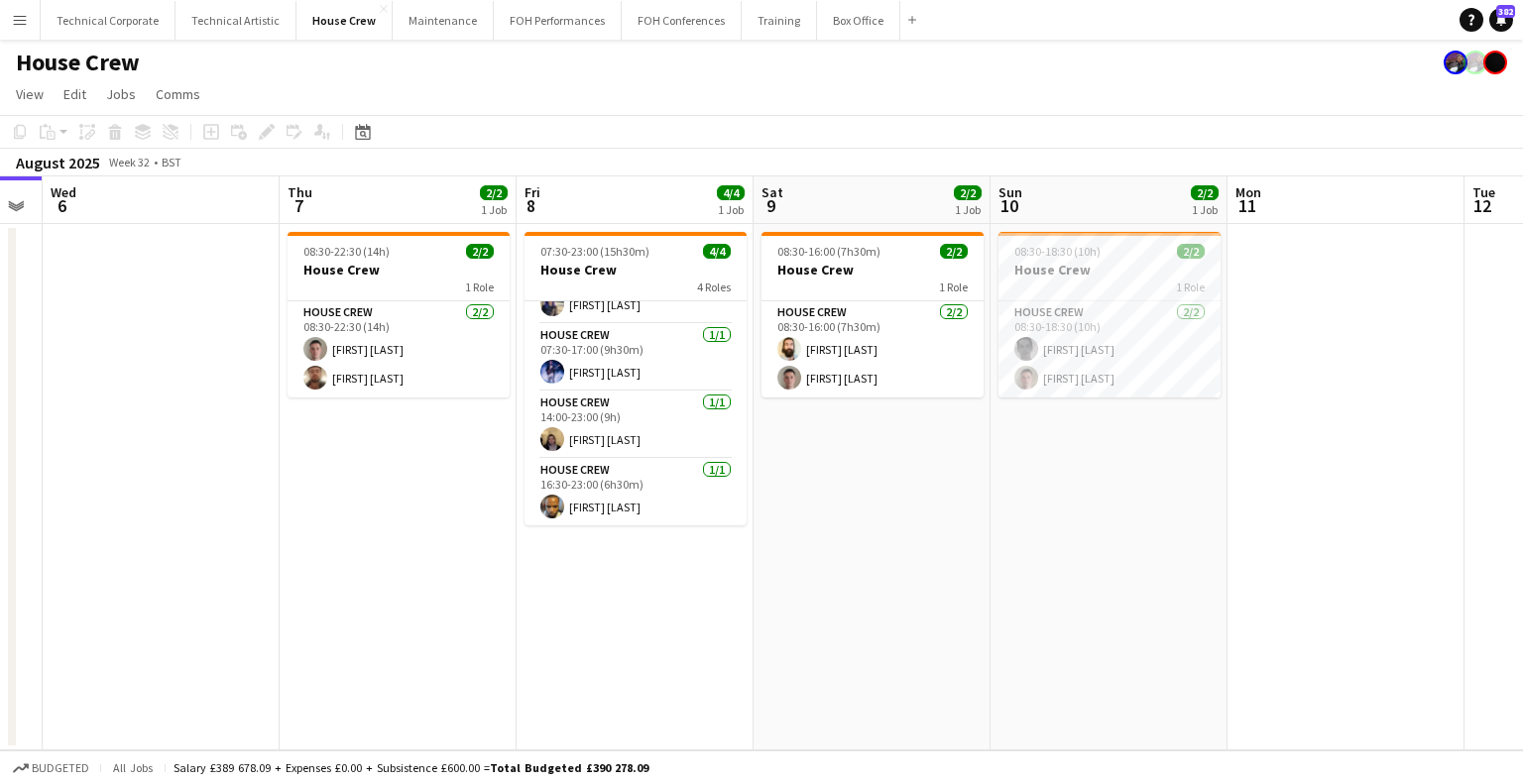 scroll, scrollTop: 0, scrollLeft: 670, axis: horizontal 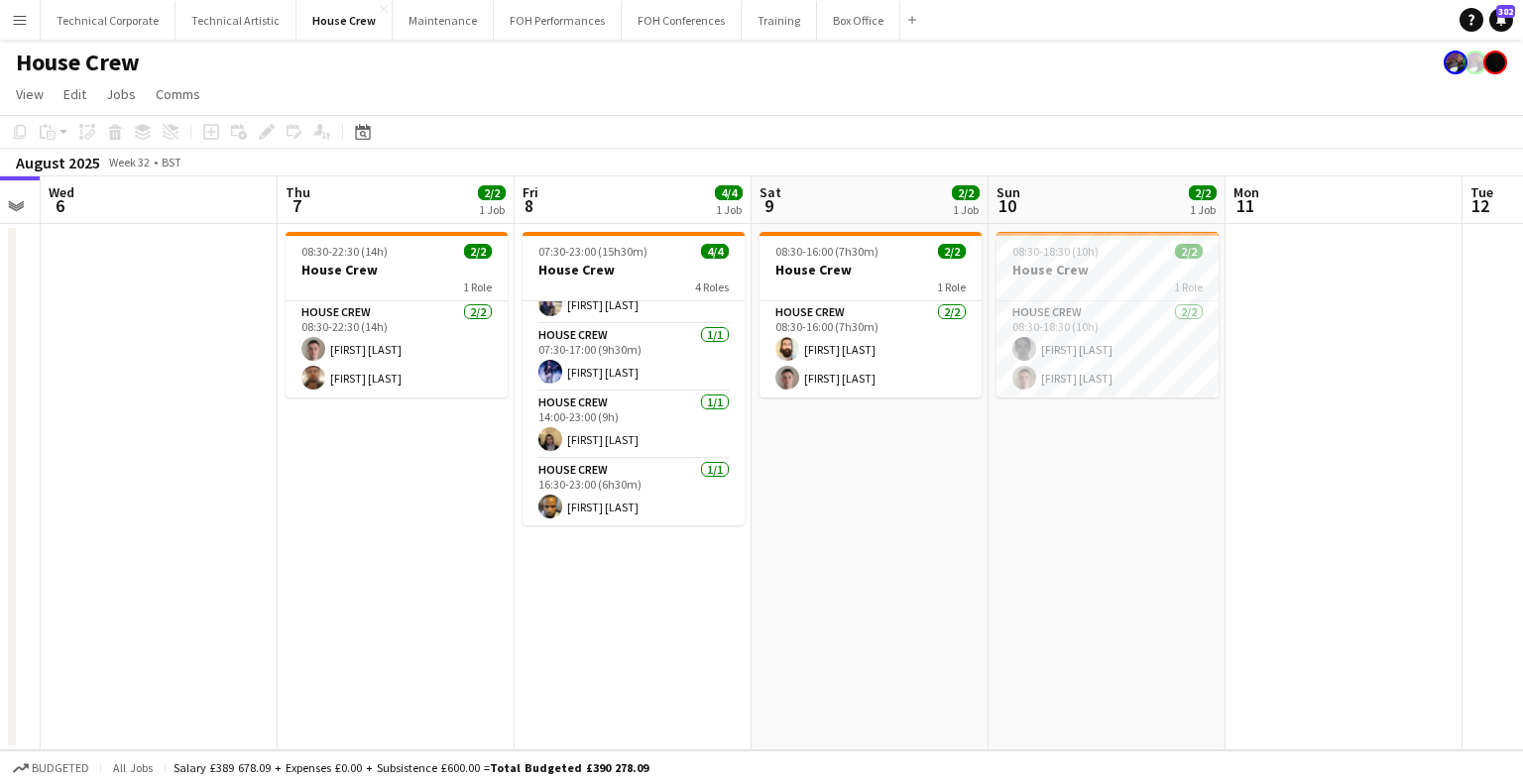drag, startPoint x: 550, startPoint y: 519, endPoint x: 421, endPoint y: 526, distance: 129.18978 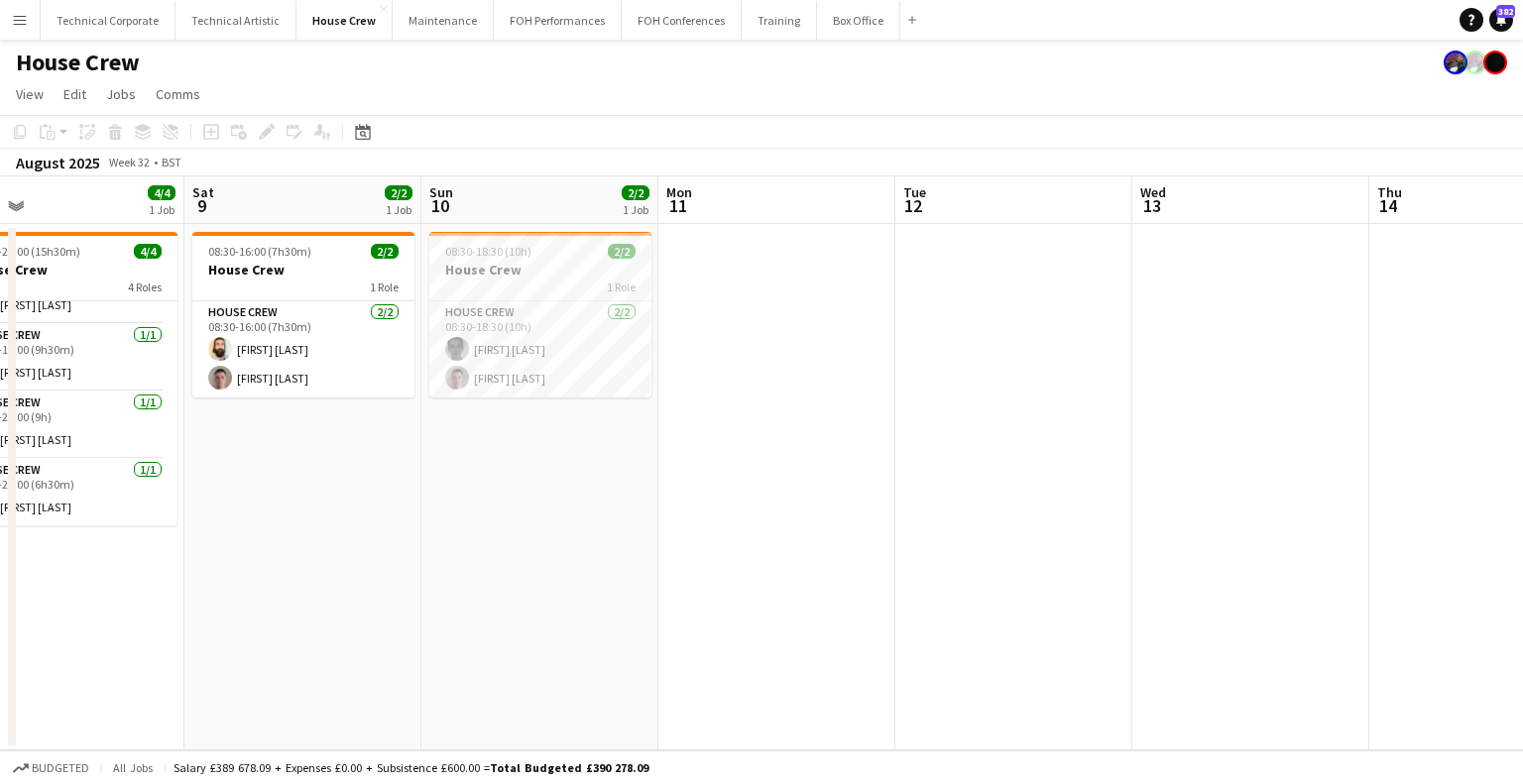 drag, startPoint x: 604, startPoint y: 502, endPoint x: 351, endPoint y: 497, distance: 253.0494 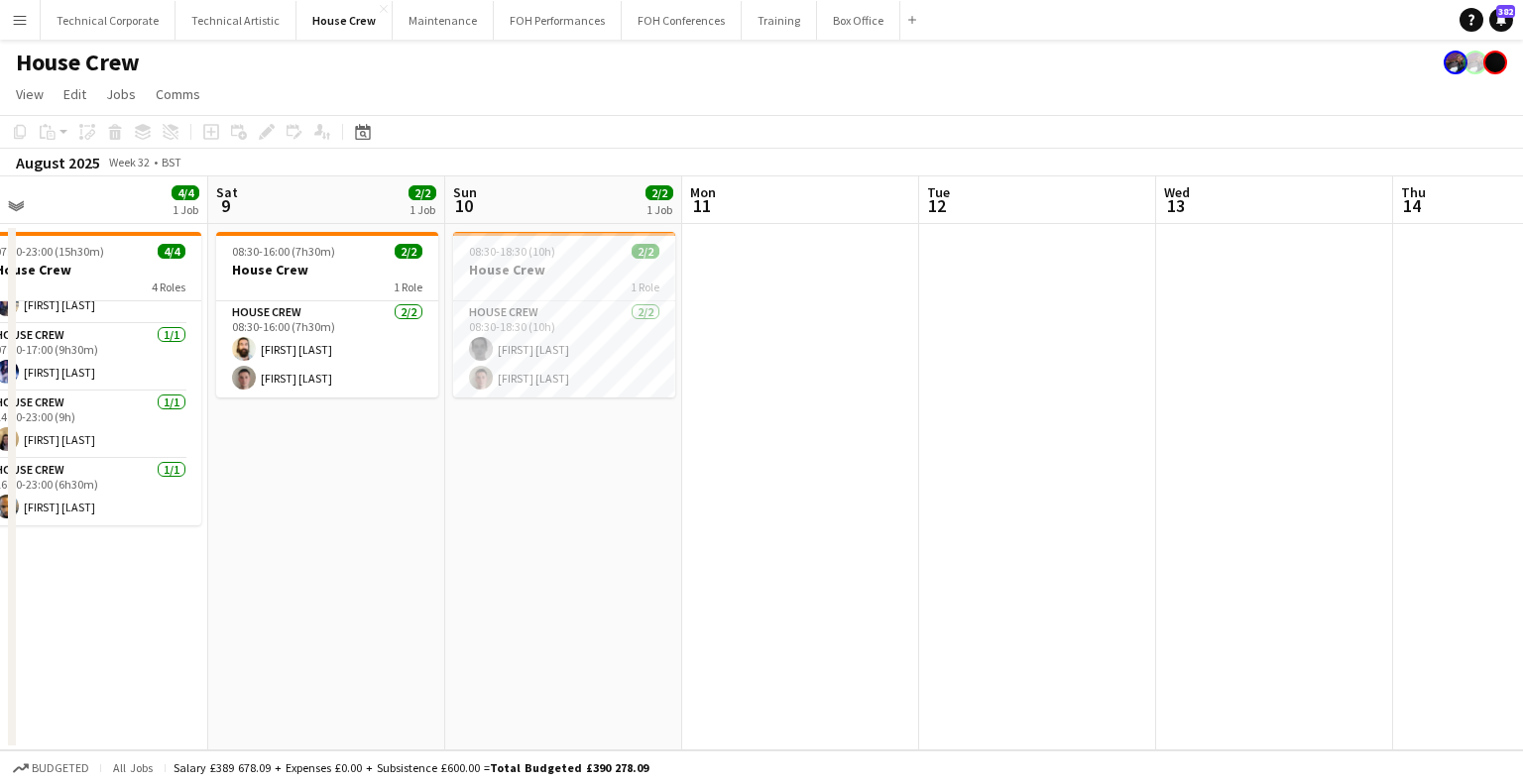 drag, startPoint x: 755, startPoint y: 469, endPoint x: 411, endPoint y: 487, distance: 344.4706 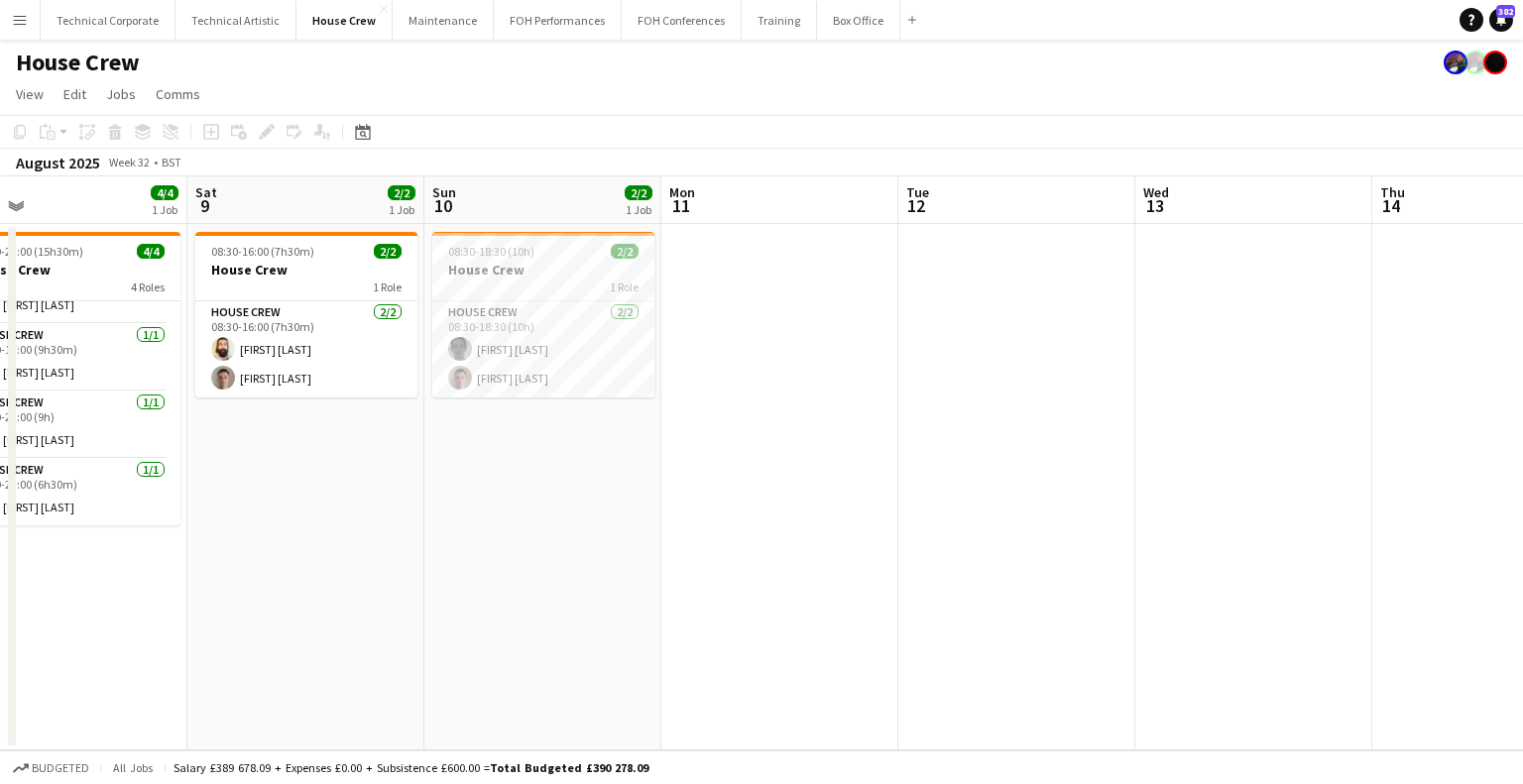 drag, startPoint x: 411, startPoint y: 487, endPoint x: 758, endPoint y: 489, distance: 347.00576 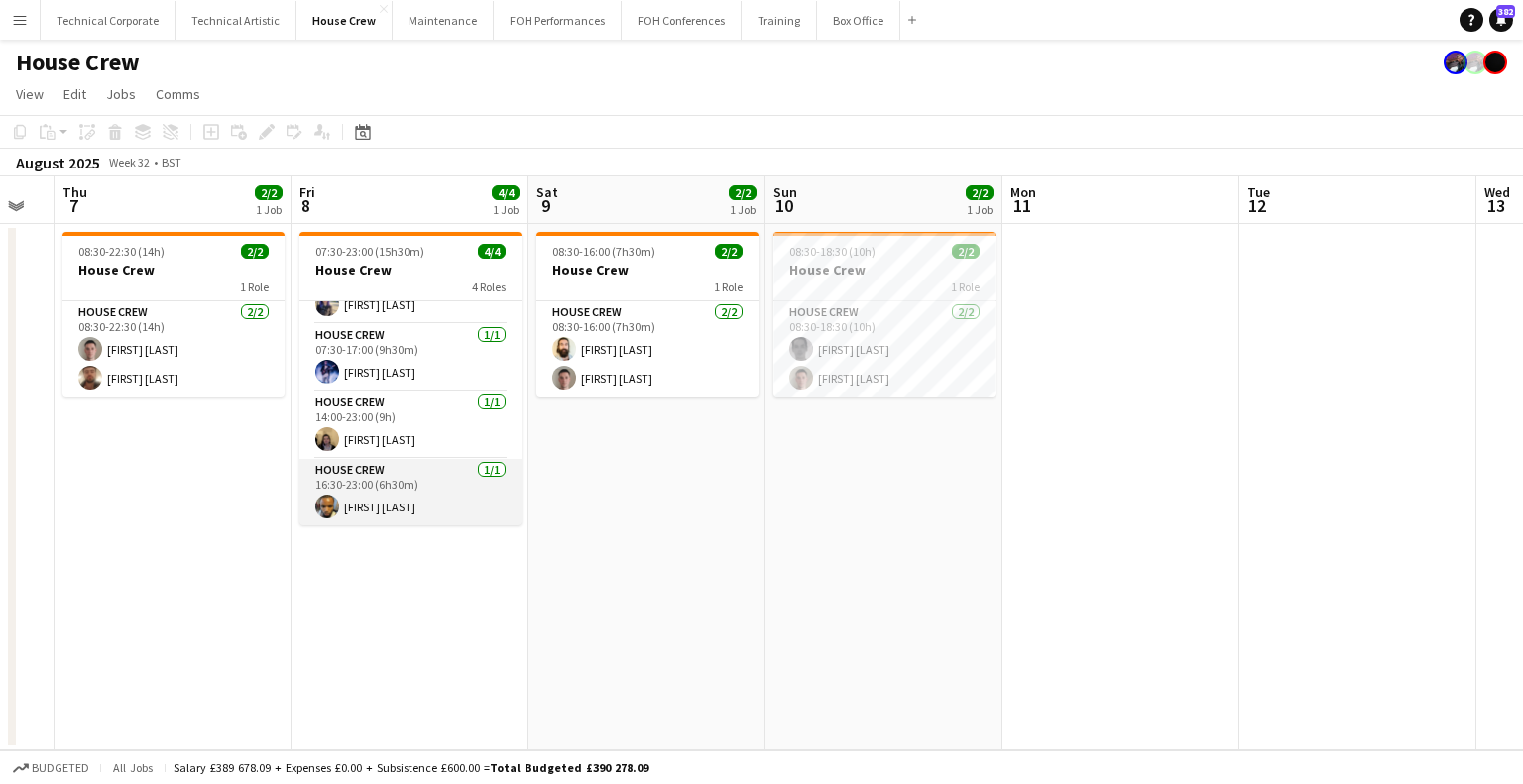 click on "Tue   5   Wed   6   Thu   7   2/2   1 Job   Fri   8   4/4   1 Job   Sat   9   2/2   1 Job   Sun   10   2/2   1 Job   Mon   11   Tue   12   Wed   13   Thu   14   Fri   15   Sat   16      08:30-22:30 (14h)    2/2   House Crew   1 Role   House Crew   2/2   08:30-22:30 (14h)
Robert Buckland Donnacha Mooney     07:30-23:00 (15h30m)    4/4   House Crew   4 Roles   House Crew   1/1   07:30-14:30 (7h)
Venetia Anastasakou  House Crew   1/1   07:30-17:00 (9h30m)
Ed Dampier  House Crew   1/1   14:00-23:00 (9h)
James Reyes-Gomez  House Crew   1/1   16:30-23:00 (6h30m)
Rhyan Jordan Holder     08:30-16:00 (7h30m)    2/2   House Crew   1 Role   House Crew   2/2   08:30-16:00 (7h30m)
Justin Gartry Robert Buckland     08:30-18:30 (10h)    2/2   House Crew   1 Role   House Crew   2/2   08:30-18:30 (10h)
Johnny McCaughan Robert Buckland" at bounding box center [762, 463] 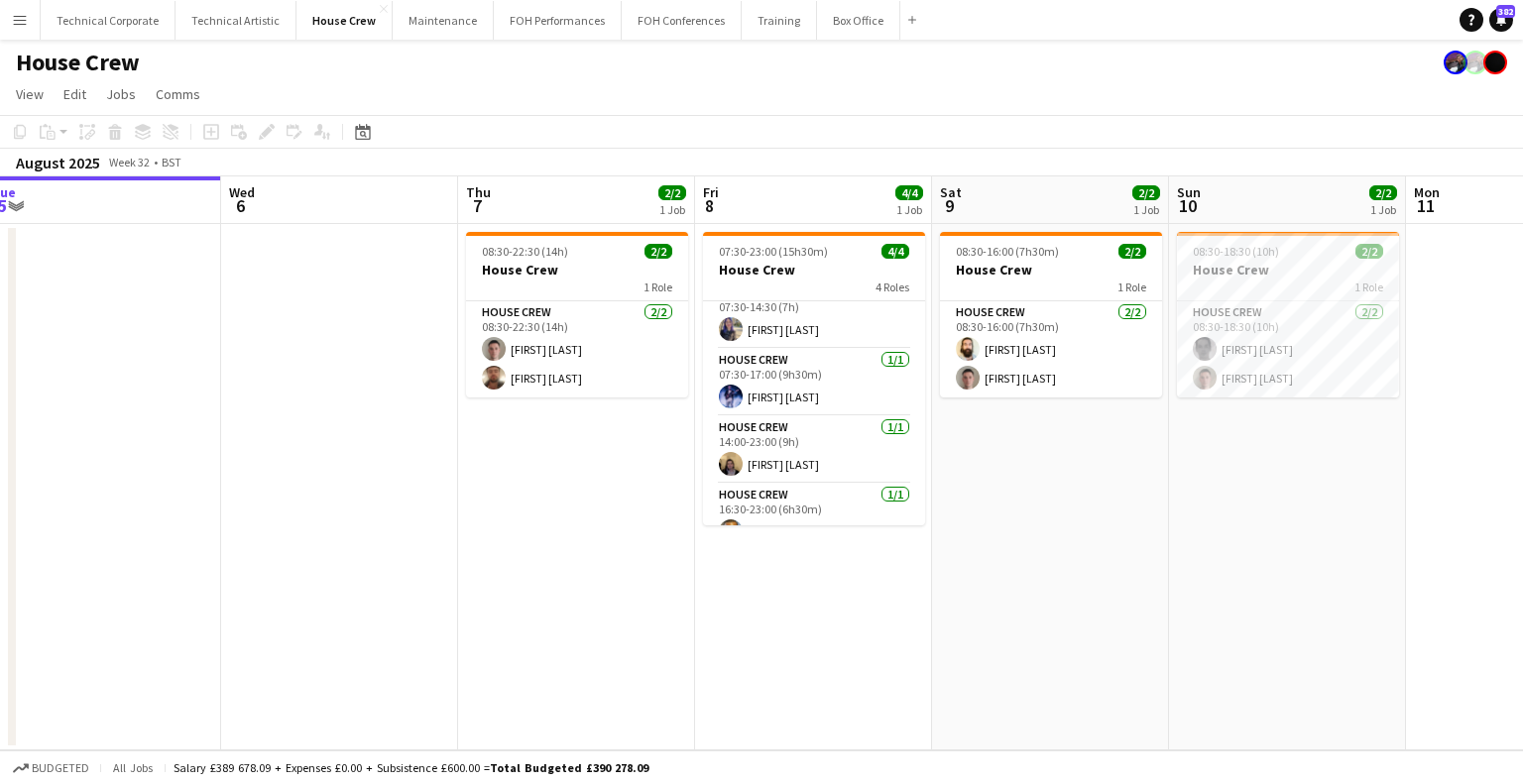 scroll, scrollTop: 0, scrollLeft: 0, axis: both 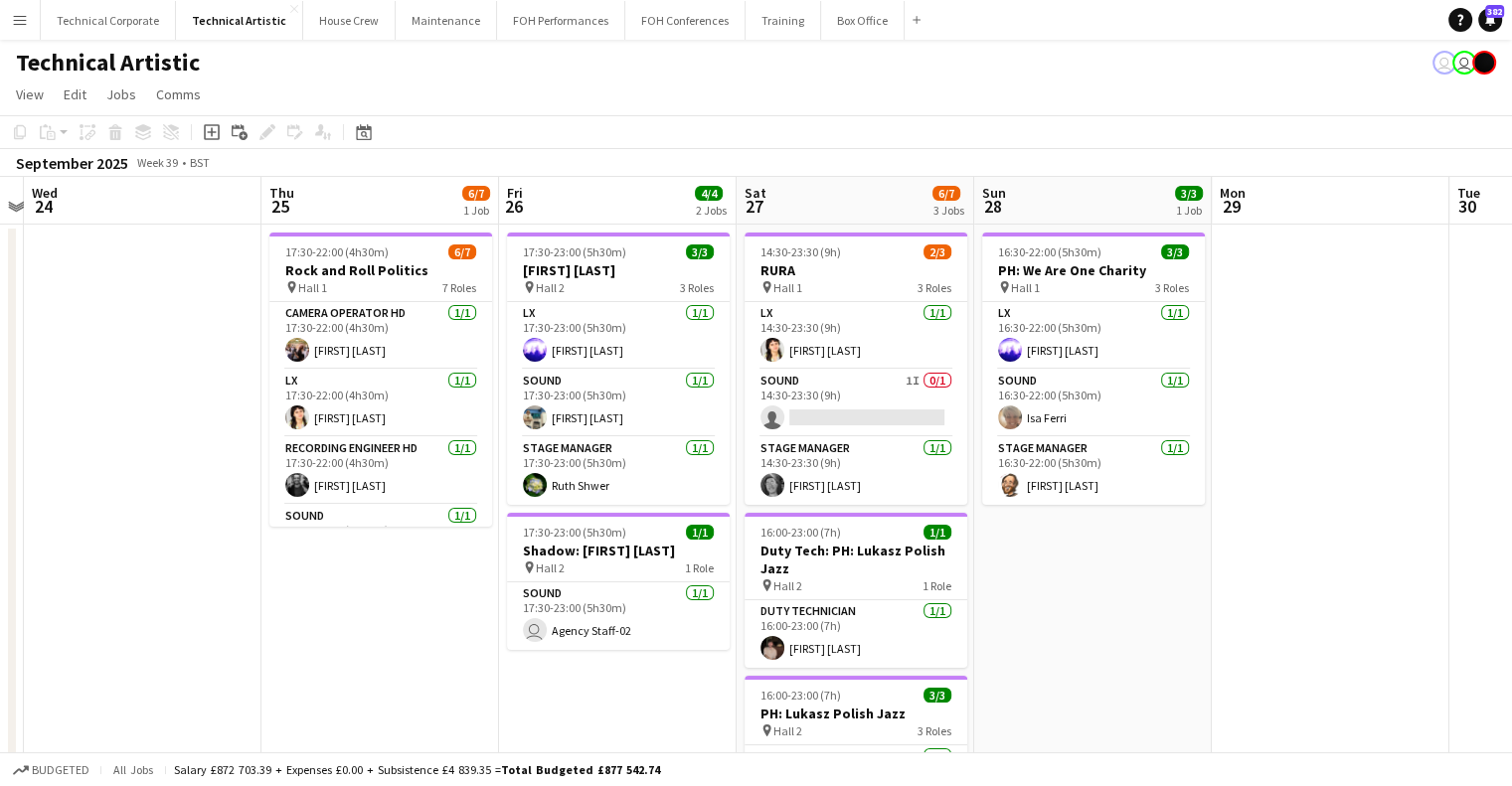 click on "Mon   22   Tue   23   Wed   24   Thu   25   6/7   1 Job   Fri   26   4/4   2 Jobs   Sat   27   6/7   3 Jobs   Sun   28   3/3   1 Job   Mon   29   Tue   30   Wed   1   Thu   2   Fri   3      17:30-22:00 (4h30m)    6/7   Rock and Roll Politics
pin
Hall 1   7 Roles   Camera Operator HD   1/1   17:30-22:00 (4h30m)
Holly Cassidy  LX   1/1   17:30-22:00 (4h30m)
Amy Daniels  Recording Engineer HD   1/1   17:30-22:00 (4h30m)
Alex Stavrou  Sound   1/1   17:30-22:00 (4h30m)
Lev Shteinberg  Stage Manager   1/1   17:30-22:00 (4h30m)
Ruth Shwer  Streaming Engineer HD   1/1   17:30-22:00 (4h30m)
Joe Harbot  Vision Mixer HD   1I   0/1   17:30-22:00 (4h30m)
single-neutral-actions
17:30-23:00 (5h30m)    3/3   Ben Nobuto
pin
Hall 2   3 Roles   LX   1/1   17:30-23:00 (5h30m)
Jacek Klepacki  Sound   1/1   17:30-23:00 (5h30m)
Thomas PERM Alston  Stage Manager   1/1   17:30-23:00 (5h30m)
Ruth Shwer    pin" at bounding box center [756, 803] 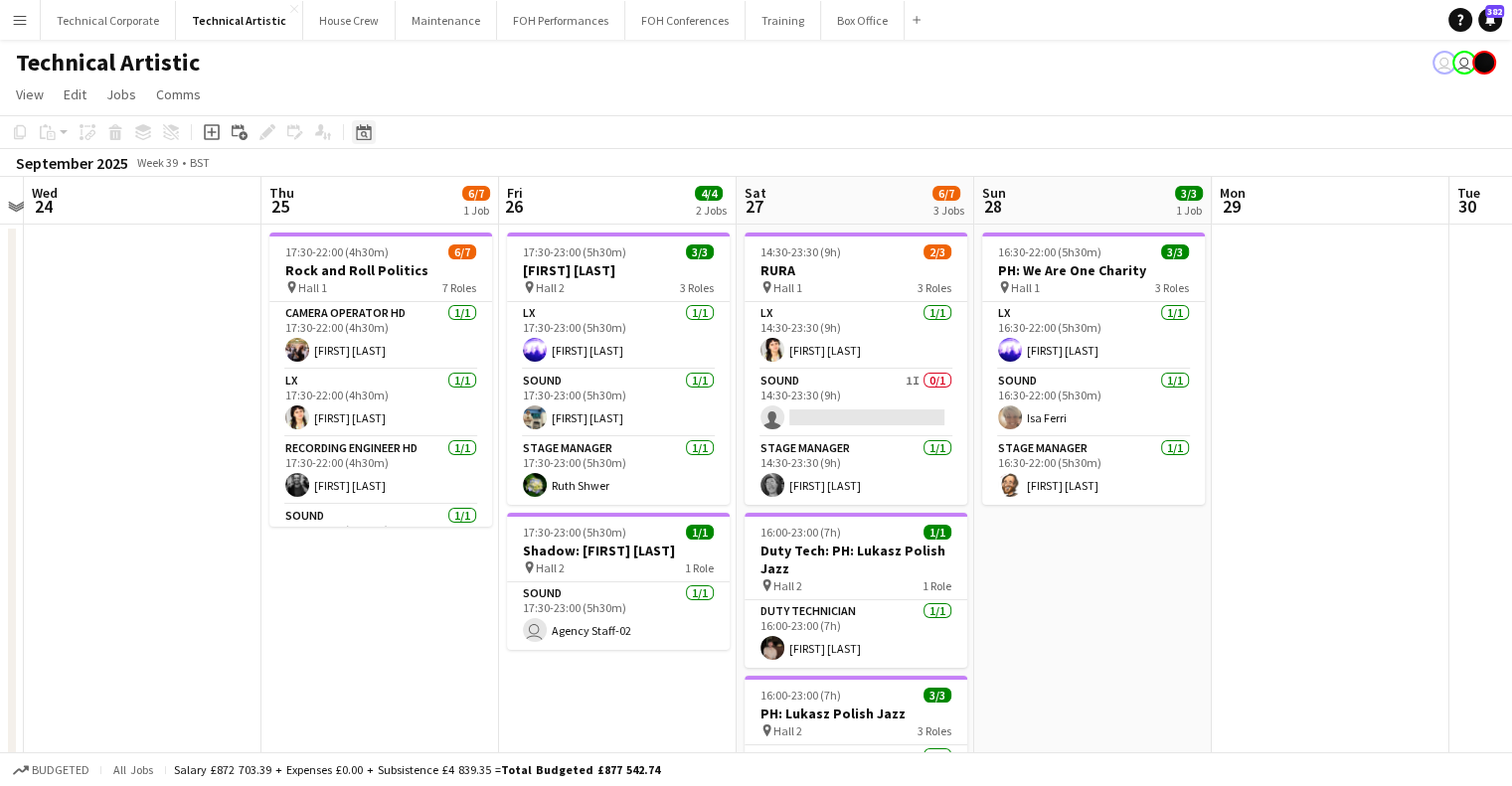 click on "Date picker
AUG 2025 AUG 2025 Monday M Tuesday T Wednesday W Thursday T Friday F Saturday S Sunday S  AUG   1   2   3   4   5   6   7   8   9   10   11   12   13   14   15   16   17   18   19   20   21   22   23   24   25   26   27   28   29   30   31
Comparison range
Comparison range
Today" 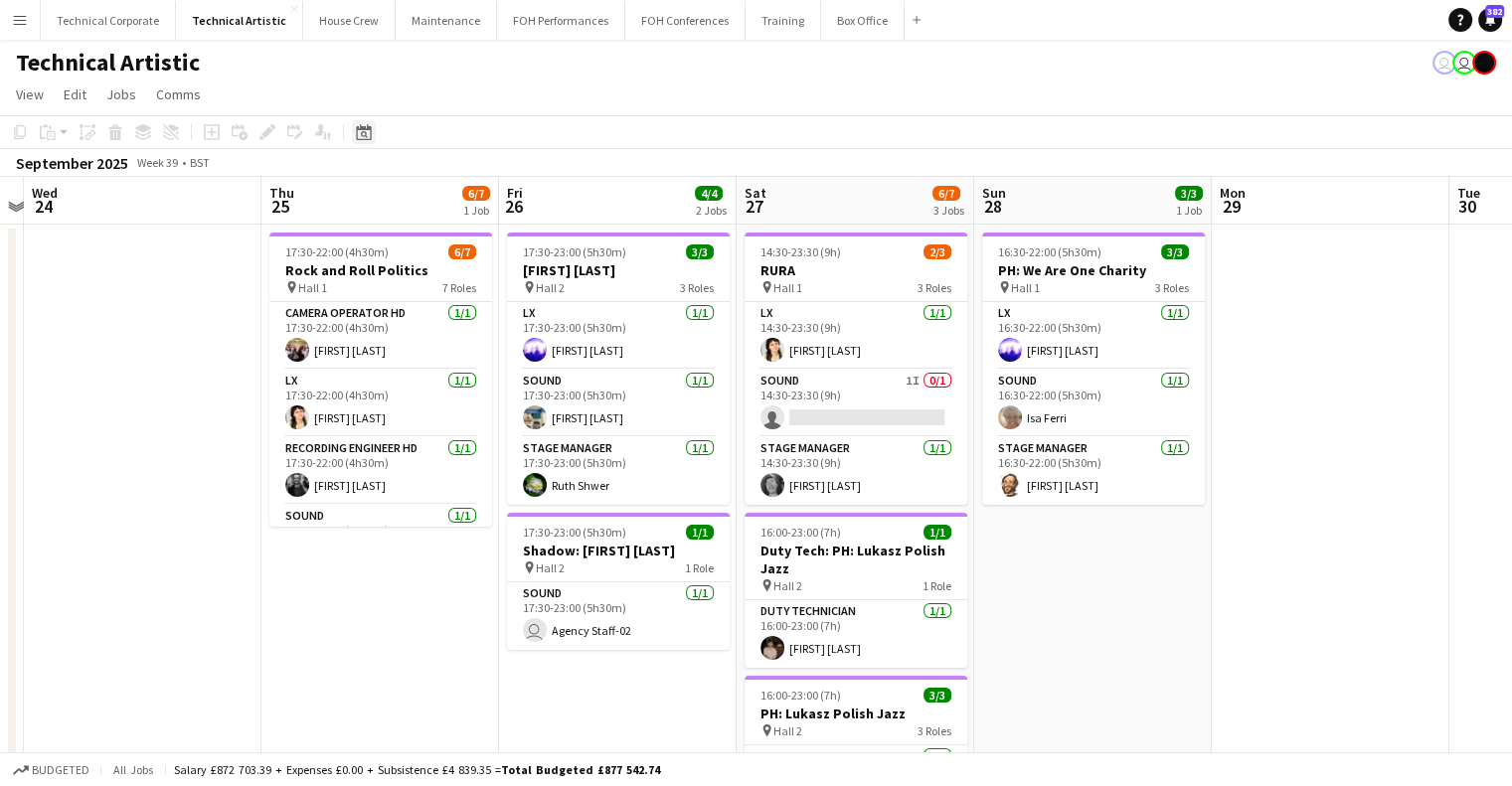 click 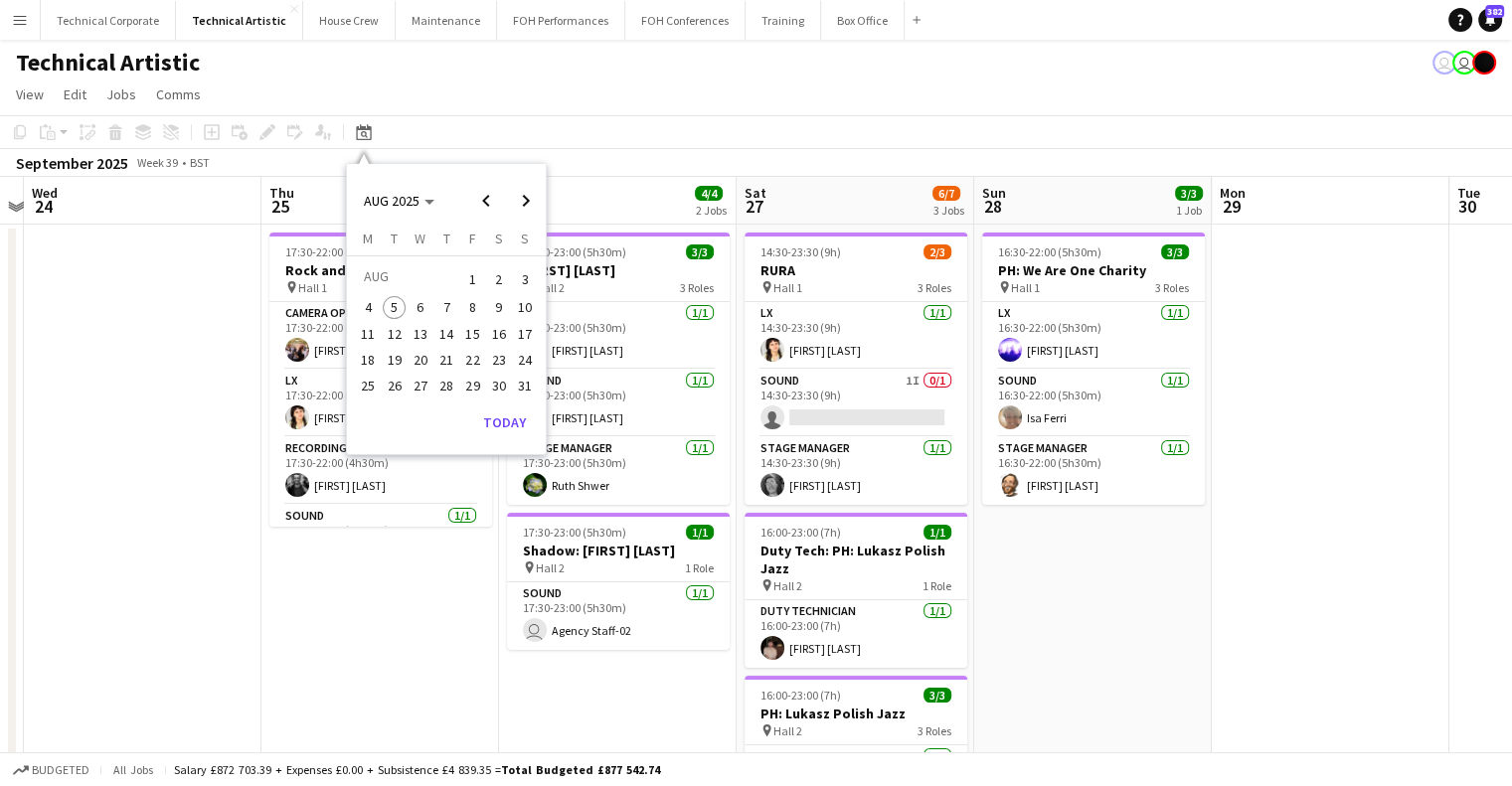 click on "26" at bounding box center [395, 386] 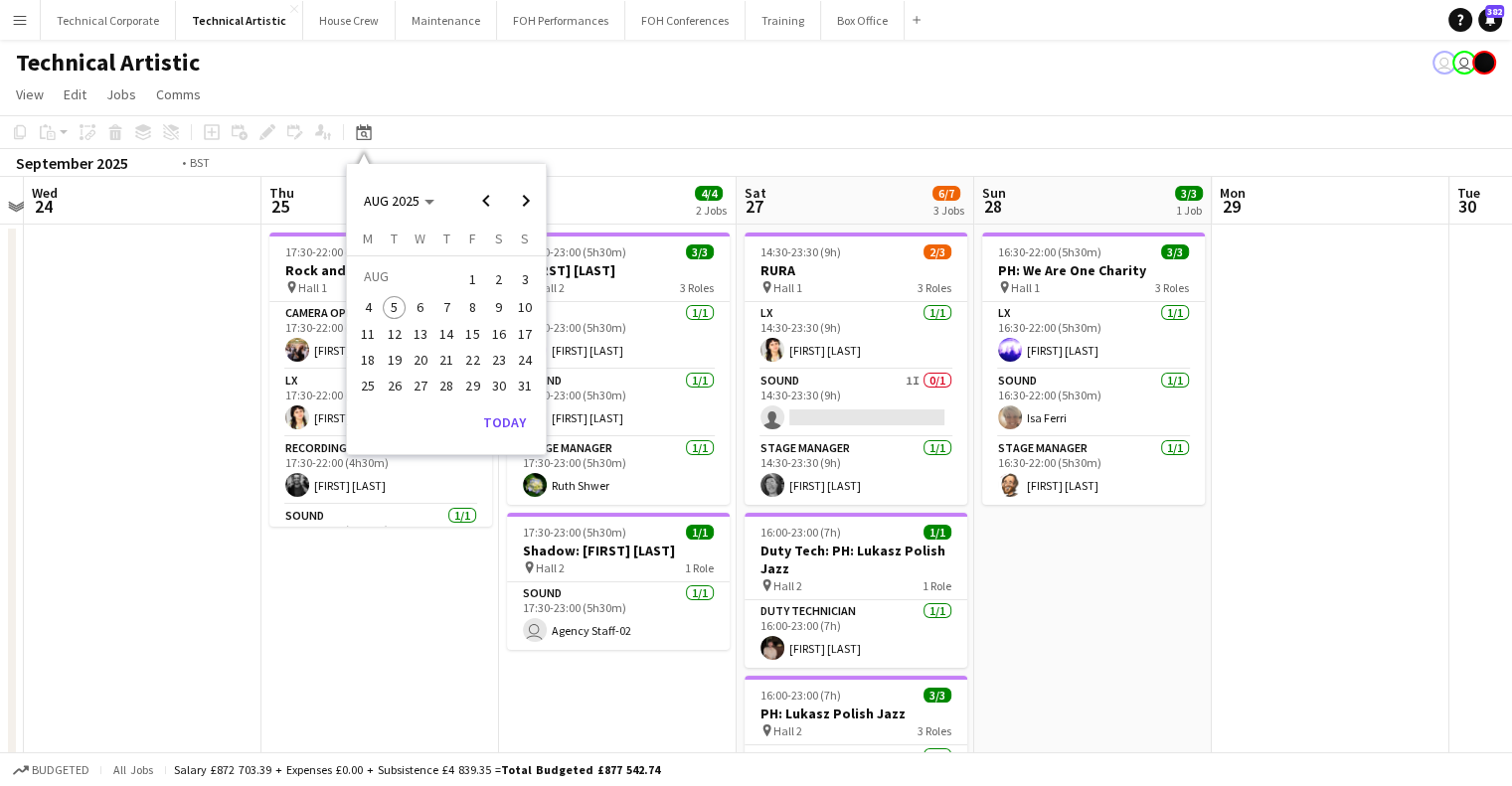 scroll, scrollTop: 0, scrollLeft: 684, axis: horizontal 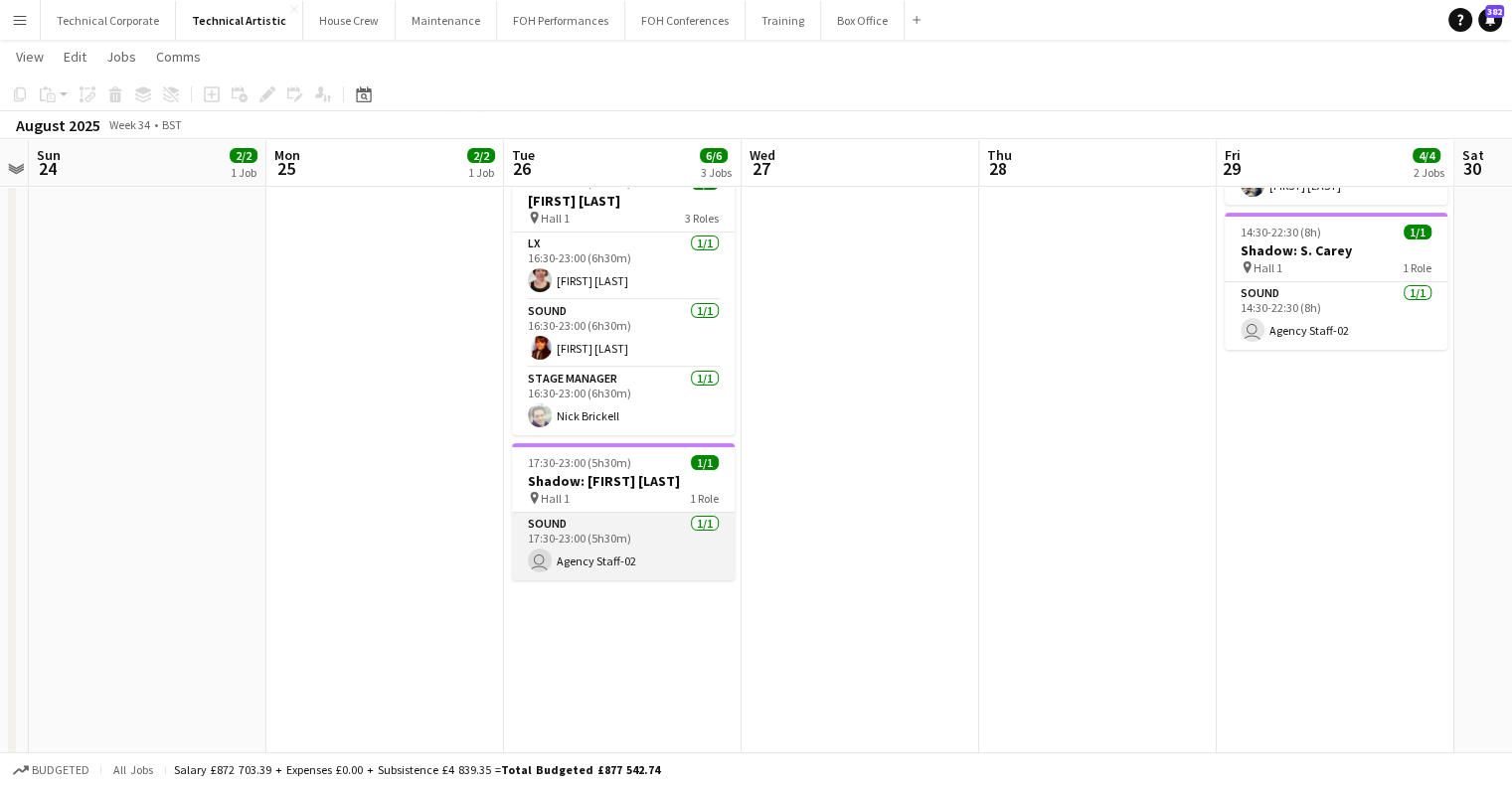 click on "Sound   1/1   17:30-23:00 (5h30m)
user
Agency Staff-02" at bounding box center [623, 547] 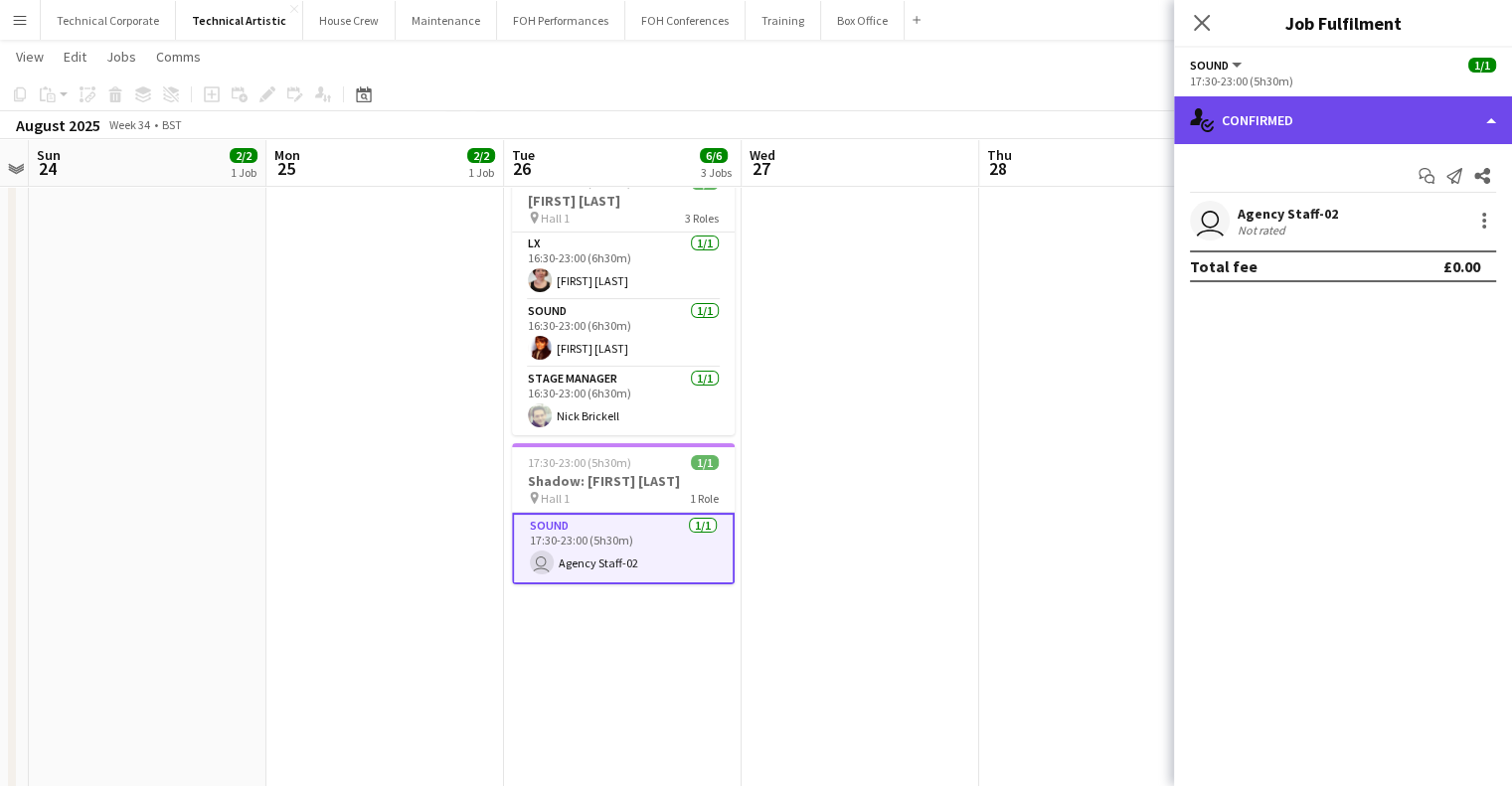 click on "single-neutral-actions-check-2
Confirmed" 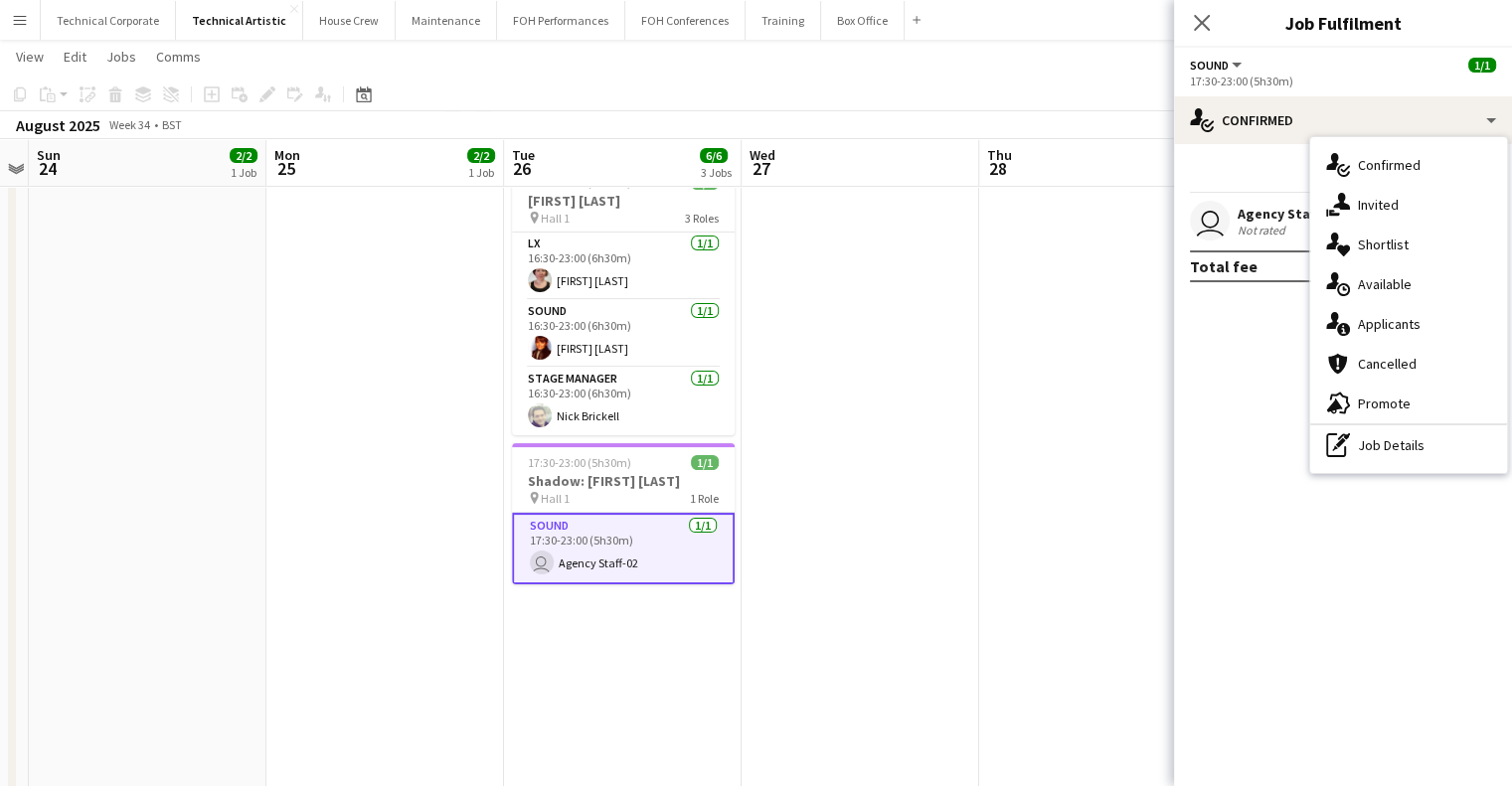 drag, startPoint x: 1392, startPoint y: 416, endPoint x: 1394, endPoint y: 432, distance: 16.124515 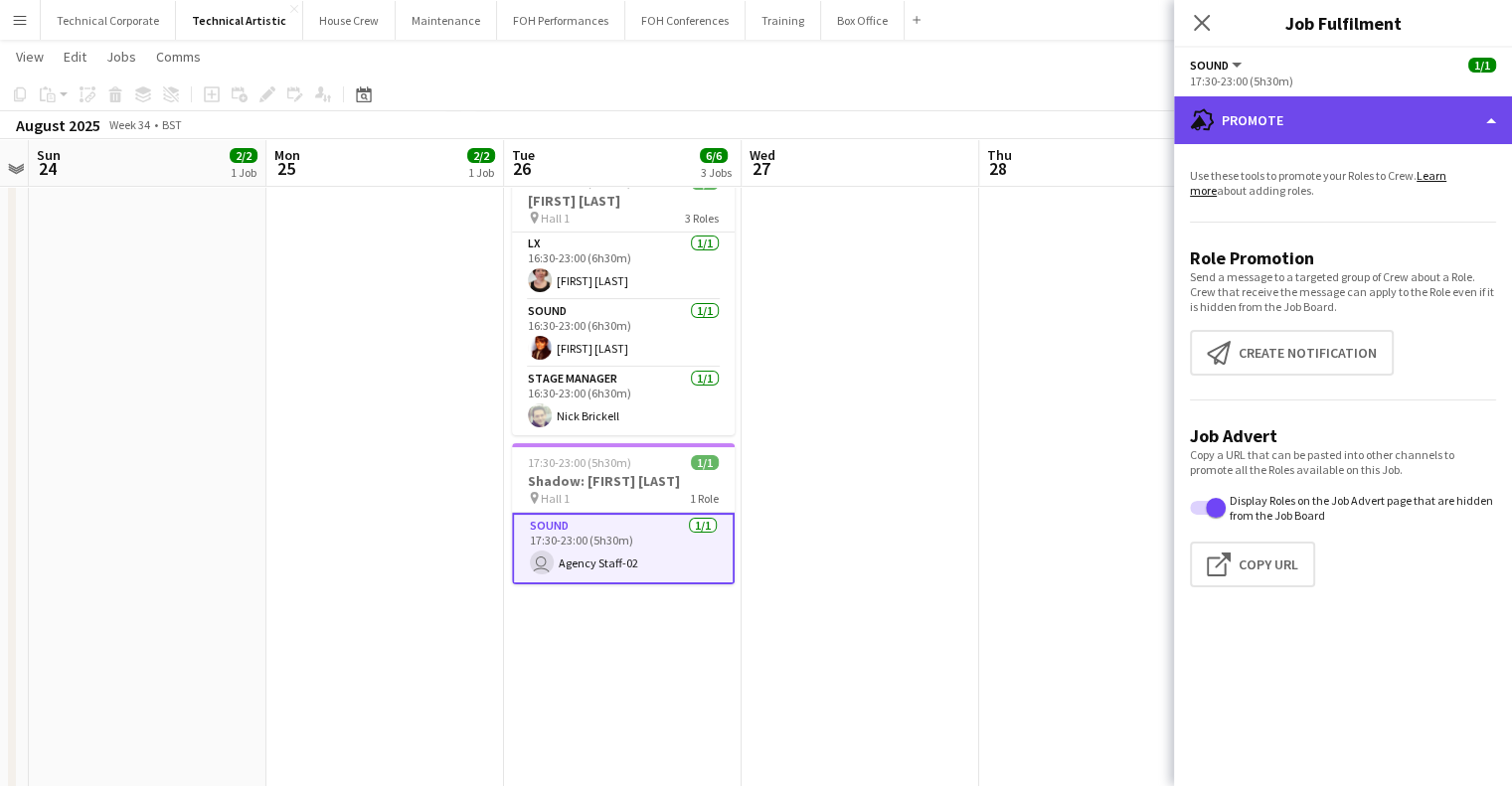 click on "advertising-megaphone
Promote" 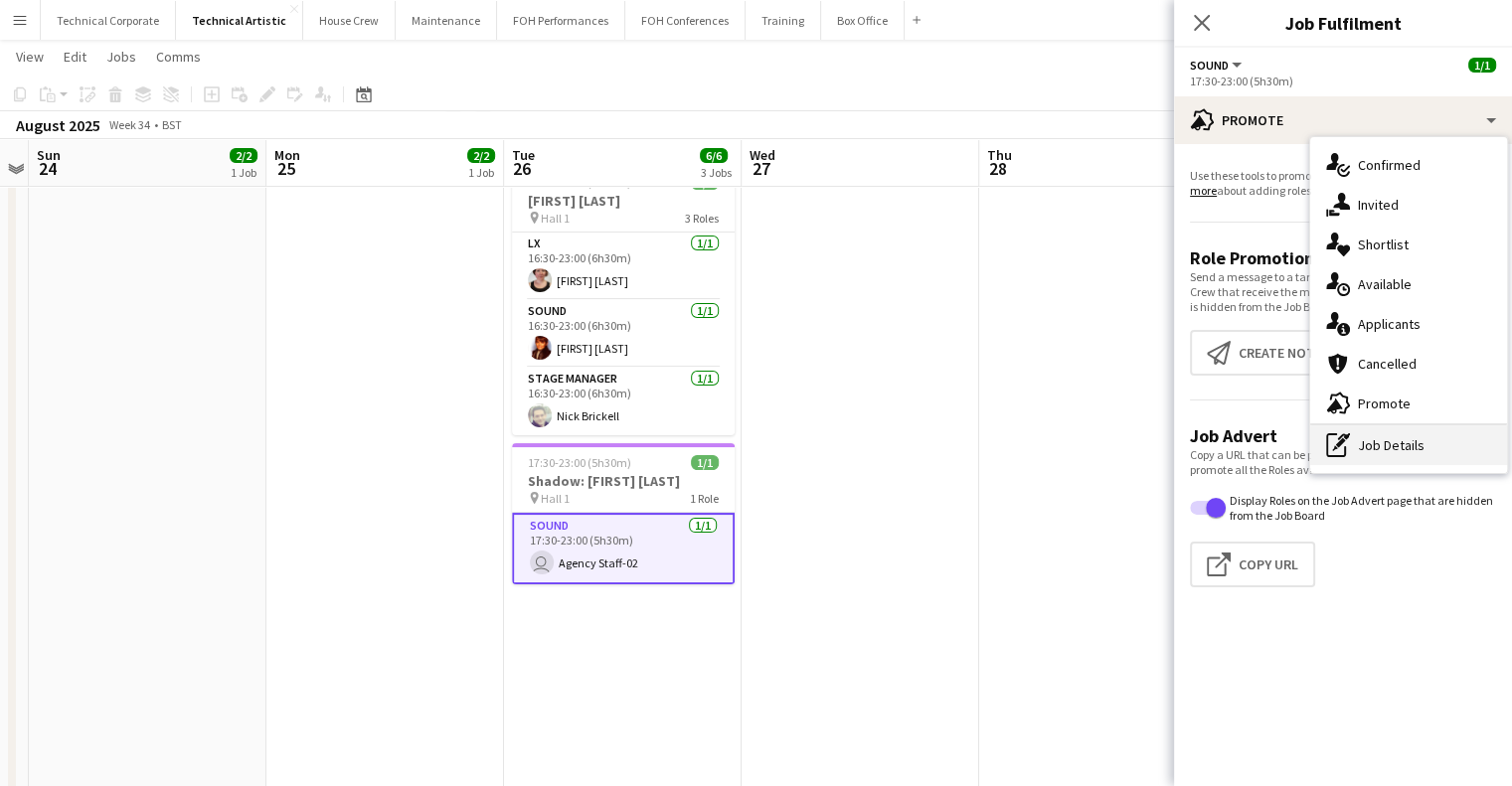 click on "pen-write
Job Details" at bounding box center [1409, 445] 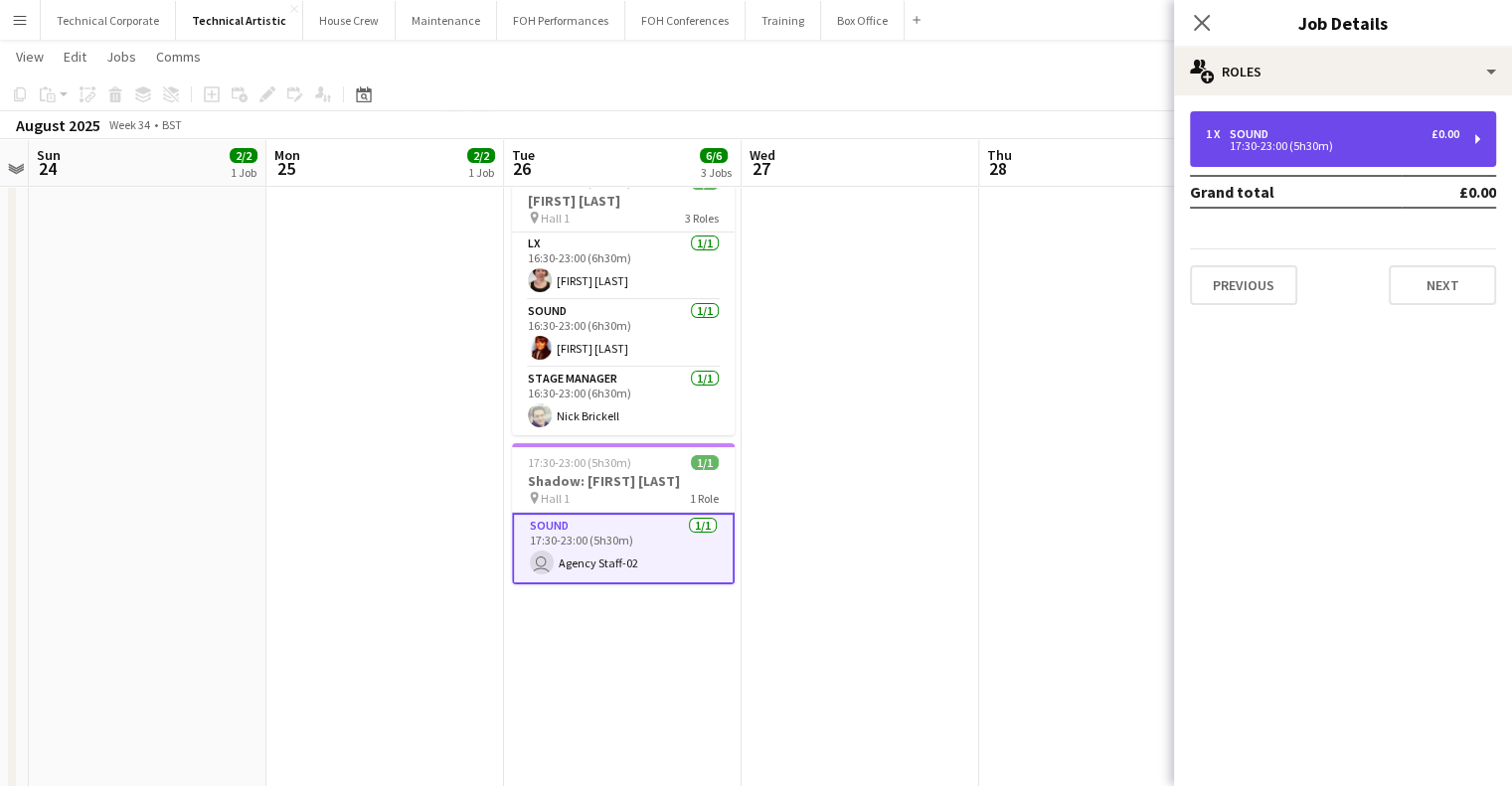 click on "1 x   Sound   £0.00   17:30-23:00 (5h30m)" at bounding box center (1343, 139) 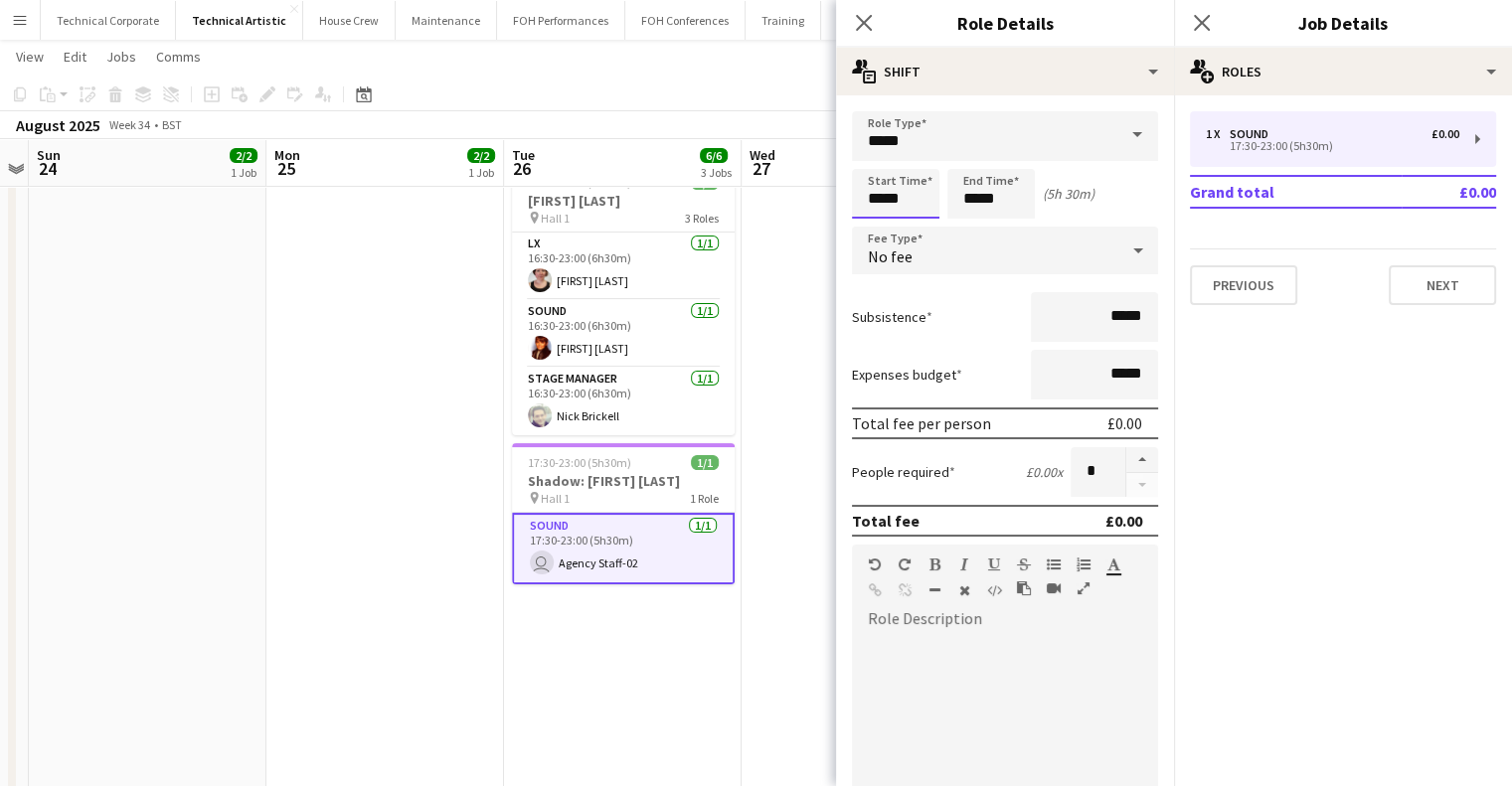 click on "*****" at bounding box center (896, 194) 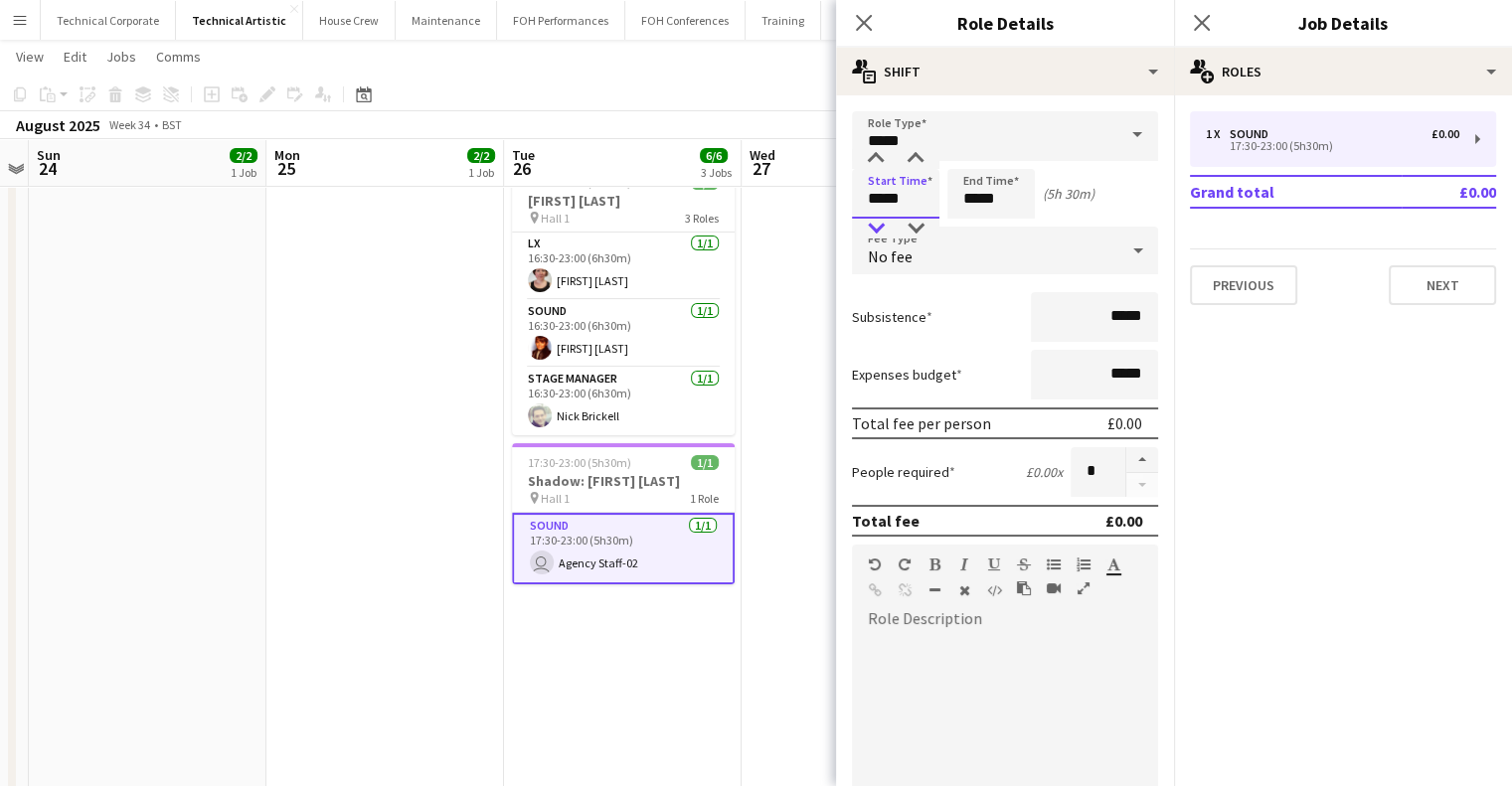 type on "*****" 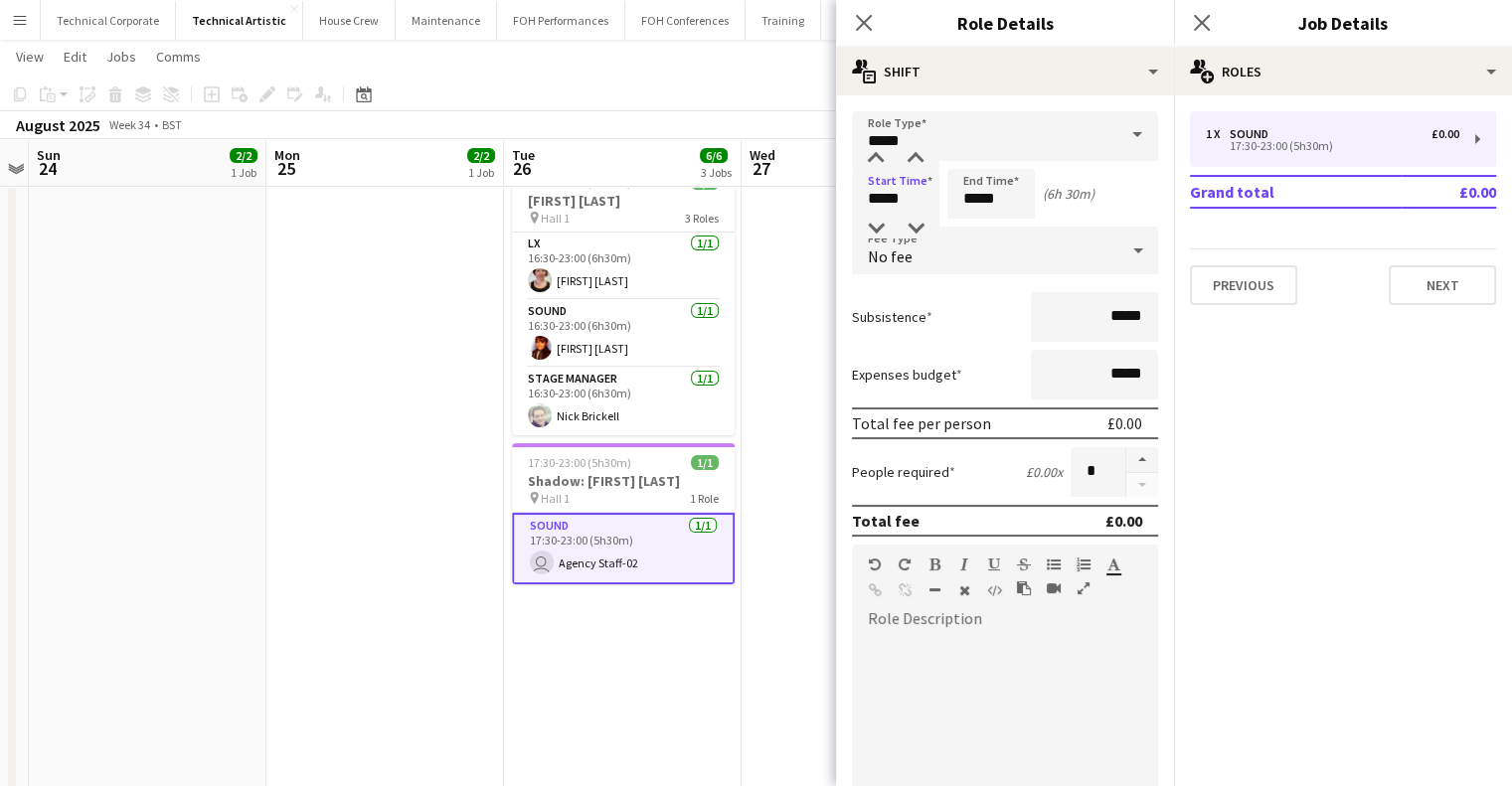 click at bounding box center [860, 527] 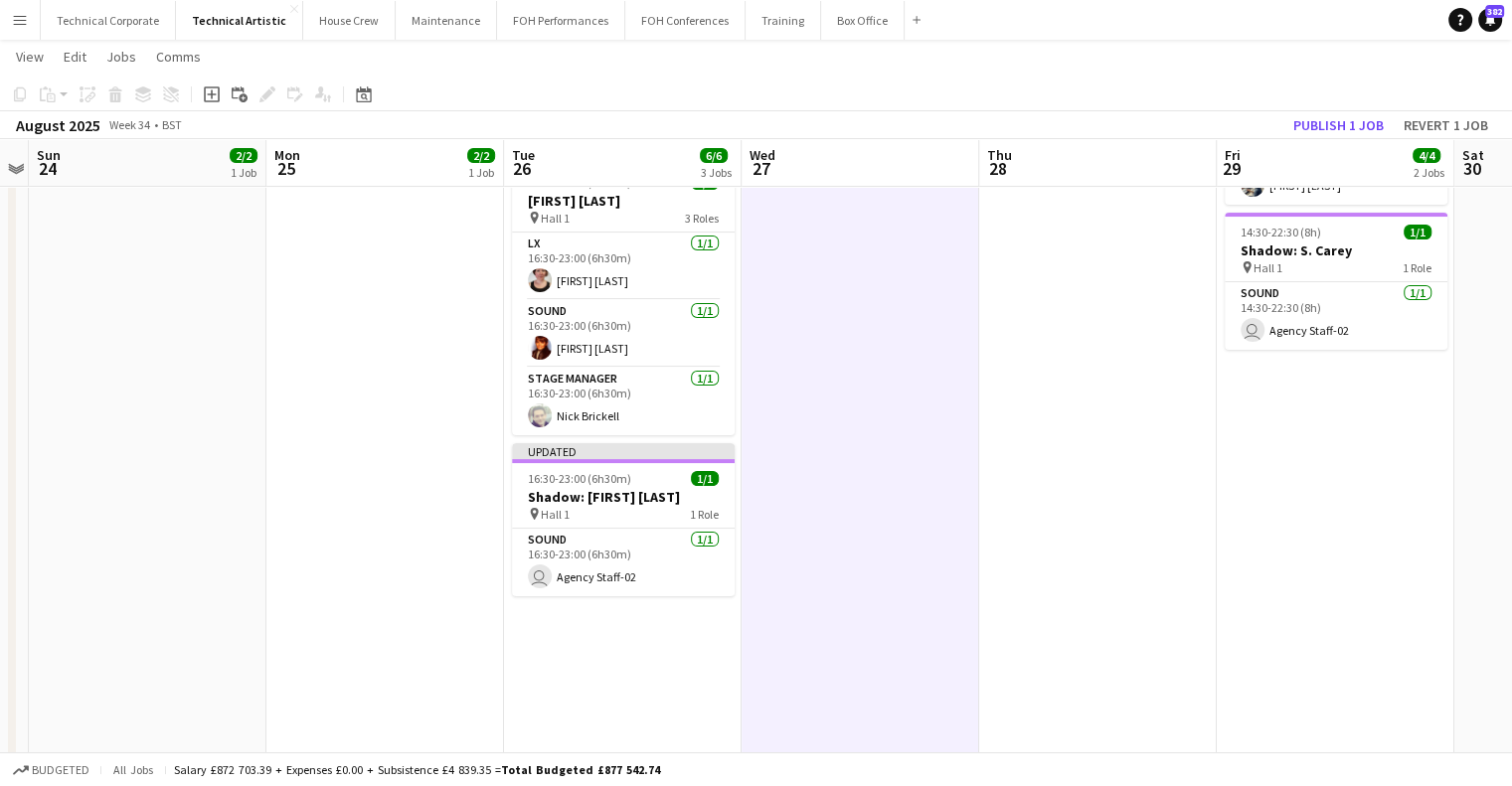 click at bounding box center [860, 527] 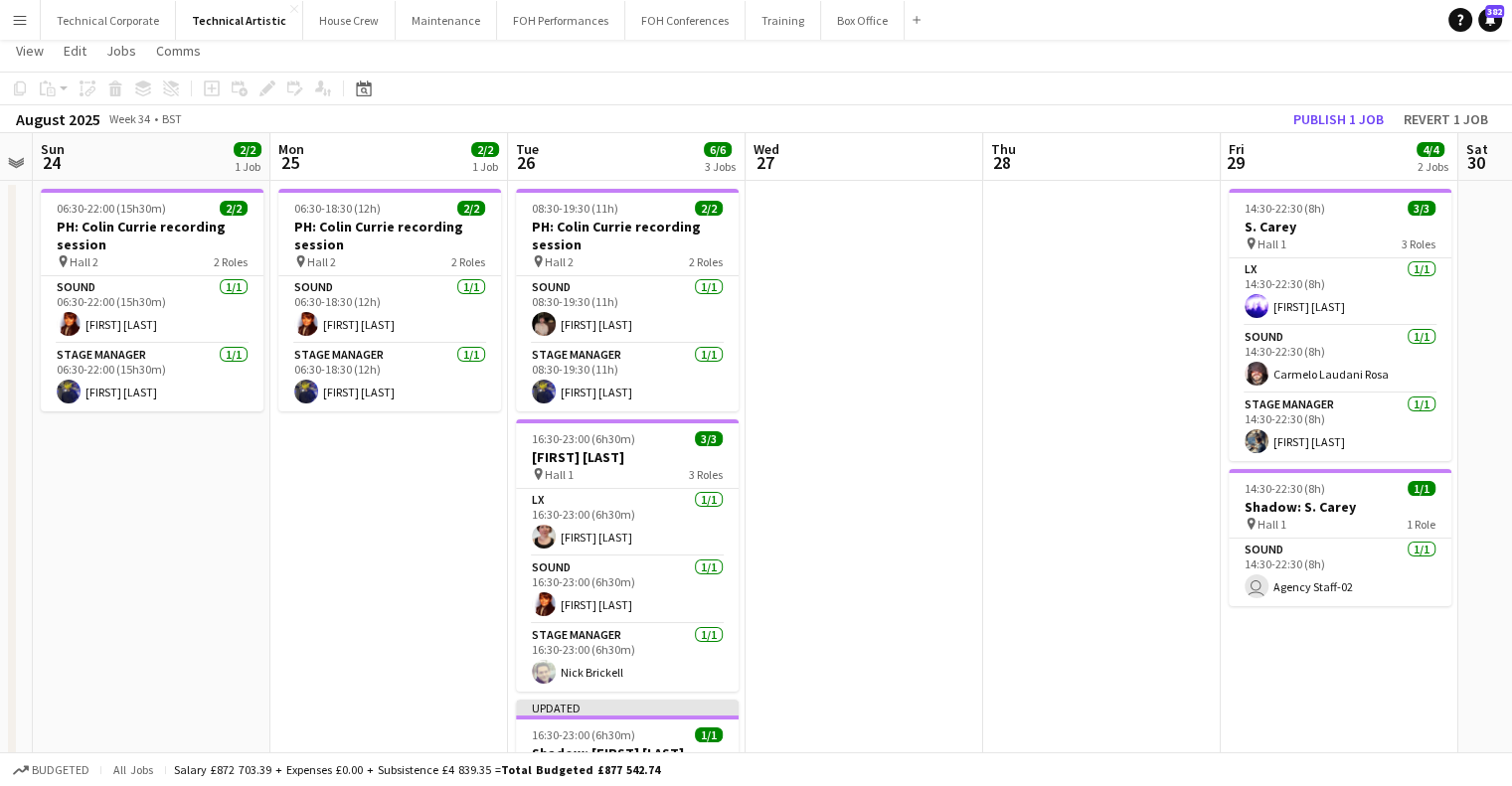 scroll, scrollTop: 0, scrollLeft: 0, axis: both 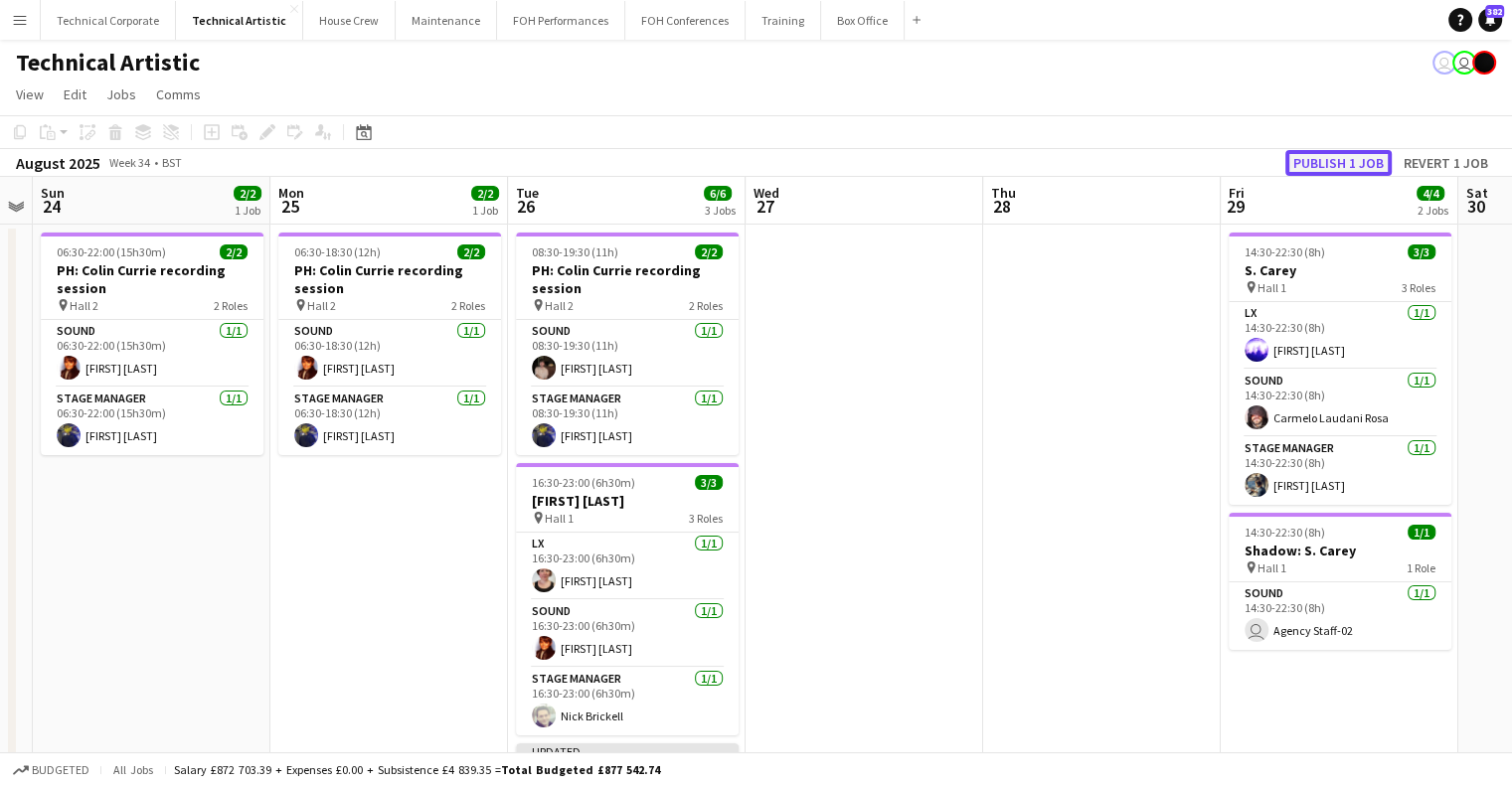 click on "Publish 1 job" 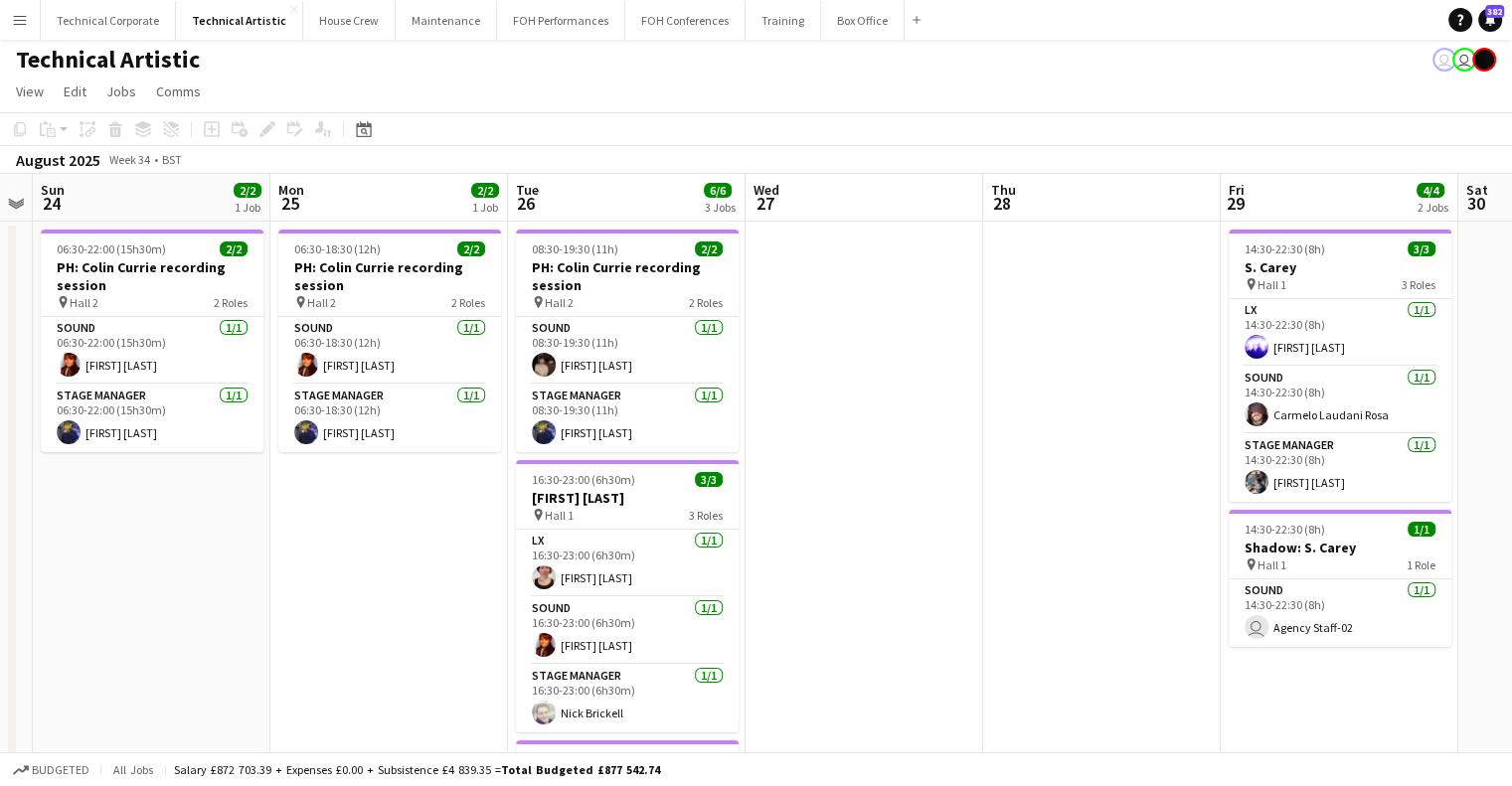 scroll, scrollTop: 0, scrollLeft: 0, axis: both 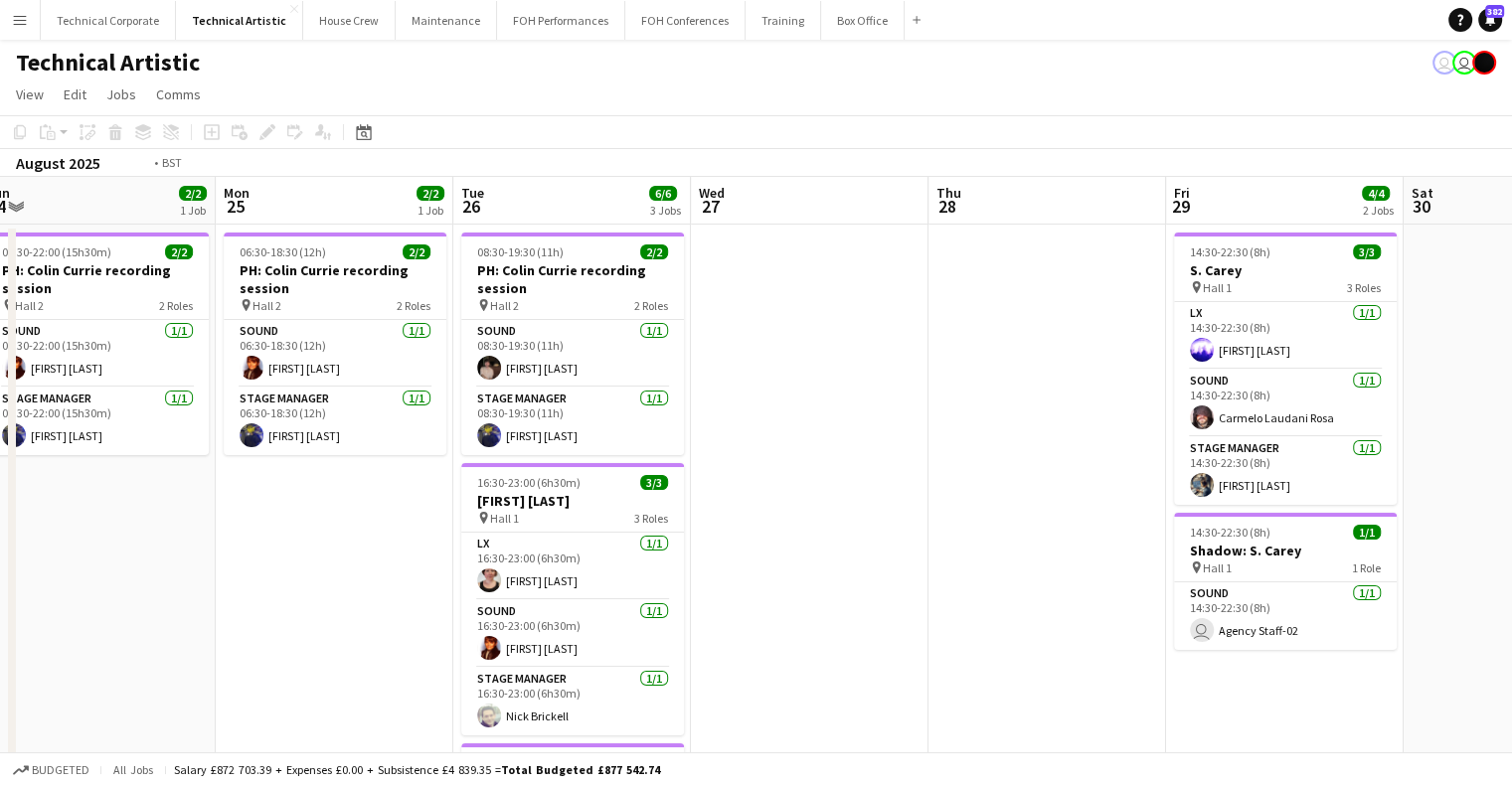 drag, startPoint x: 917, startPoint y: 498, endPoint x: 624, endPoint y: 514, distance: 293.43653 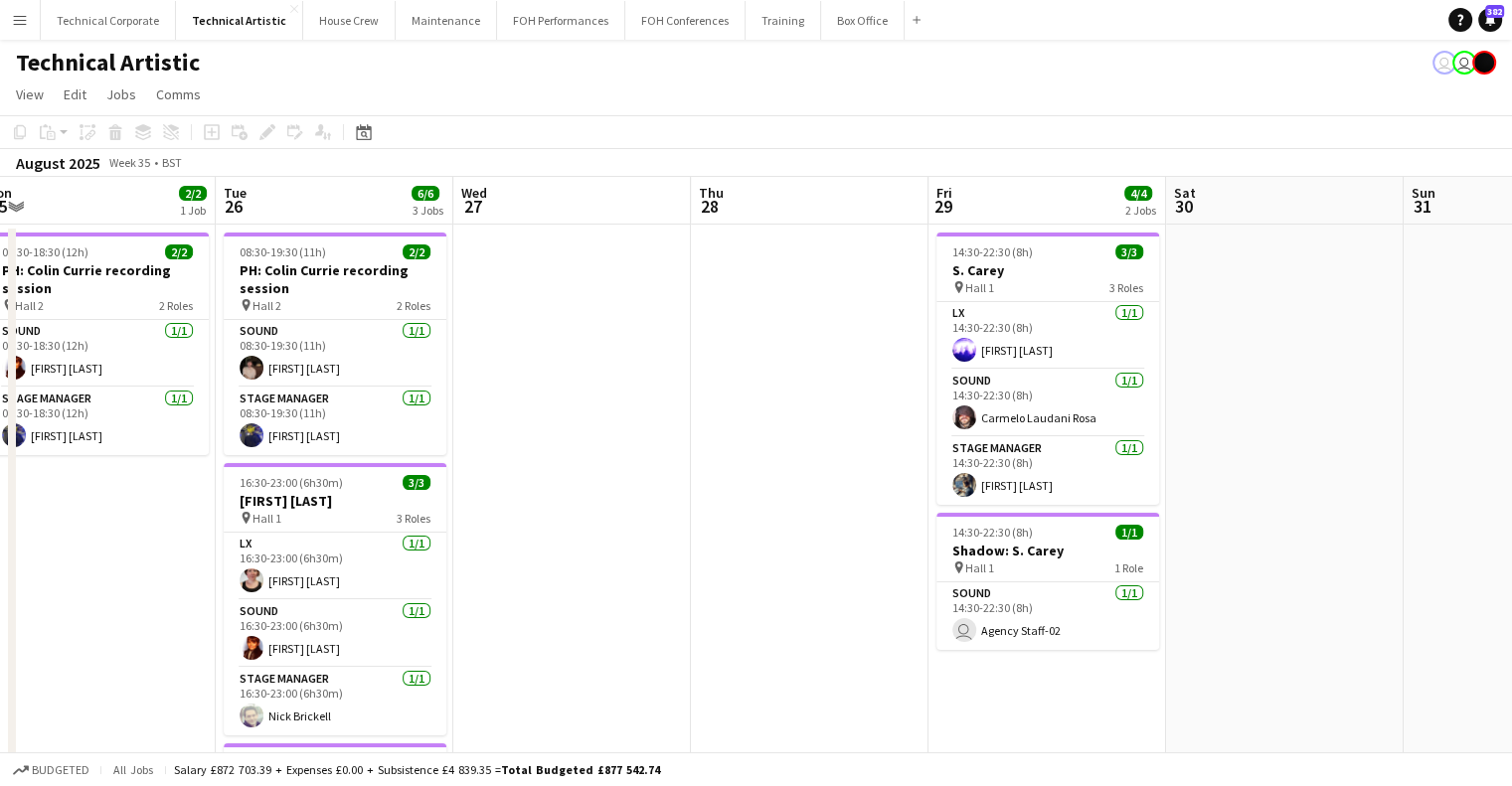 scroll, scrollTop: 0, scrollLeft: 736, axis: horizontal 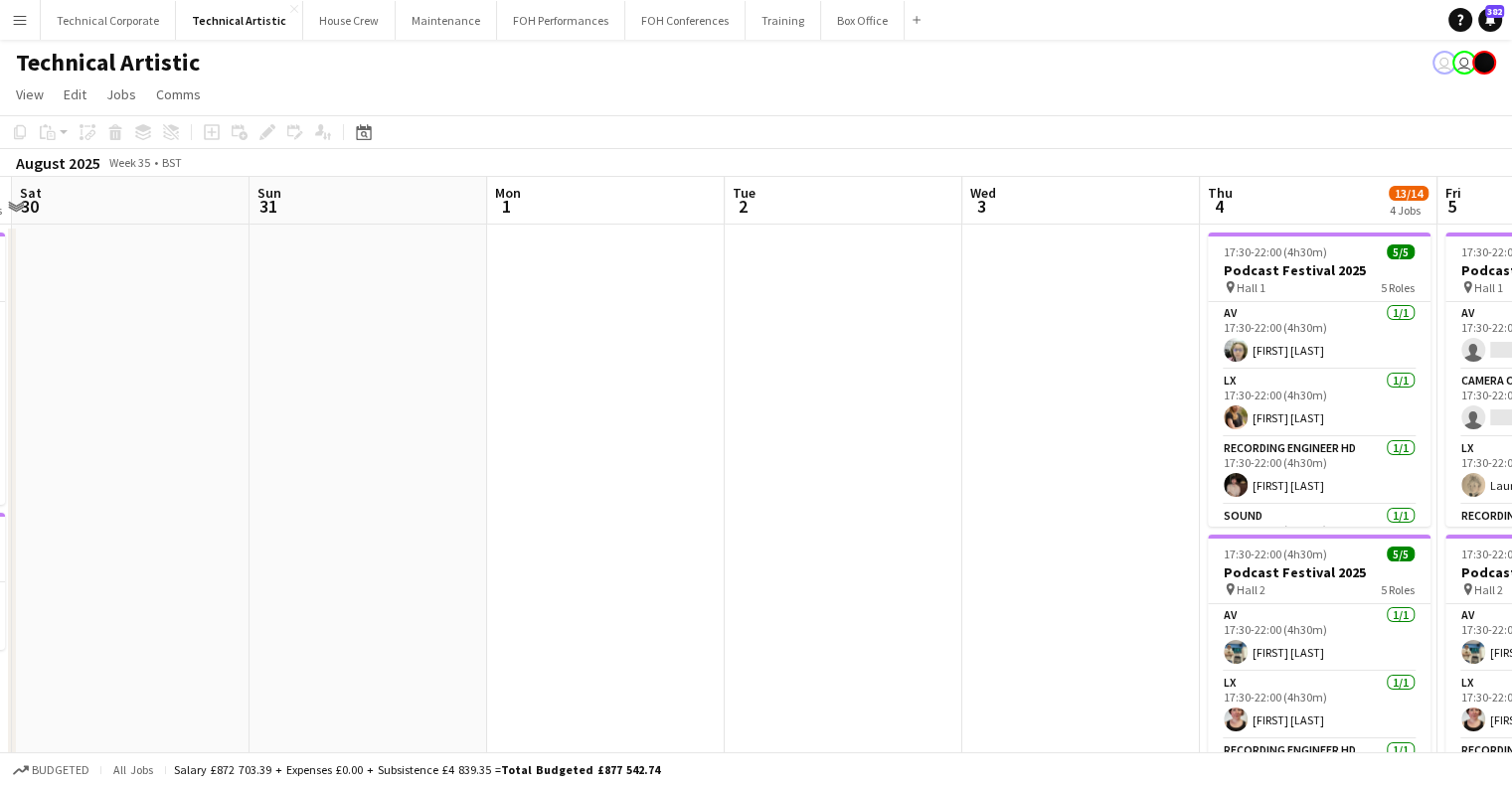 drag, startPoint x: 1288, startPoint y: 347, endPoint x: 537, endPoint y: 323, distance: 751.38339 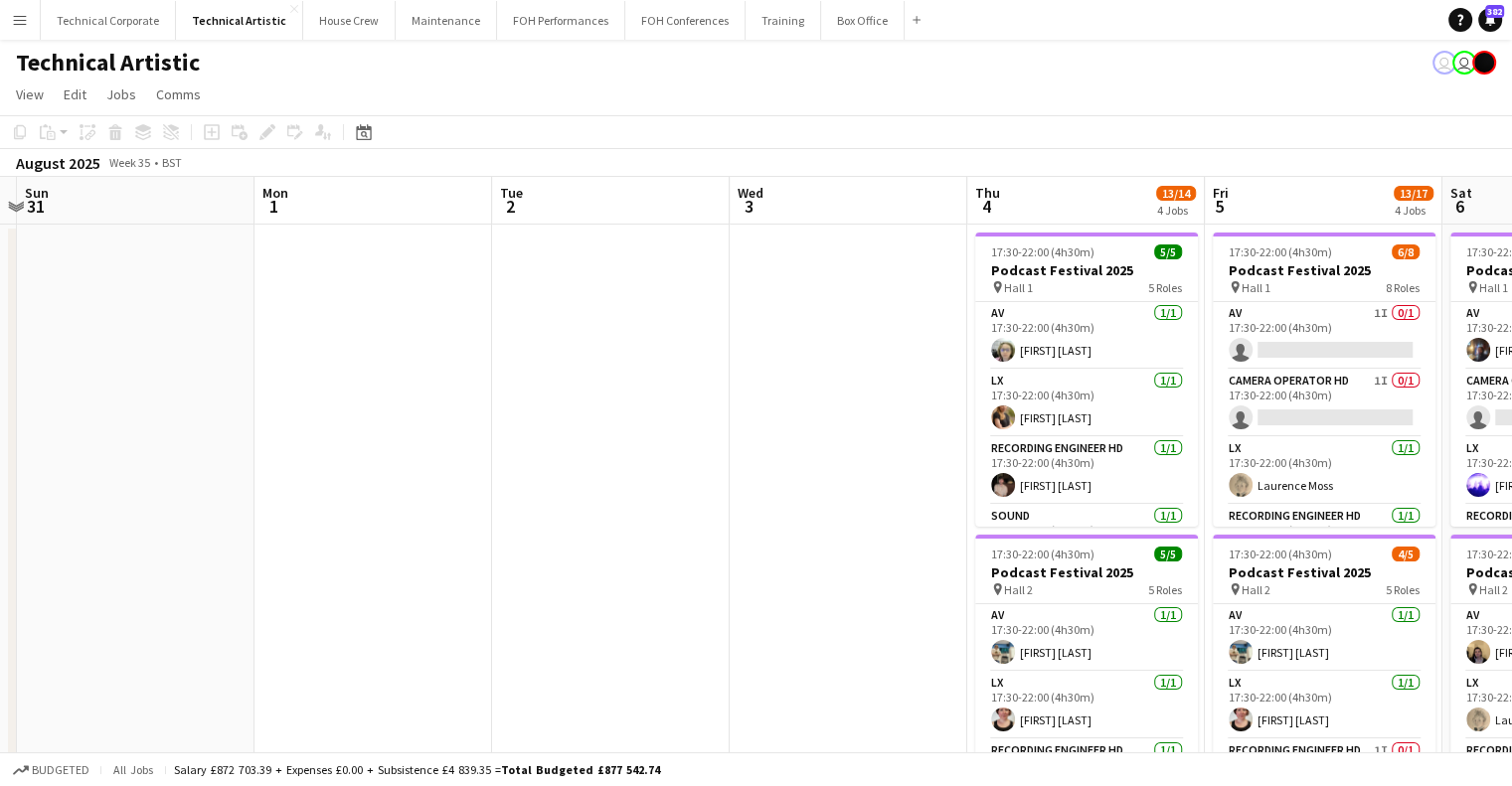 drag, startPoint x: 959, startPoint y: 307, endPoint x: 380, endPoint y: 330, distance: 579.4566 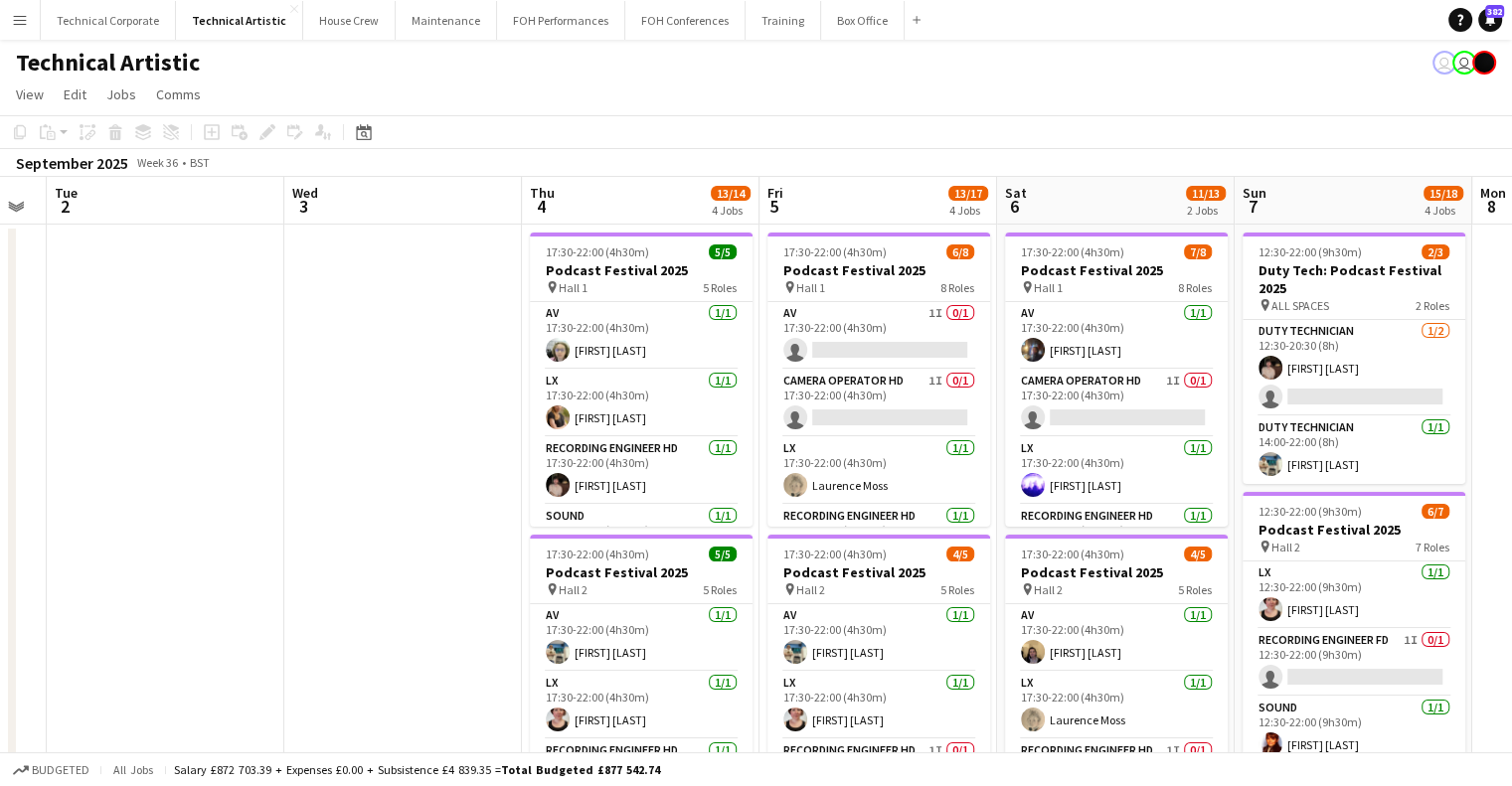 scroll, scrollTop: 0, scrollLeft: 736, axis: horizontal 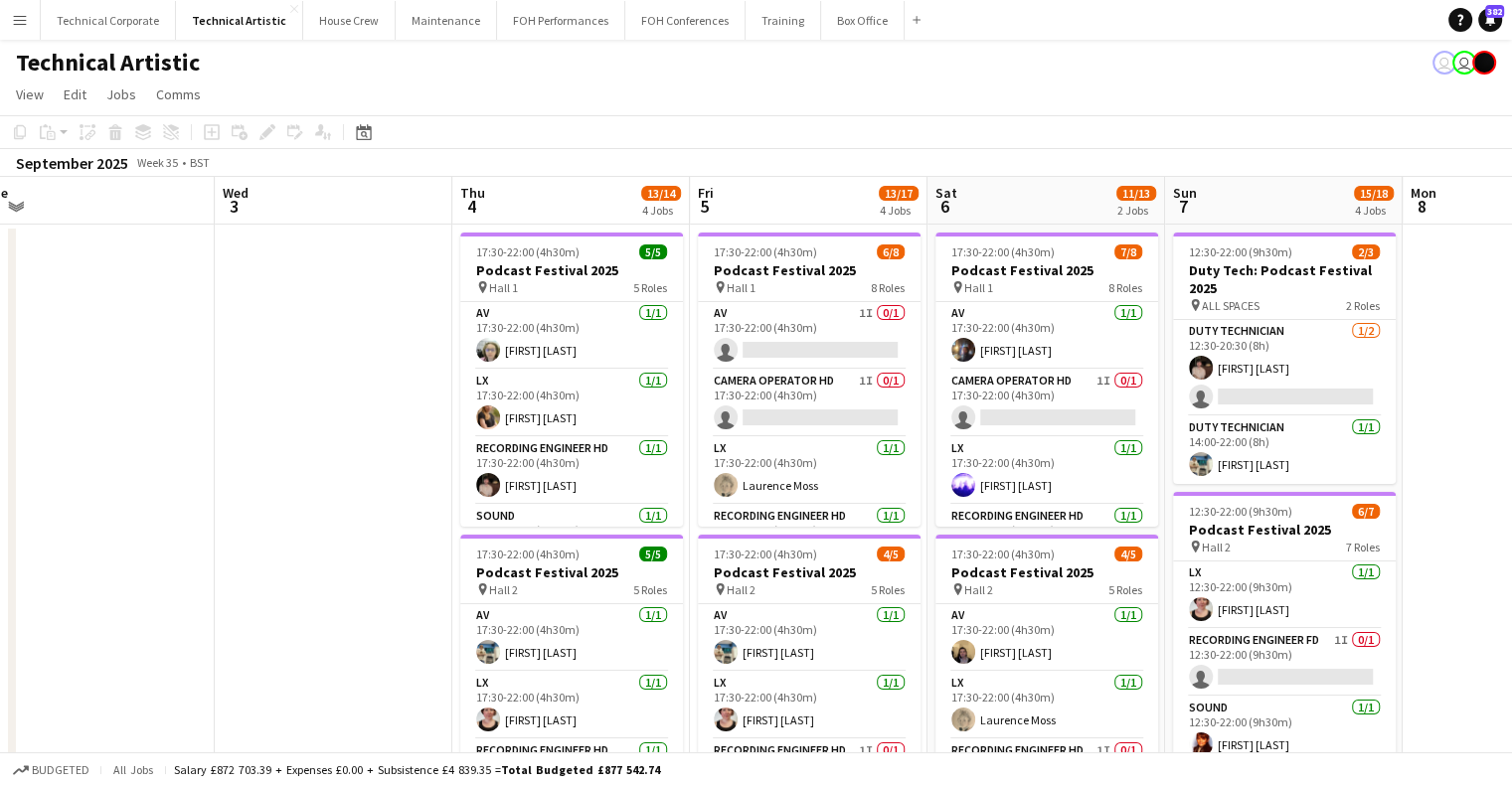 drag, startPoint x: 402, startPoint y: 362, endPoint x: 331, endPoint y: 365, distance: 71.063352 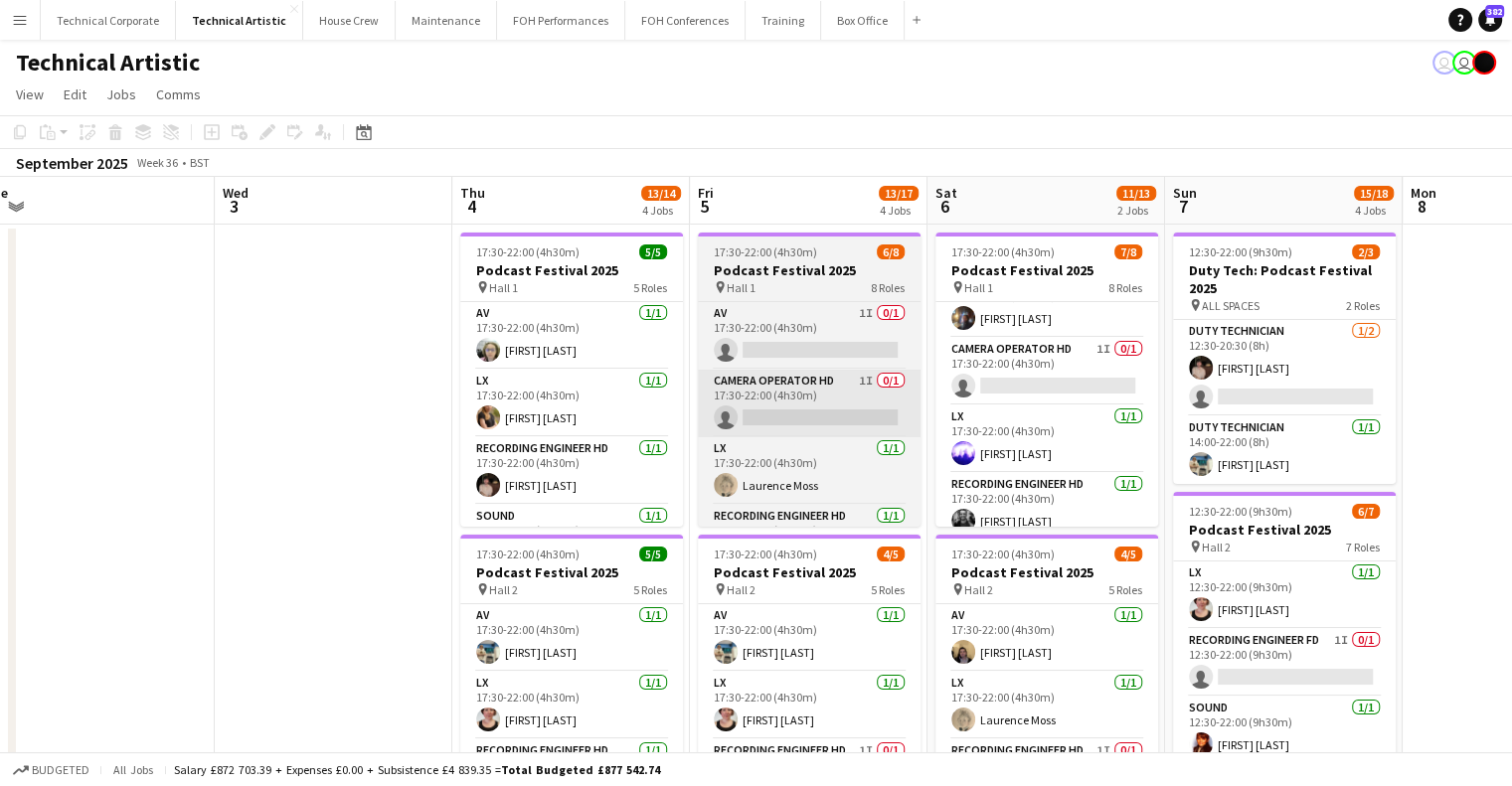 scroll, scrollTop: 0, scrollLeft: 0, axis: both 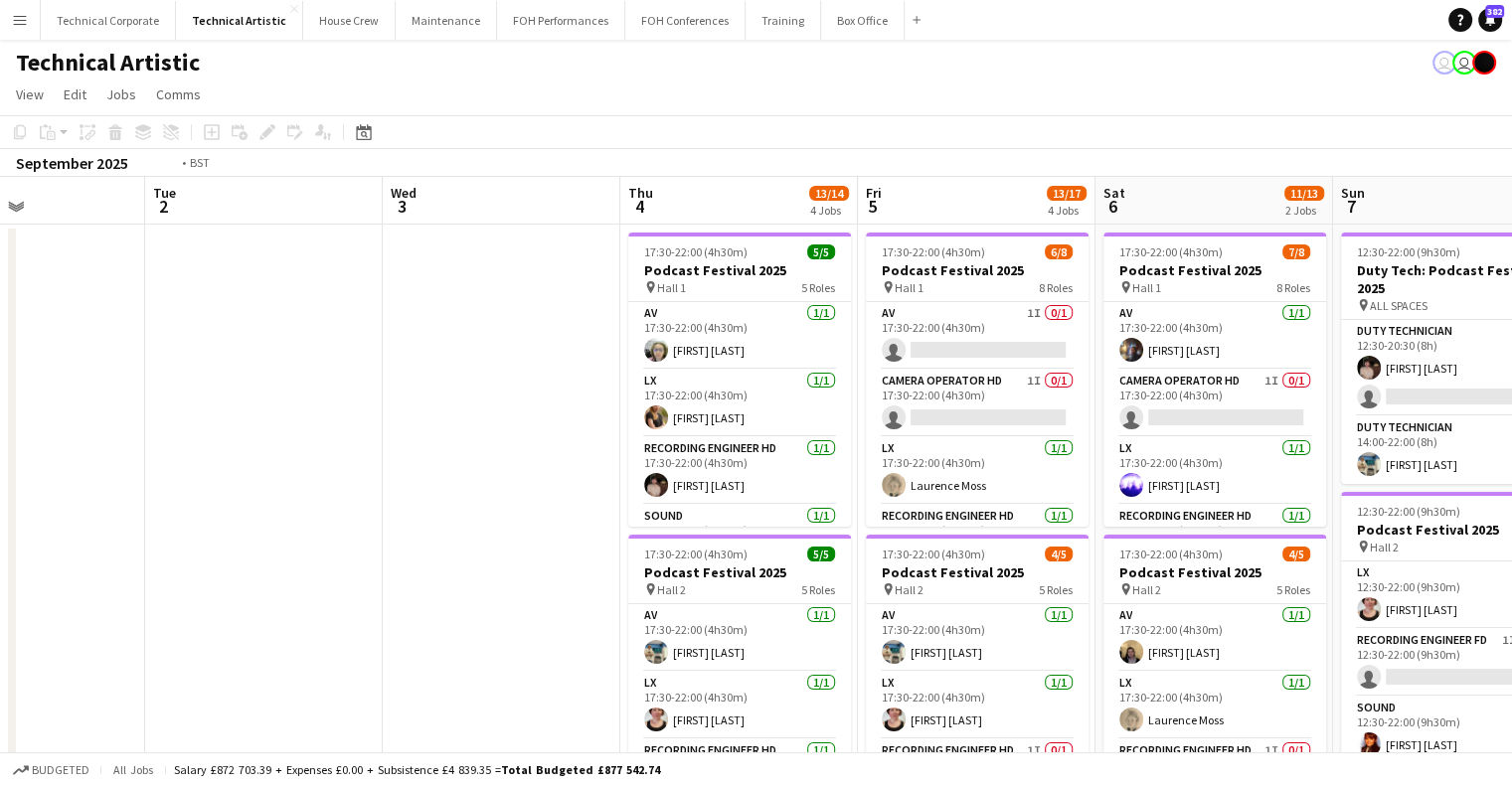 drag, startPoint x: 510, startPoint y: 381, endPoint x: 1098, endPoint y: 368, distance: 588.1437 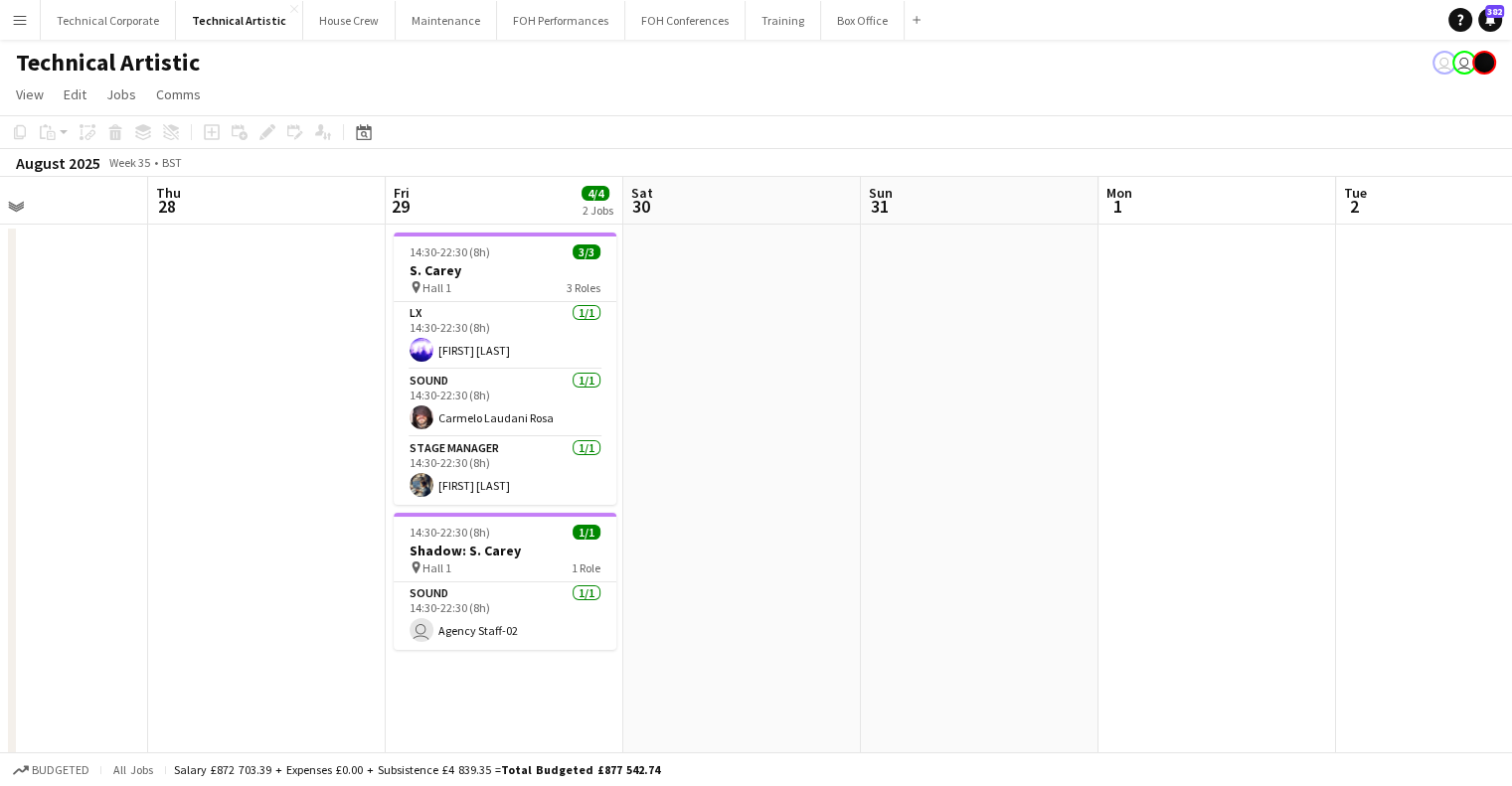 drag, startPoint x: 664, startPoint y: 388, endPoint x: 1321, endPoint y: 383, distance: 657.019 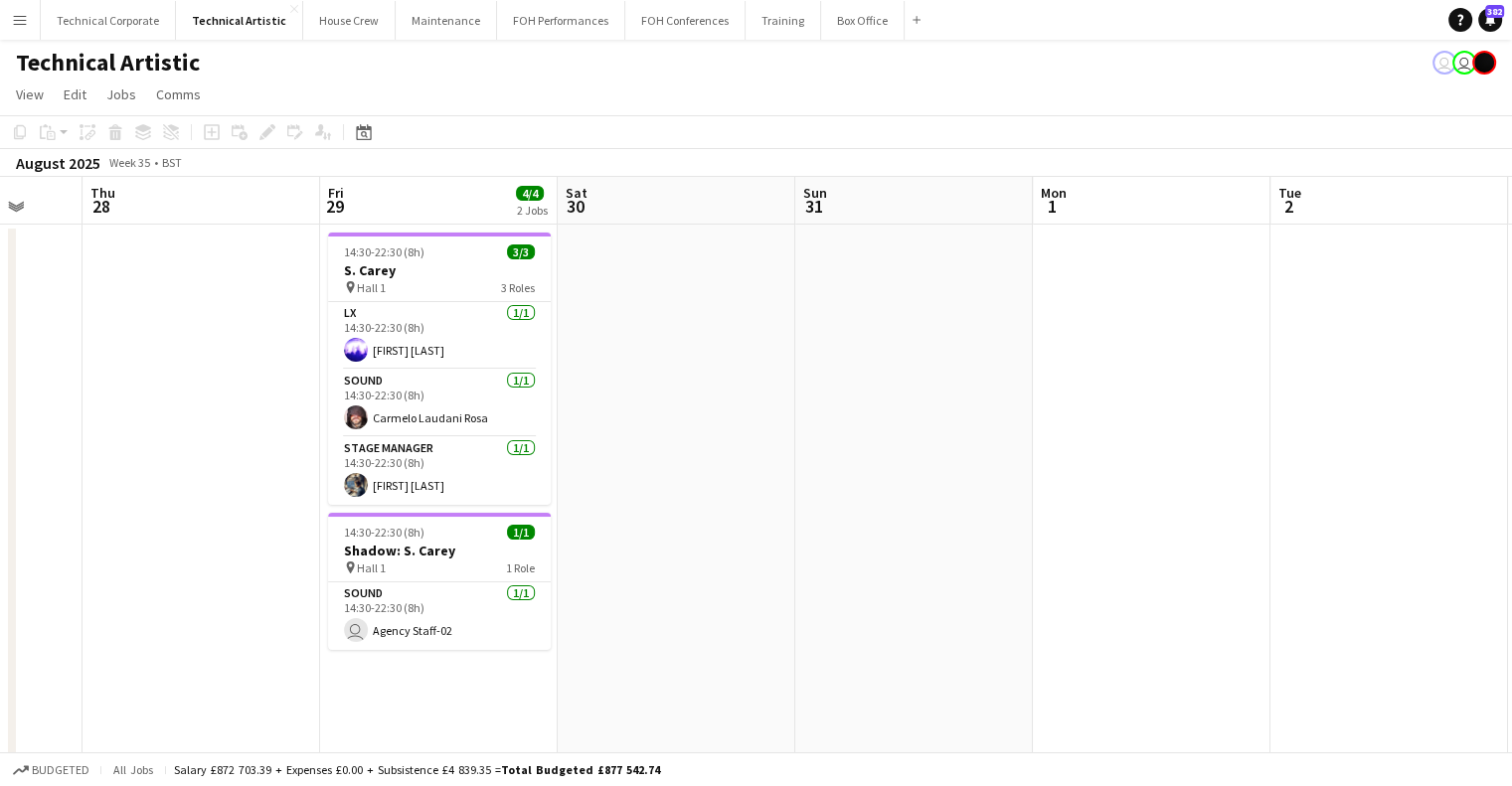 drag, startPoint x: 1077, startPoint y: 369, endPoint x: 535, endPoint y: 365, distance: 542.01476 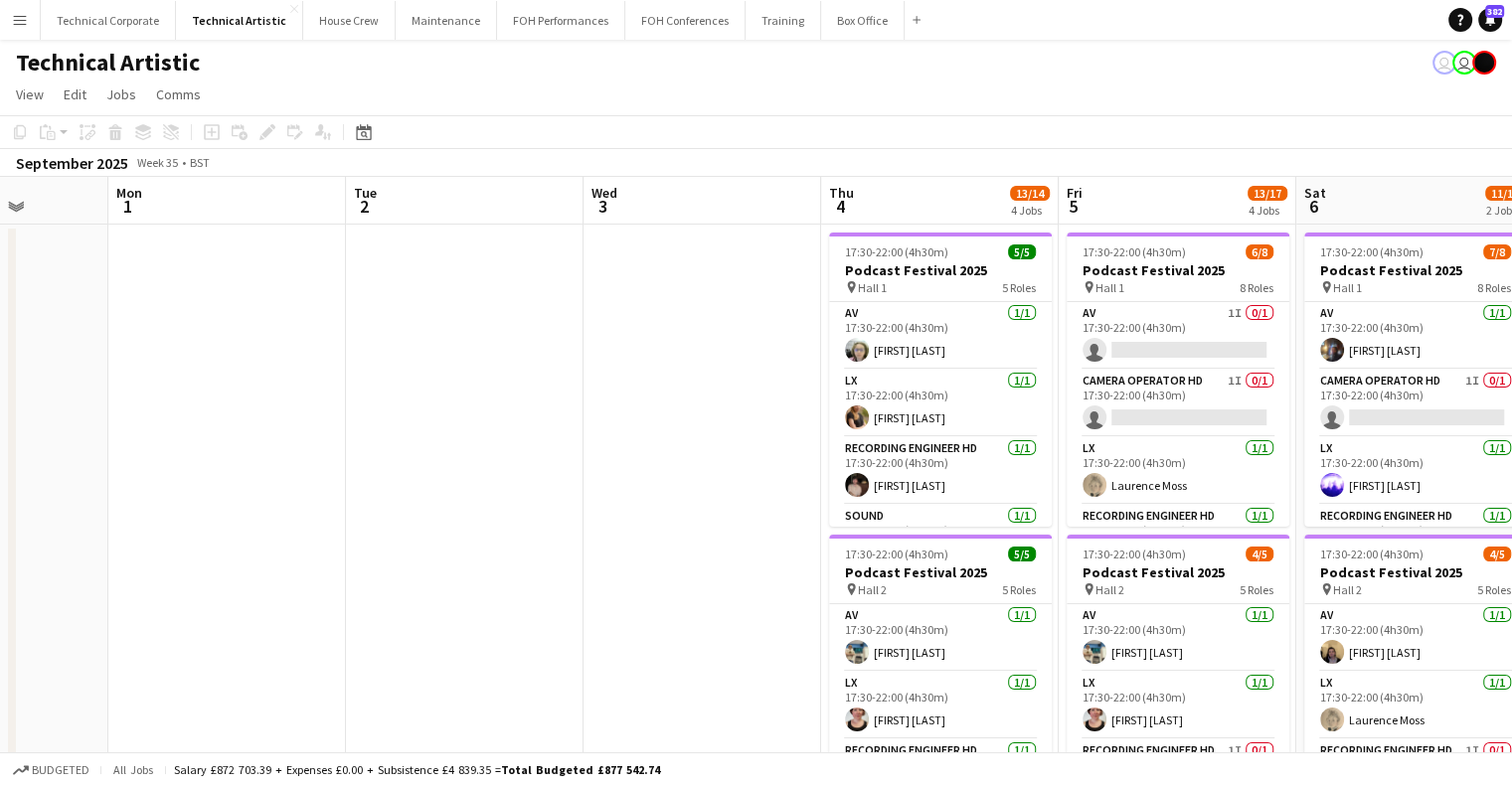 scroll, scrollTop: 0, scrollLeft: 621, axis: horizontal 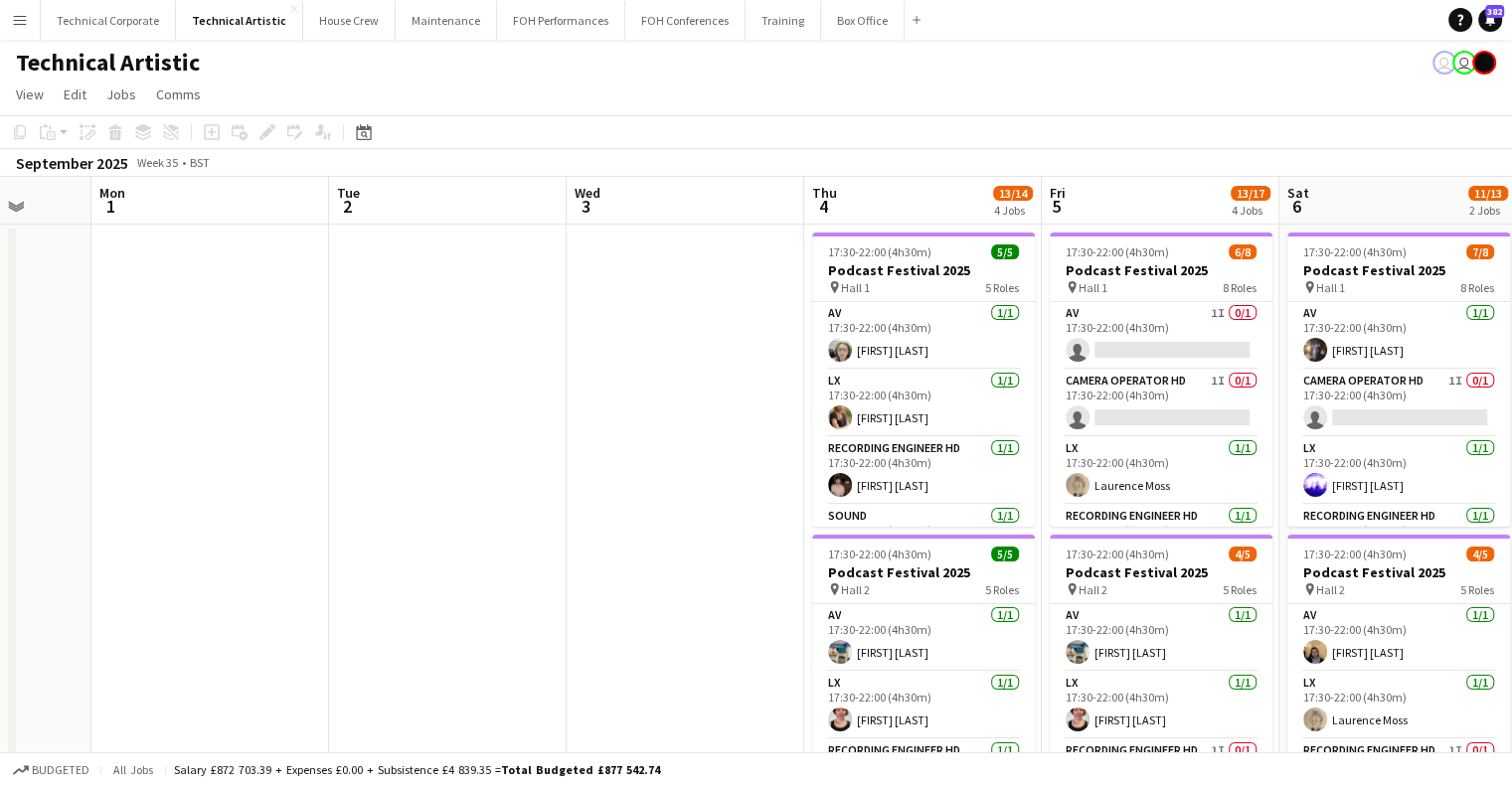 drag, startPoint x: 501, startPoint y: 393, endPoint x: 445, endPoint y: 390, distance: 56.0803 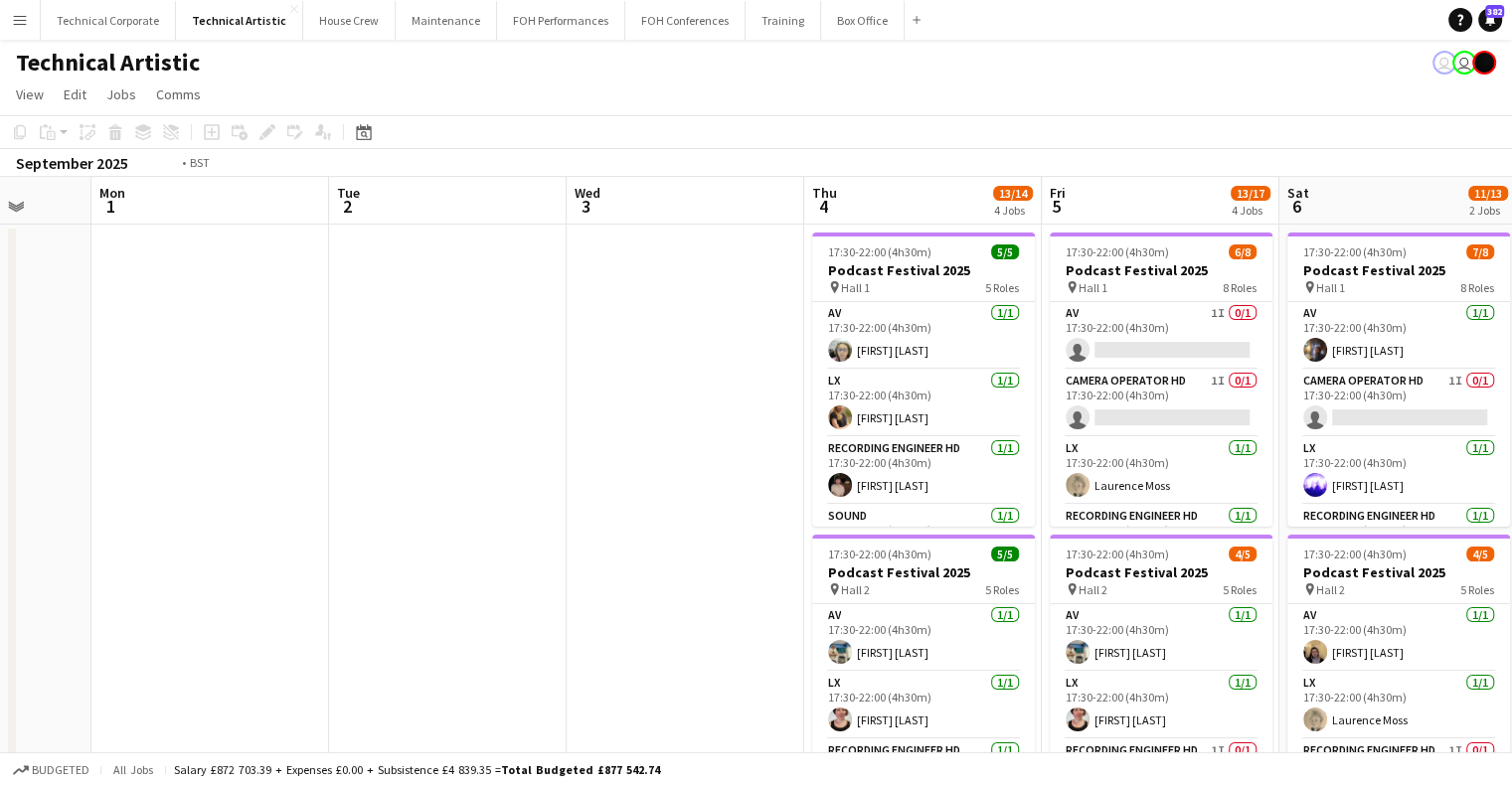 click on "Fri   29   4/4   2 Jobs   Sat   30   Sun   31   Mon   1   Tue   2   Wed   3   Thu   4   13/14   4 Jobs   Fri   5   13/17   4 Jobs   Sat   6   11/13   2 Jobs   Sun   7   15/18   4 Jobs   Mon   8   Tue   9      14:30-22:30 (8h)    3/3   S. Carey
pin
Hall 1   3 Roles   LX   1/1   14:30-22:30 (8h)
Jacek Klepacki  Sound   1/1   14:30-22:30 (8h)
Carmelo Laudani Rosa  Stage Manager   1/1   14:30-22:30 (8h)
Joe Harbot     14:30-22:30 (8h)    1/1   Shadow: S. Carey
pin
Hall 1   1 Role   Sound   1/1   14:30-22:30 (8h)
user
Agency Staff-02     17:30-22:00 (4h30m)    5/5   Podcast Festival 2025
pin
Hall 1   5 Roles   AV   1/1   17:30-22:00 (4h30m)
Sophie PERM Richardson  LX   1/1   17:30-22:00 (4h30m)
Amber Spooner  Recording Engineer HD   1/1   17:30-22:00 (4h30m)
Anders PERM Waller  Sound   1/1   17:30-22:00 (4h30m)
Daniel Pye  Stage Manager   1/1  [FIRST] [LAST]" at bounding box center (756, 803) 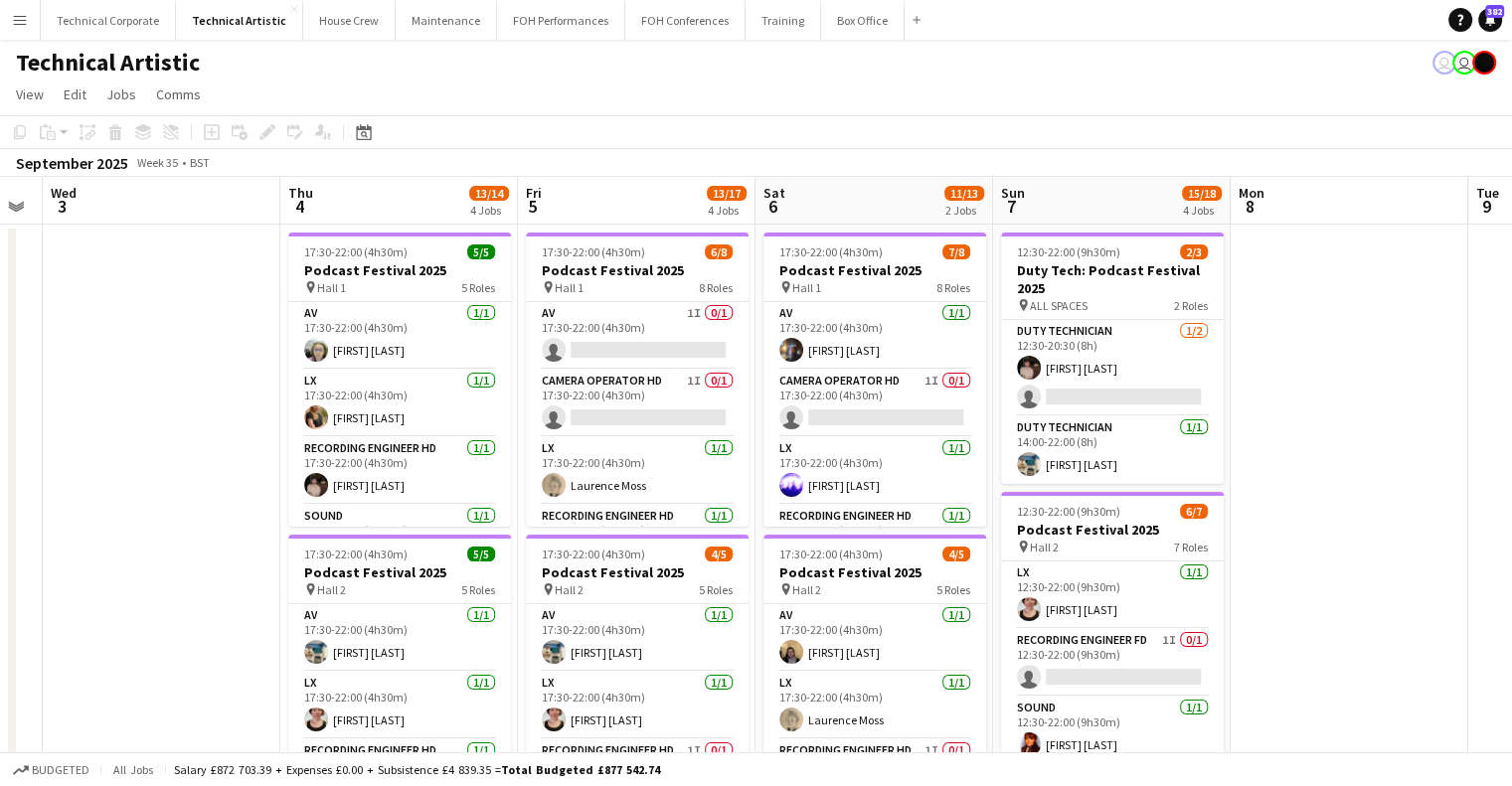 click on "Sun   31   Mon   1   Tue   2   Wed   3   Thu   4   13/14   4 Jobs   Fri   5   13/17   4 Jobs   Sat   6   11/13   2 Jobs   Sun   7   15/18   4 Jobs   Mon   8   Tue   9   Wed   10   3/3   1 Job   Thu   11   13/14   4 Jobs      17:30-22:00 (4h30m)    5/5   Podcast Festival 2025
pin
Hall 1   5 Roles   AV   1/1   17:30-22:00 (4h30m)
Sophie PERM Richardson  LX   1/1   17:30-22:00 (4h30m)
Amber Spooner  Recording Engineer HD   1/1   17:30-22:00 (4h30m)
Anders PERM Waller  Sound   1/1   17:30-22:00 (4h30m)
Daniel Pye  Stage Manager   1/1   17:30-22:00 (4h30m)
Jonathan Siddall     17:30-22:00 (4h30m)    5/5   Podcast Festival 2025
pin
Hall 2   5 Roles   AV   1/1   17:30-22:00 (4h30m)
Thomas PERM Alston  LX   1/1   17:30-22:00 (4h30m)
Marie PERM Kearney  Recording Engineer HD   1/1   17:30-22:00 (4h30m)
Giuseppe Lubrano  Sound   1/1   17:30-22:00 (4h30m)
Elliot Buchanan  Stage Manager   1/1   17:30-22:00 (4h30m)
Ruth Shwer     2/3" at bounding box center [756, 803] 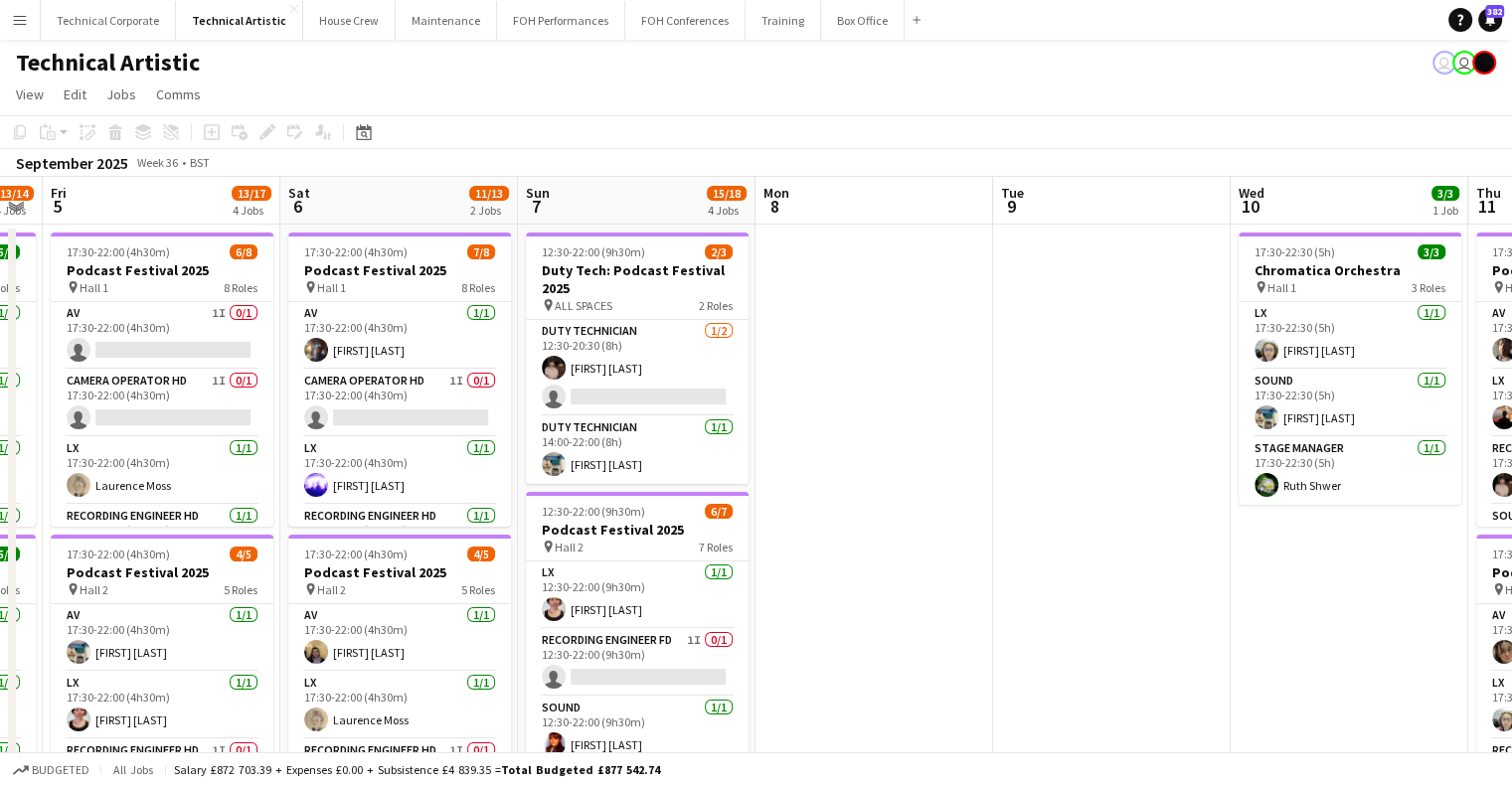 scroll, scrollTop: 0, scrollLeft: 820, axis: horizontal 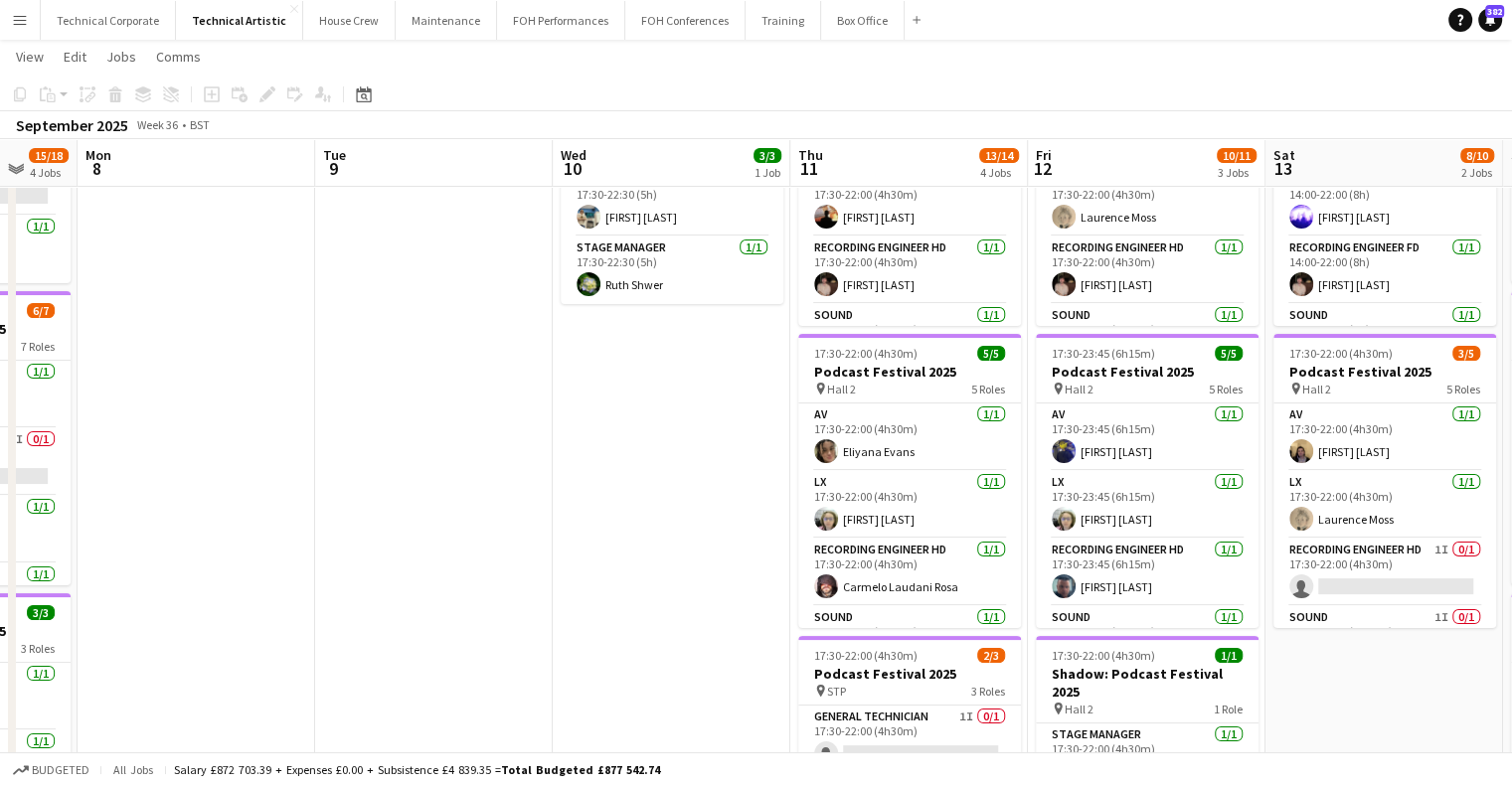 drag, startPoint x: 939, startPoint y: 449, endPoint x: 412, endPoint y: 461, distance: 527.1366 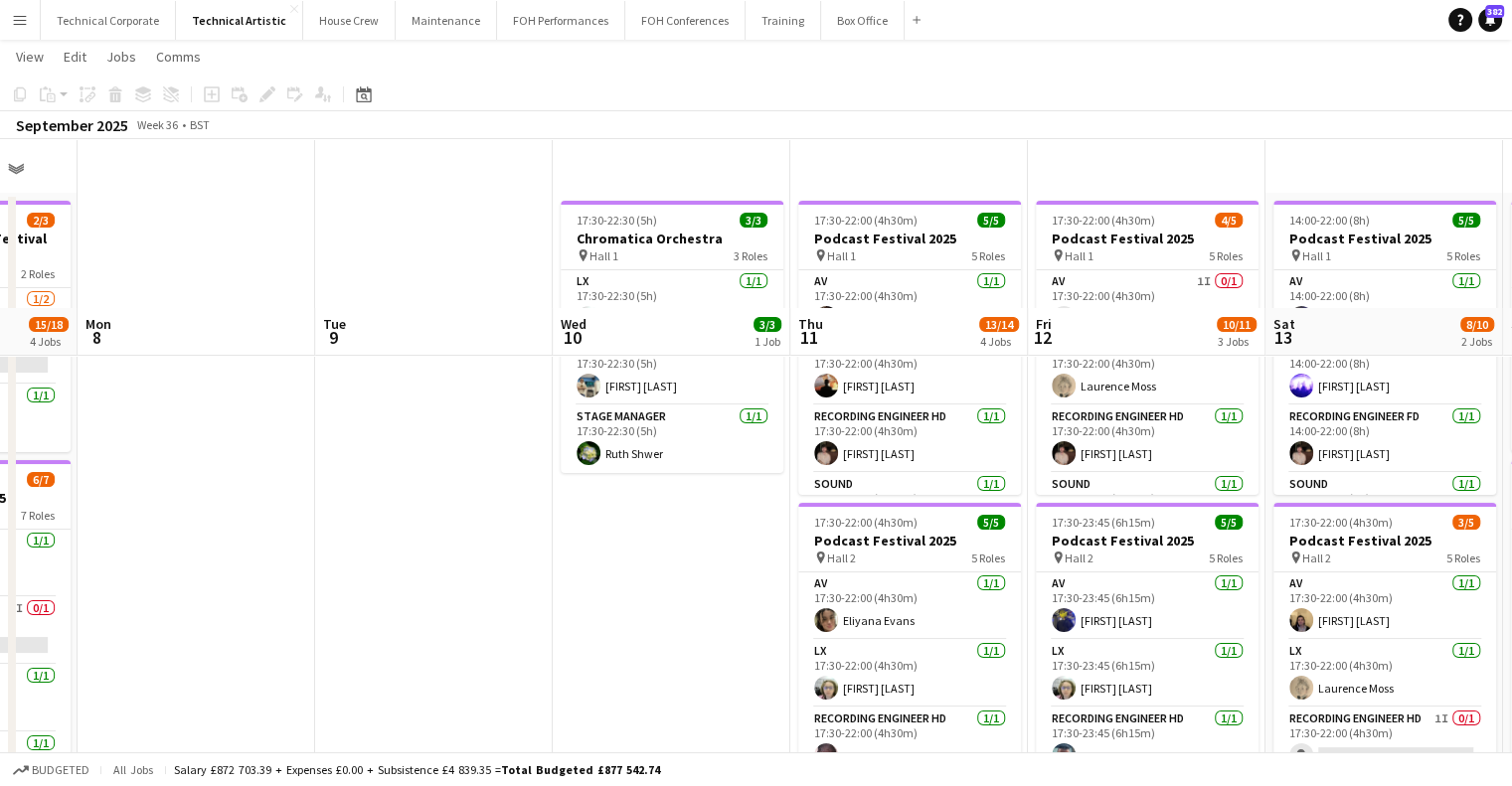 scroll, scrollTop: 0, scrollLeft: 0, axis: both 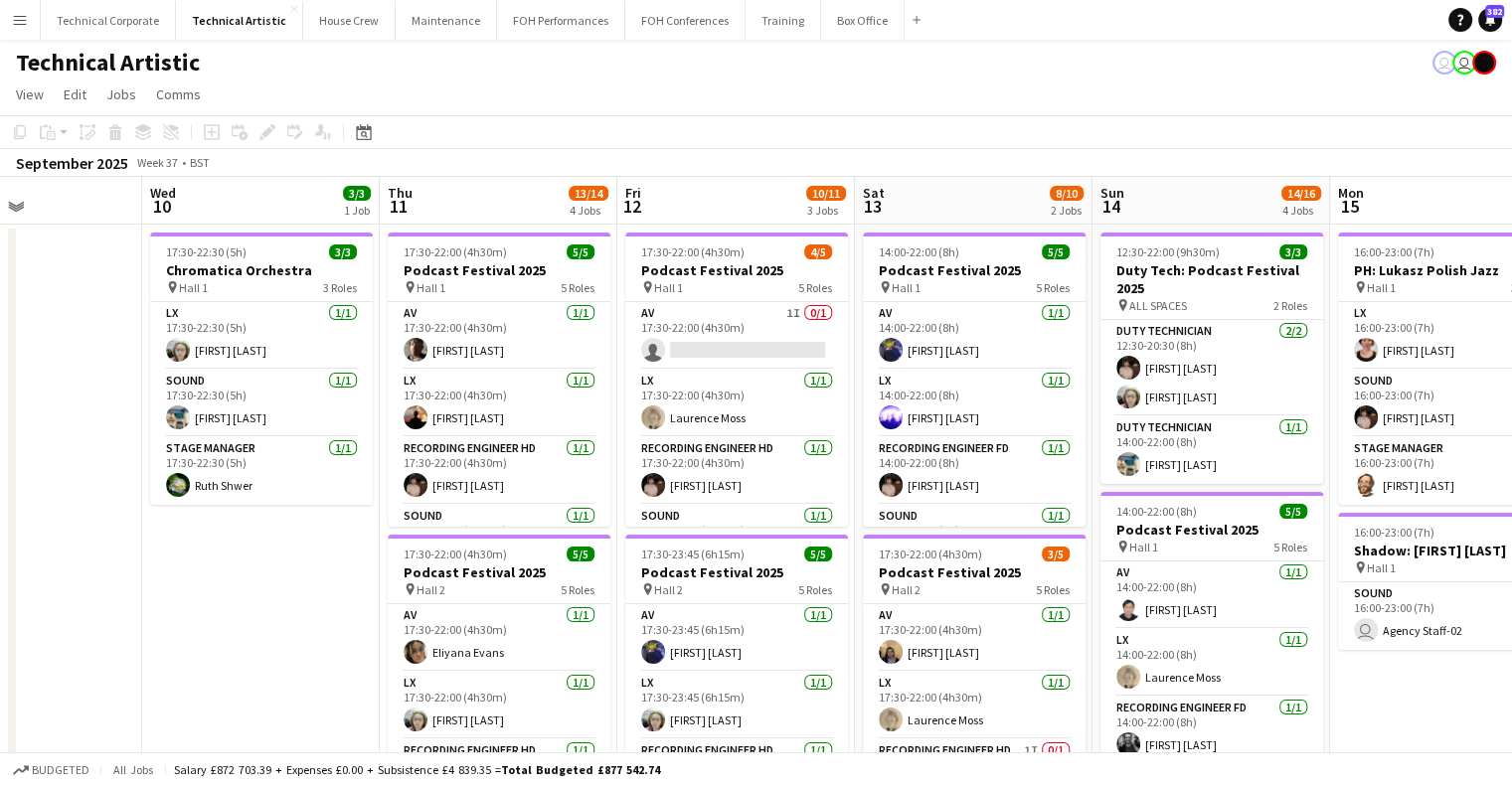 drag, startPoint x: 410, startPoint y: 592, endPoint x: 243, endPoint y: 579, distance: 167.50522 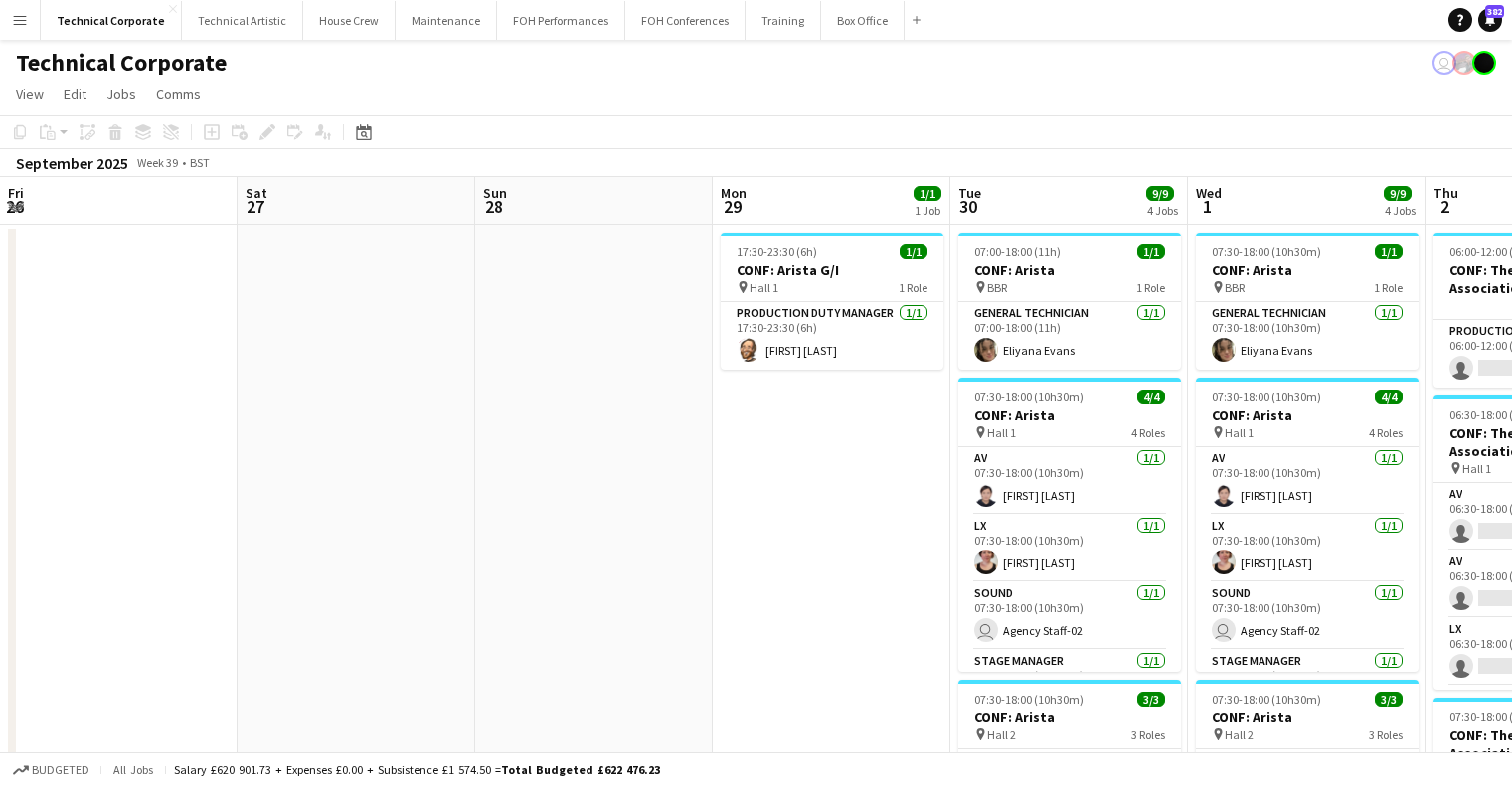 scroll, scrollTop: 0, scrollLeft: 0, axis: both 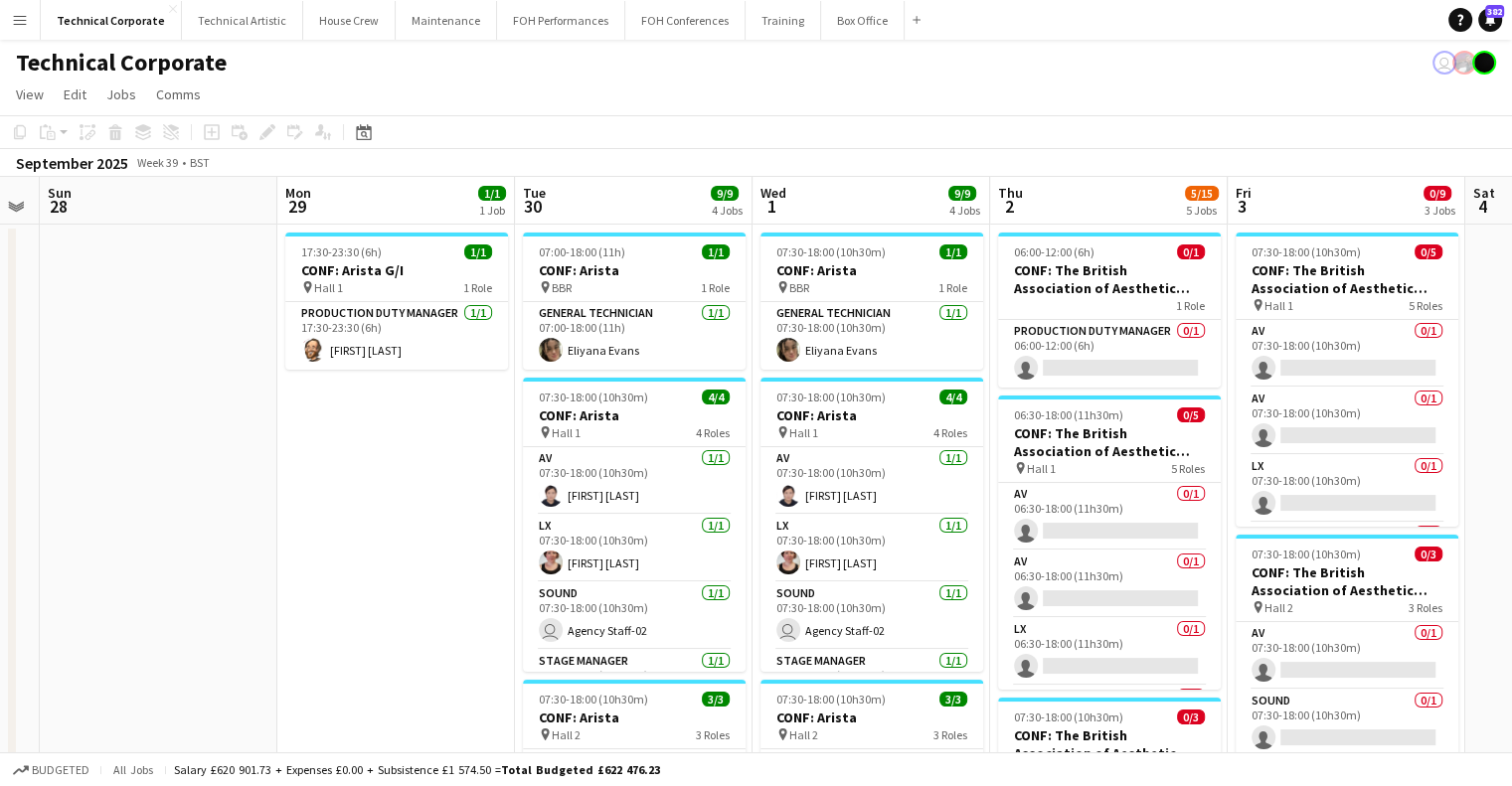 click on "Copy
Paste
Paste   Ctrl+V Paste with crew  Ctrl+Shift+V
Paste linked Job
Delete
Group
Ungroup
Add job
Add linked Job
Edit
Edit linked Job
Applicants
Date picker
AUG 2025 AUG 2025 Monday M Tuesday T Wednesday W Thursday T Friday F Saturday S Sunday S  AUG   1   2   3   4   5   6   7   8   9   10   11   12   13   14   15   16   17   18   19   20   21   22   23   24   25   26   27   28   29   30   31
Comparison range
Comparison range
Today" 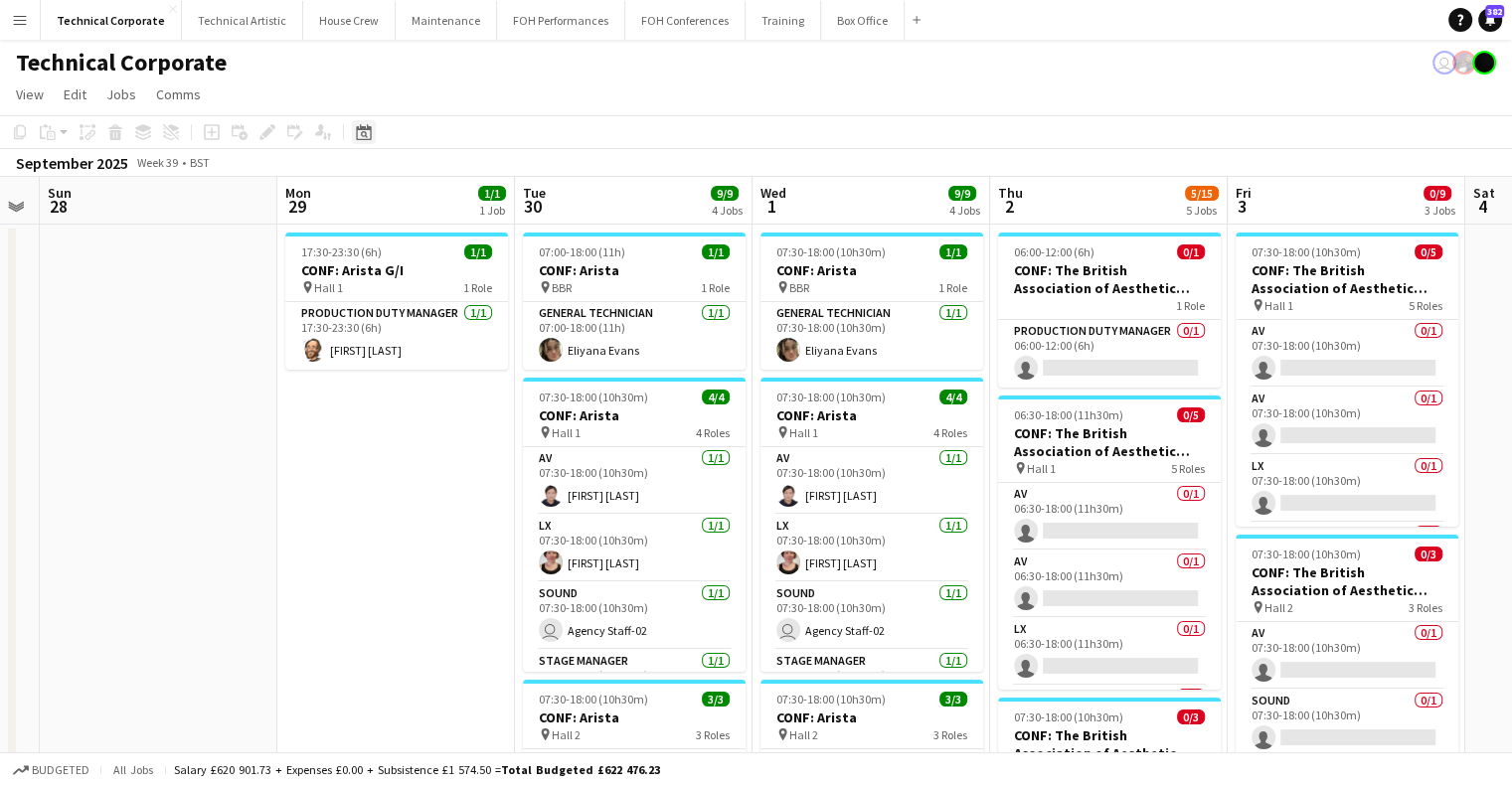 click on "Date picker" 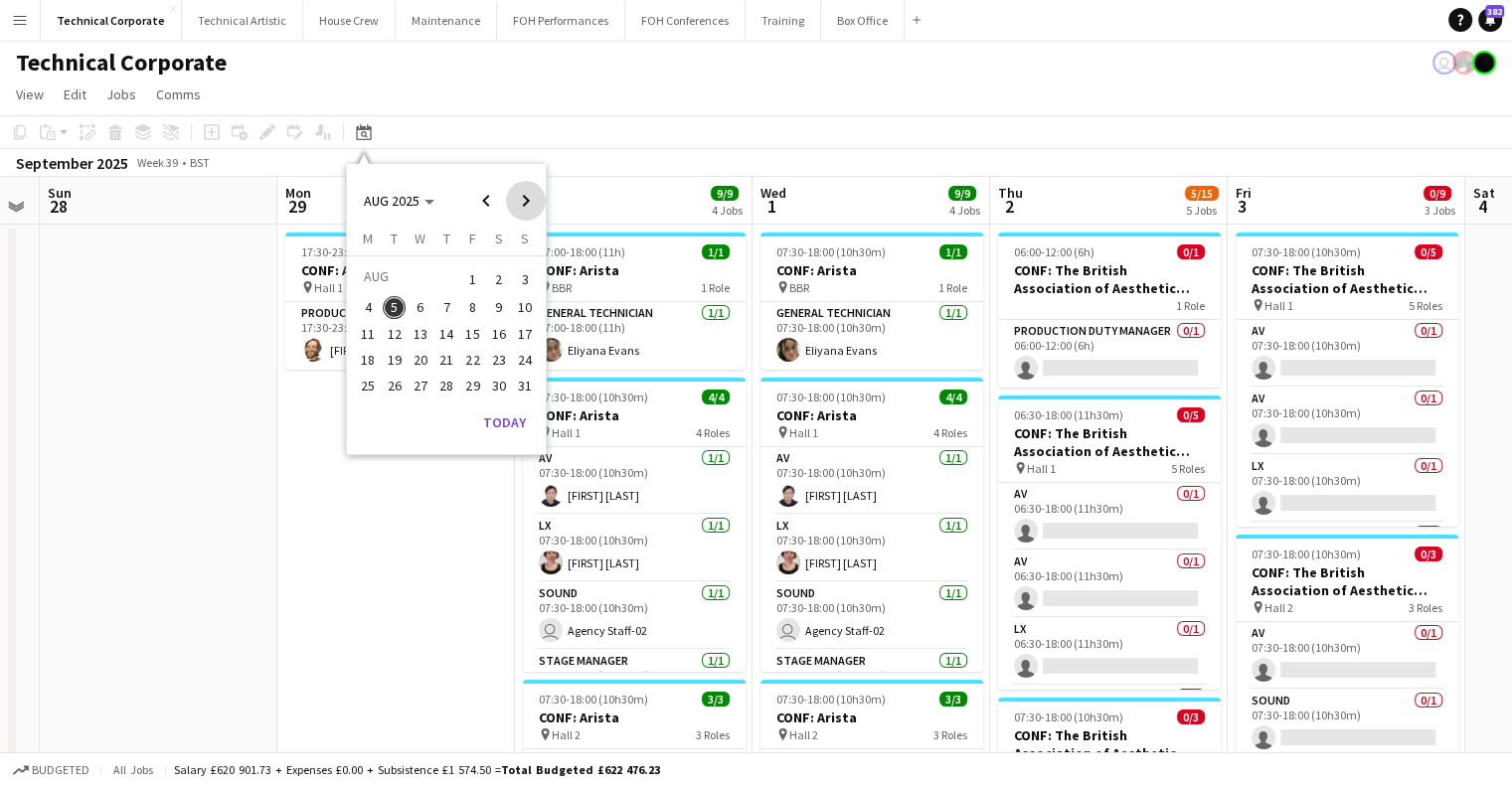 click at bounding box center (526, 201) 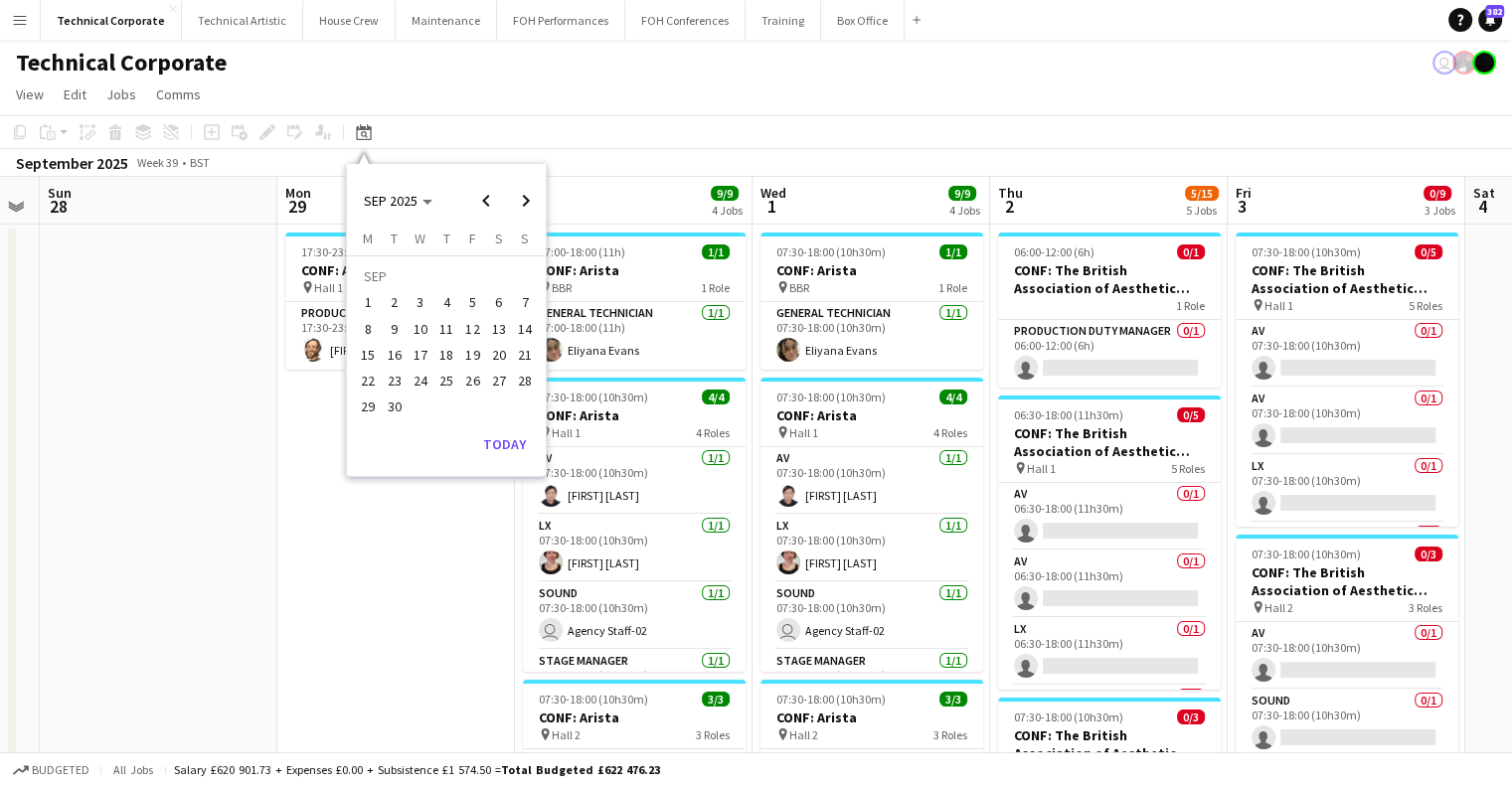 click on "16" at bounding box center [395, 355] 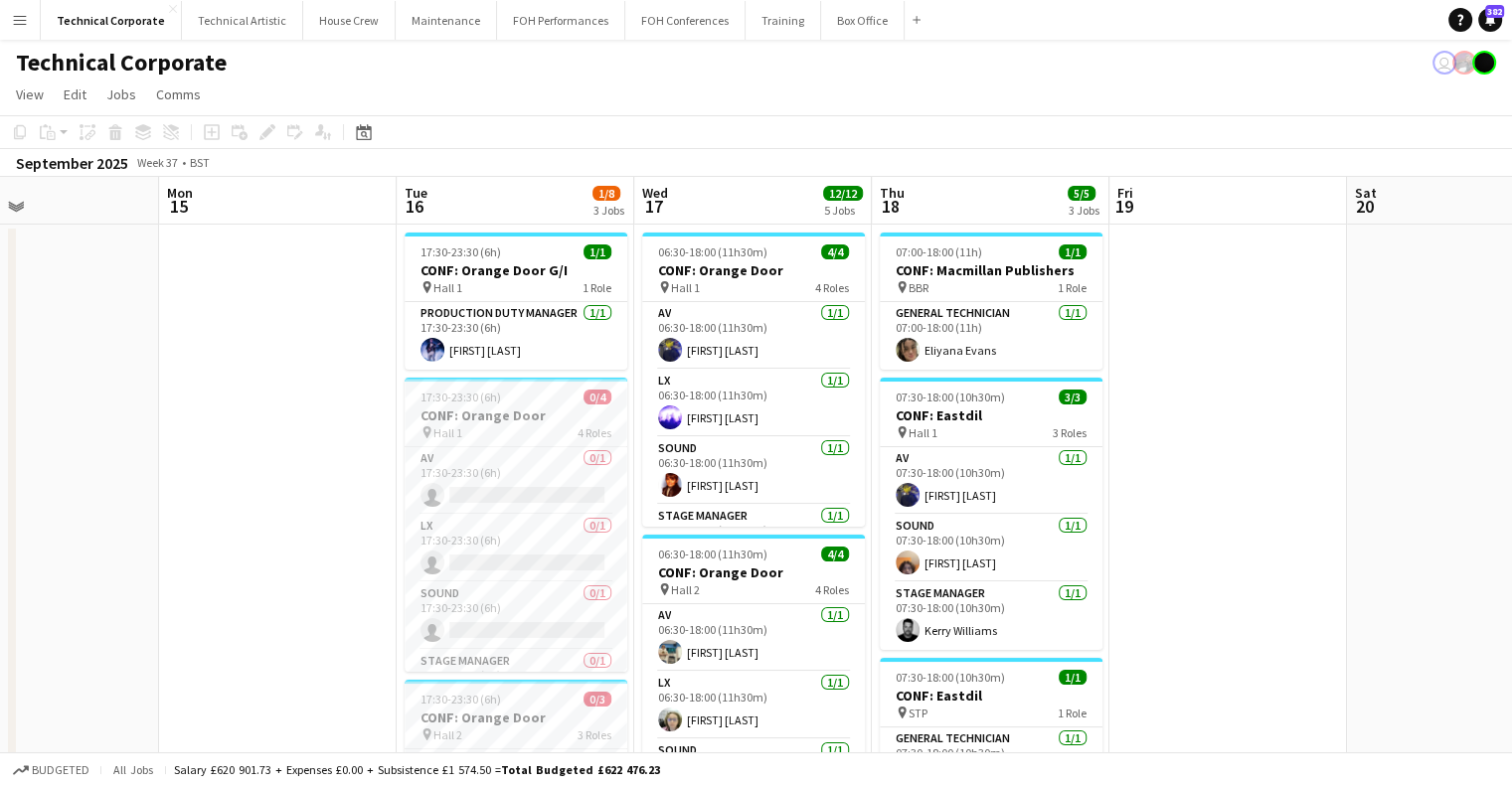 drag, startPoint x: 392, startPoint y: 455, endPoint x: 280, endPoint y: 468, distance: 112.75194 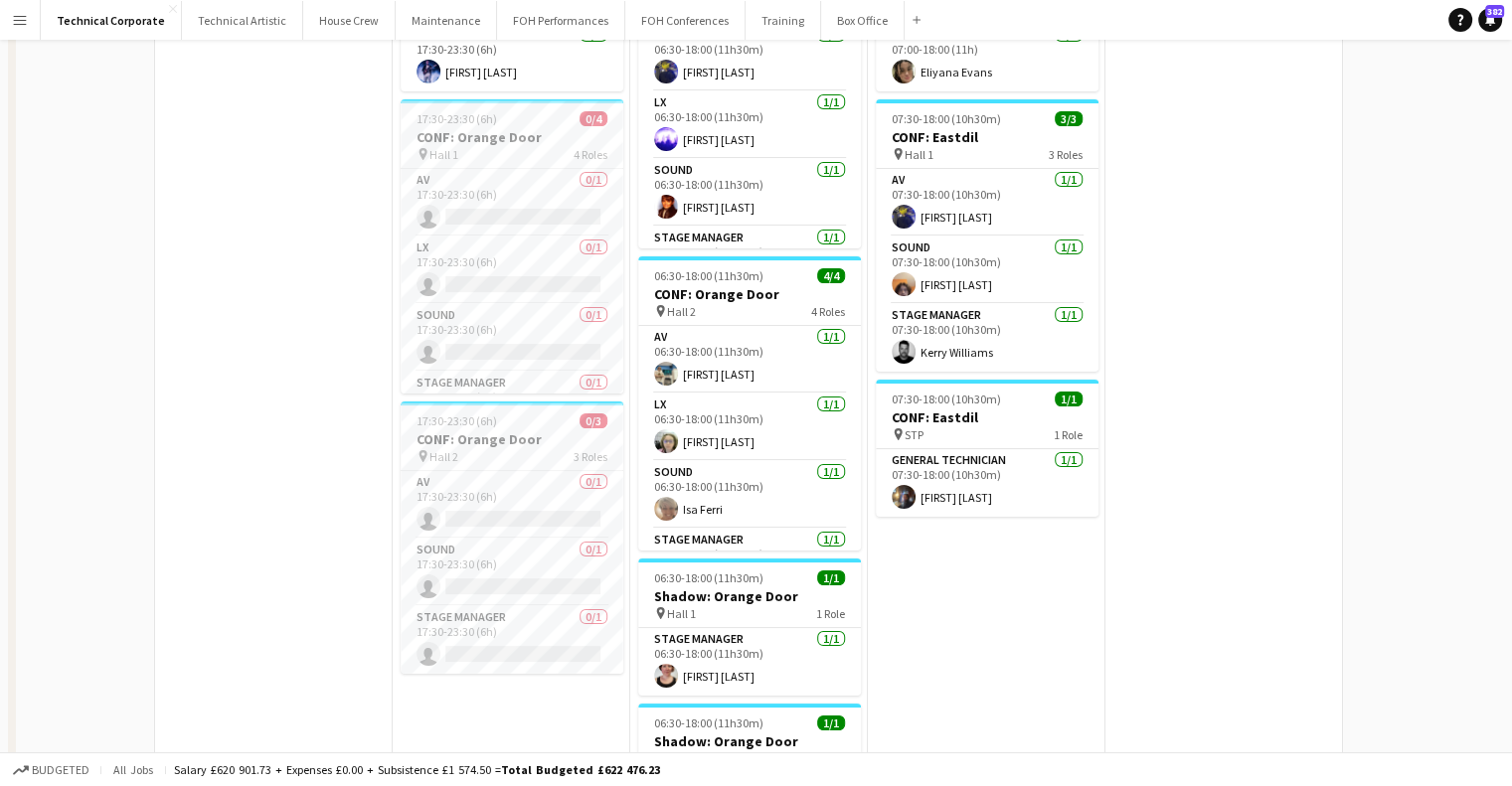scroll, scrollTop: 0, scrollLeft: 0, axis: both 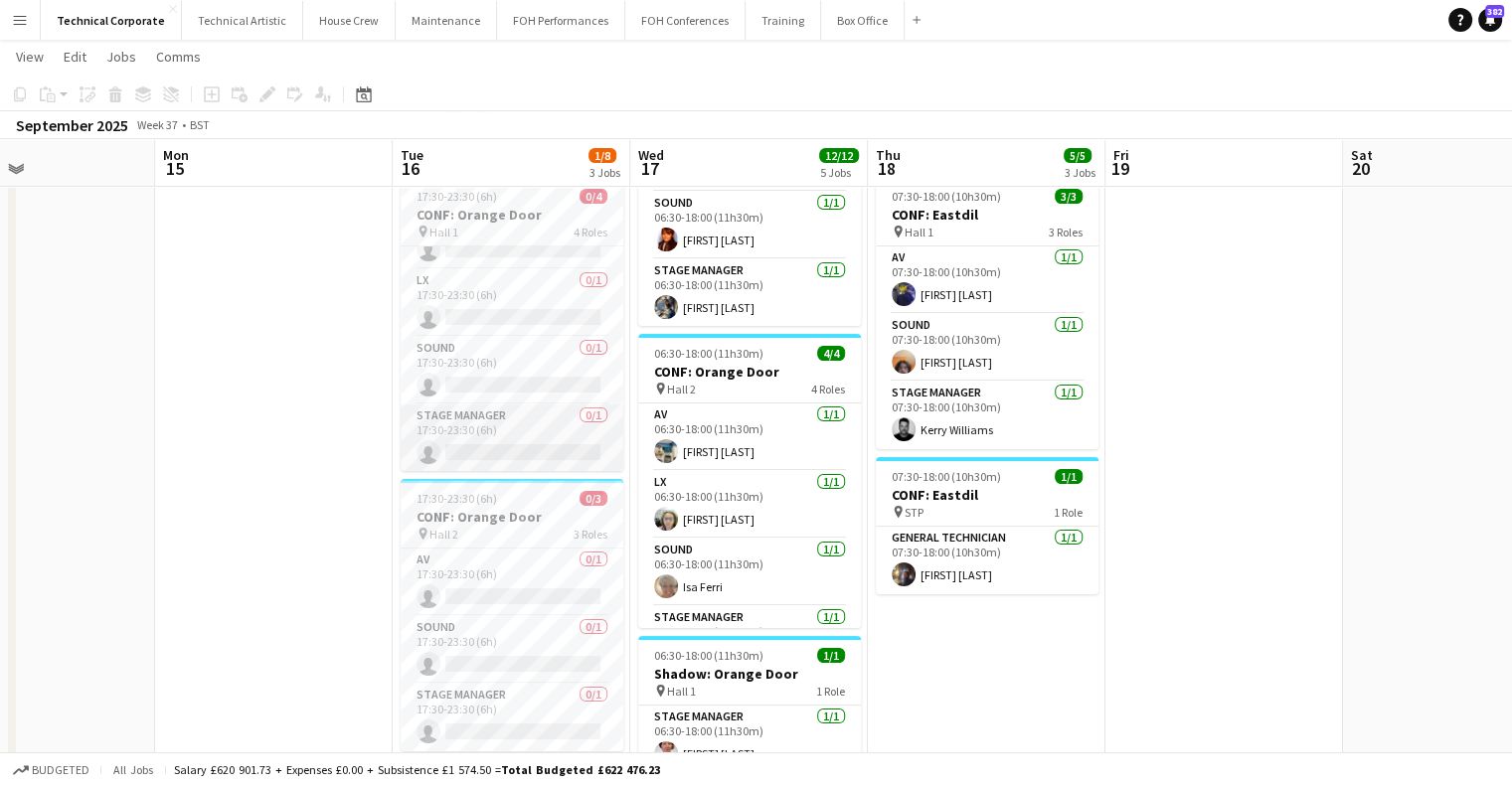 click on "Stage Manager   0/1   17:30-23:30 (6h)
single-neutral-actions" at bounding box center (512, 438) 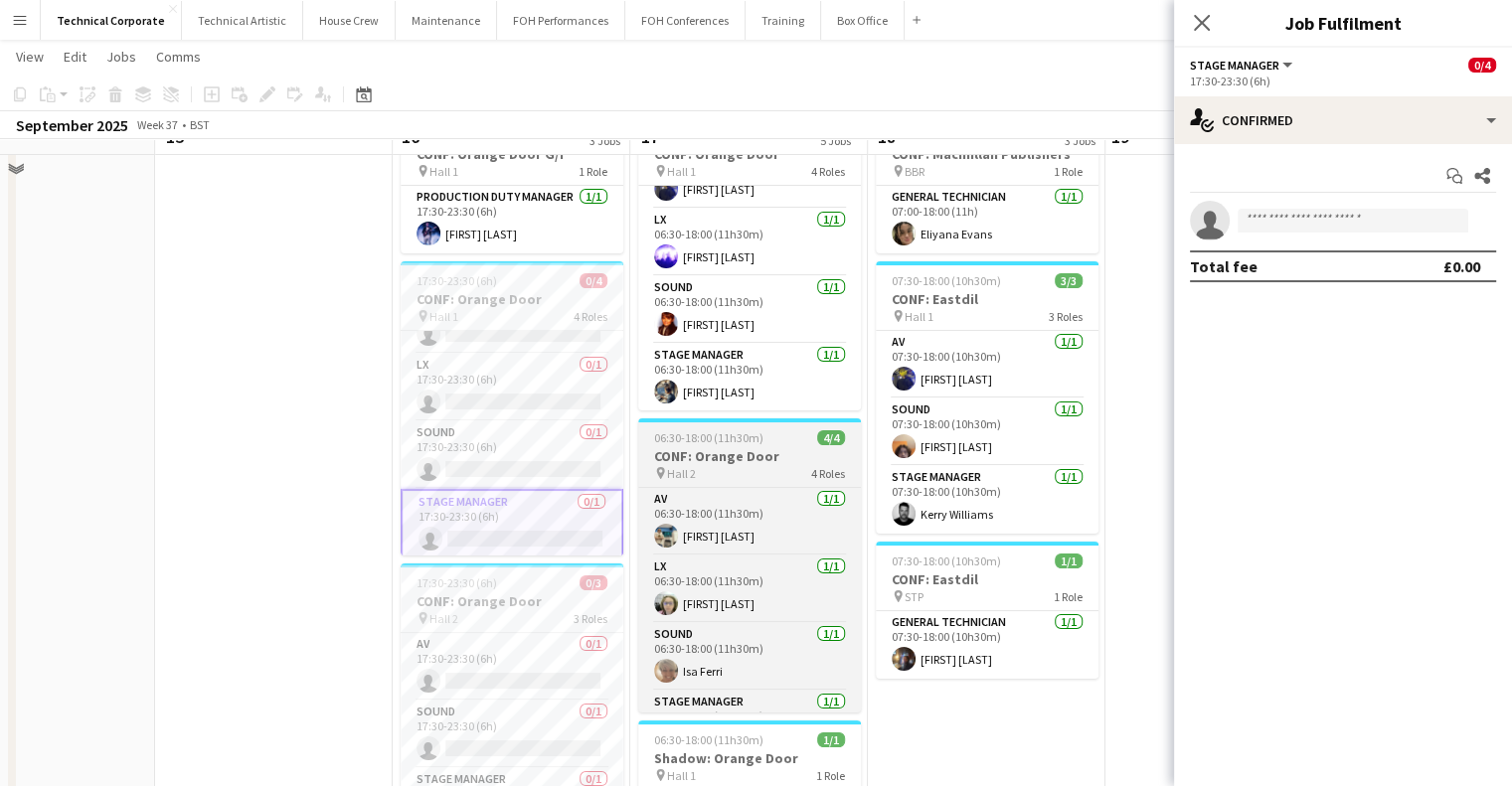 scroll, scrollTop: 0, scrollLeft: 0, axis: both 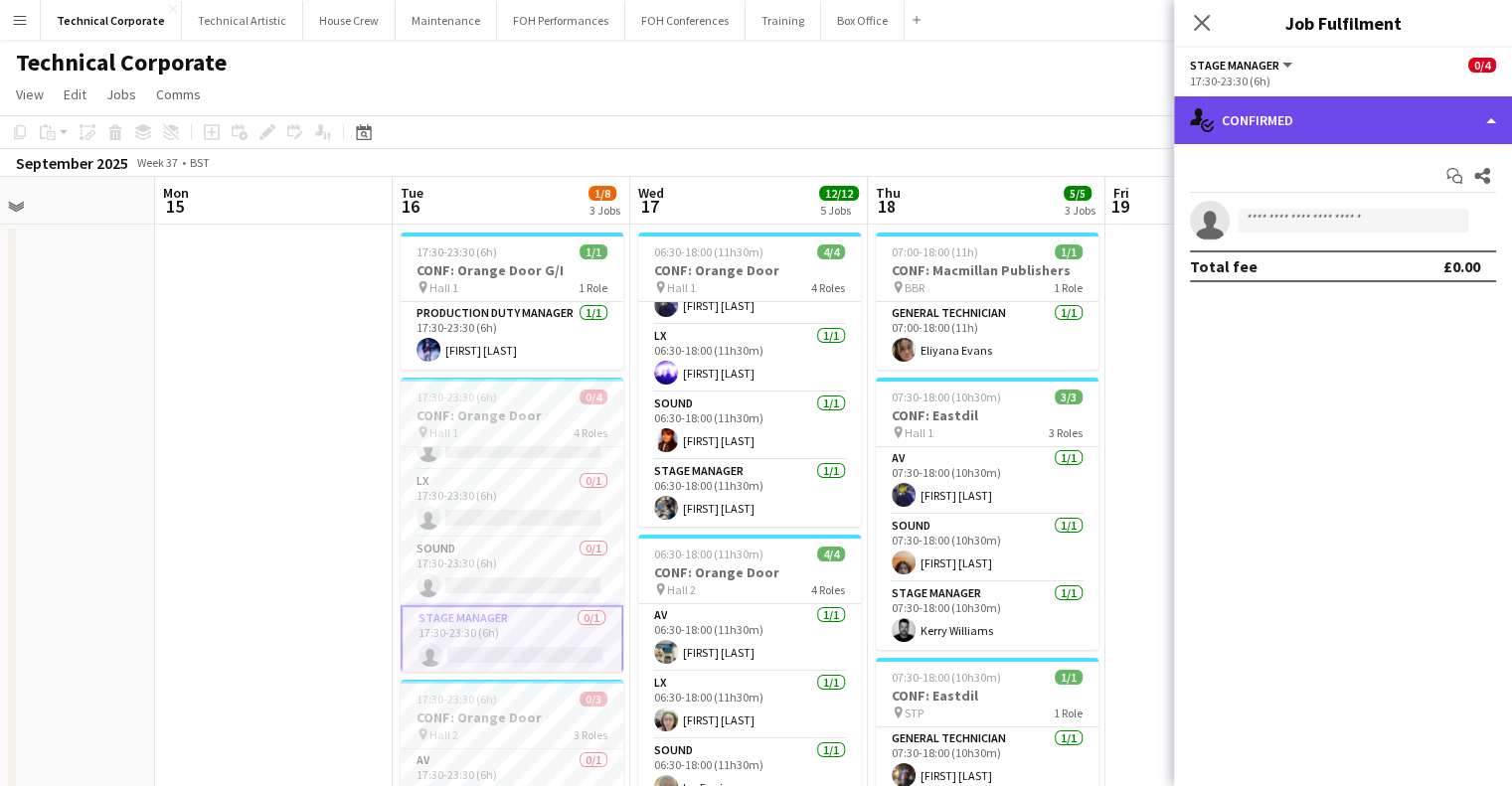click on "single-neutral-actions-check-2
Confirmed" 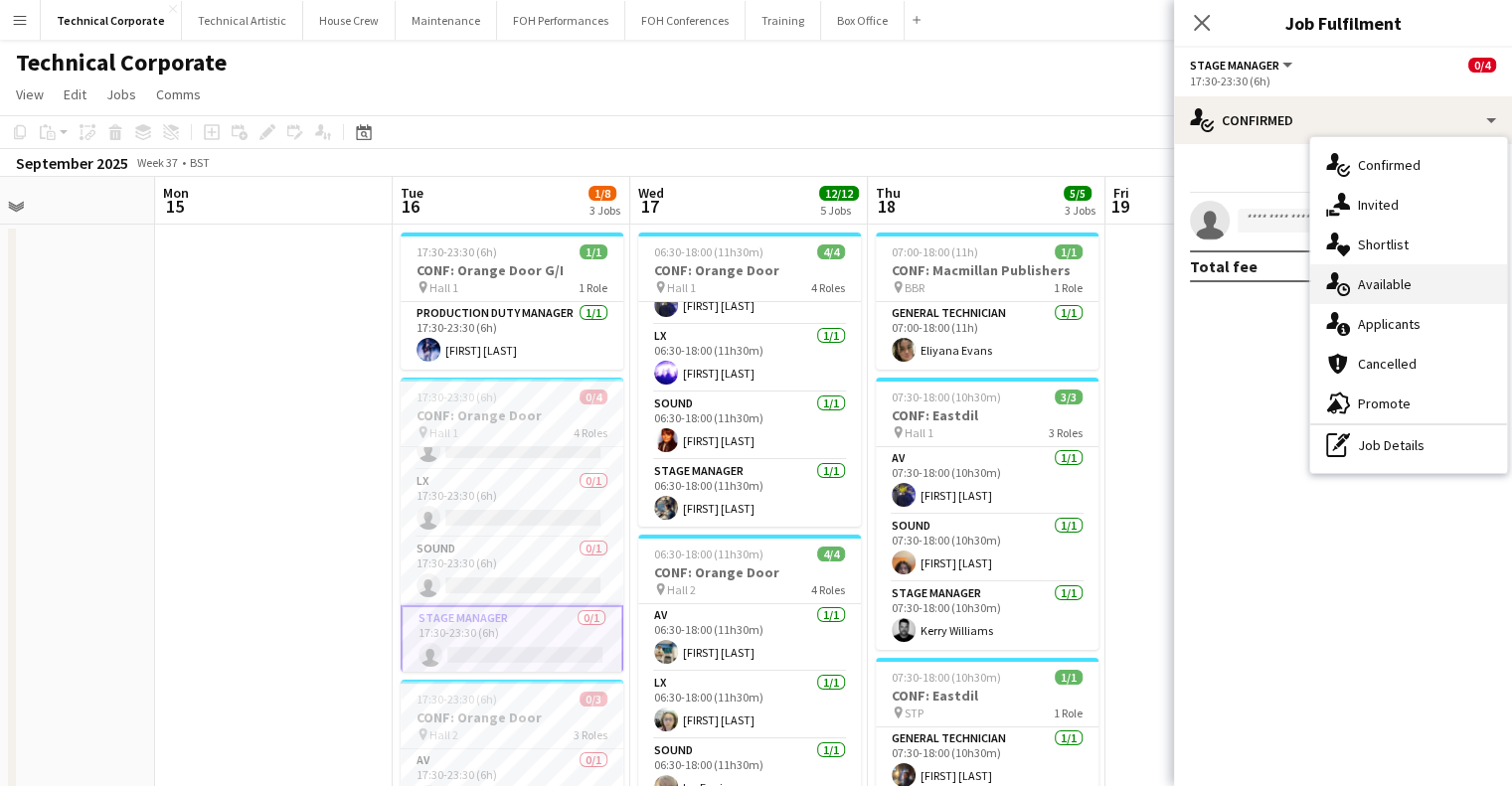 click on "single-neutral-actions-upload
Available" at bounding box center (1409, 284) 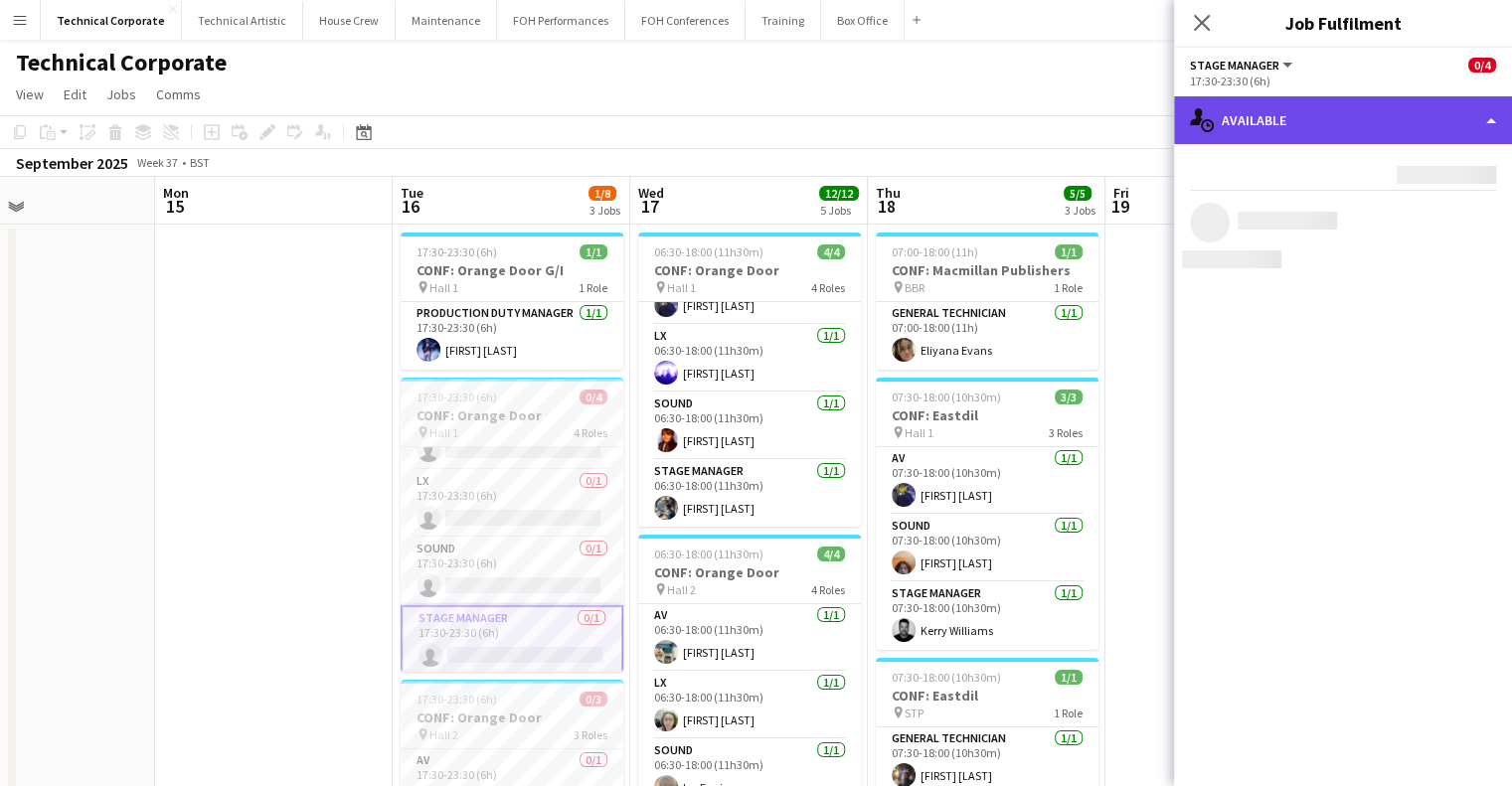 click on "single-neutral-actions-upload
Available" 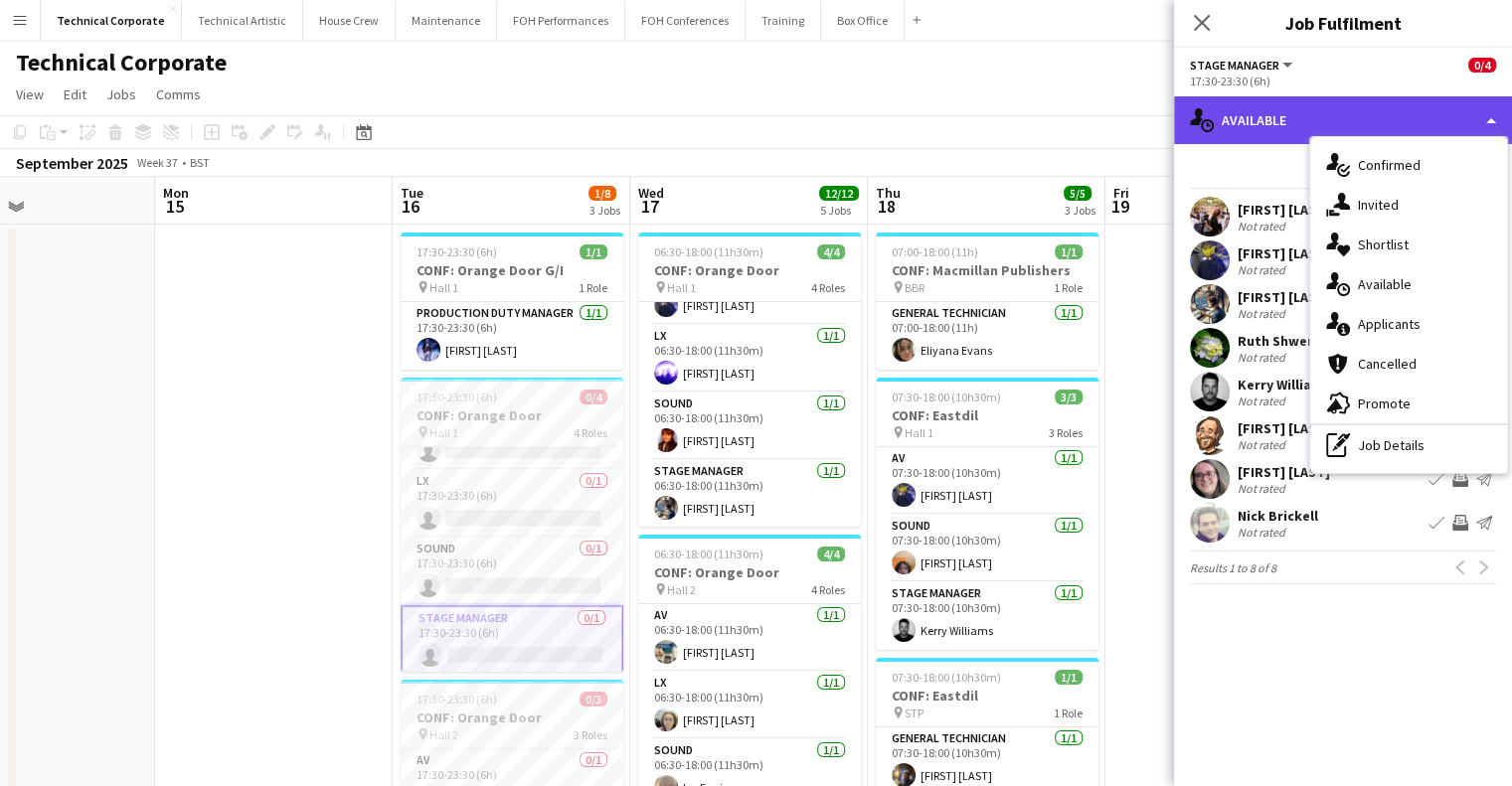 click on "single-neutral-actions-upload
Available" 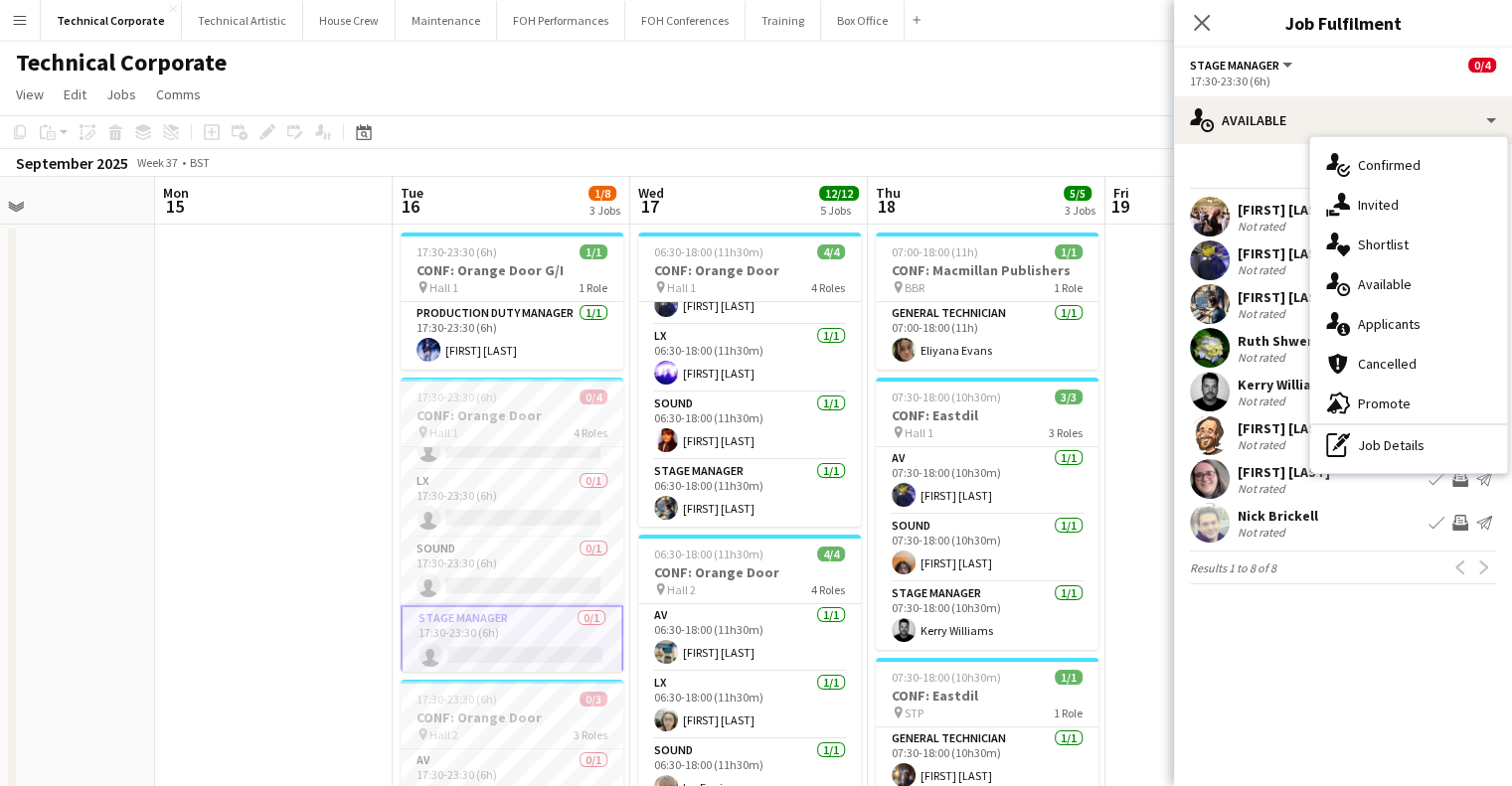 click on "Filter
Sort asc
Holly Cassidy   Not rated
Book crew
Invite crew
Send notification
Christopher Miller   Not rated
Book crew
Invite crew
Send notification
Joe Harbot   Not rated
Book crew
Invite crew
Send notification
Ruth Shwer   Not rated
Book crew
Invite crew
Send notification
Kerry Williams   Not rated
Book crew
Invite crew
Send notification
Jonathan Siddall   Not rated
Book crew
Invite crew" at bounding box center [1343, 376] 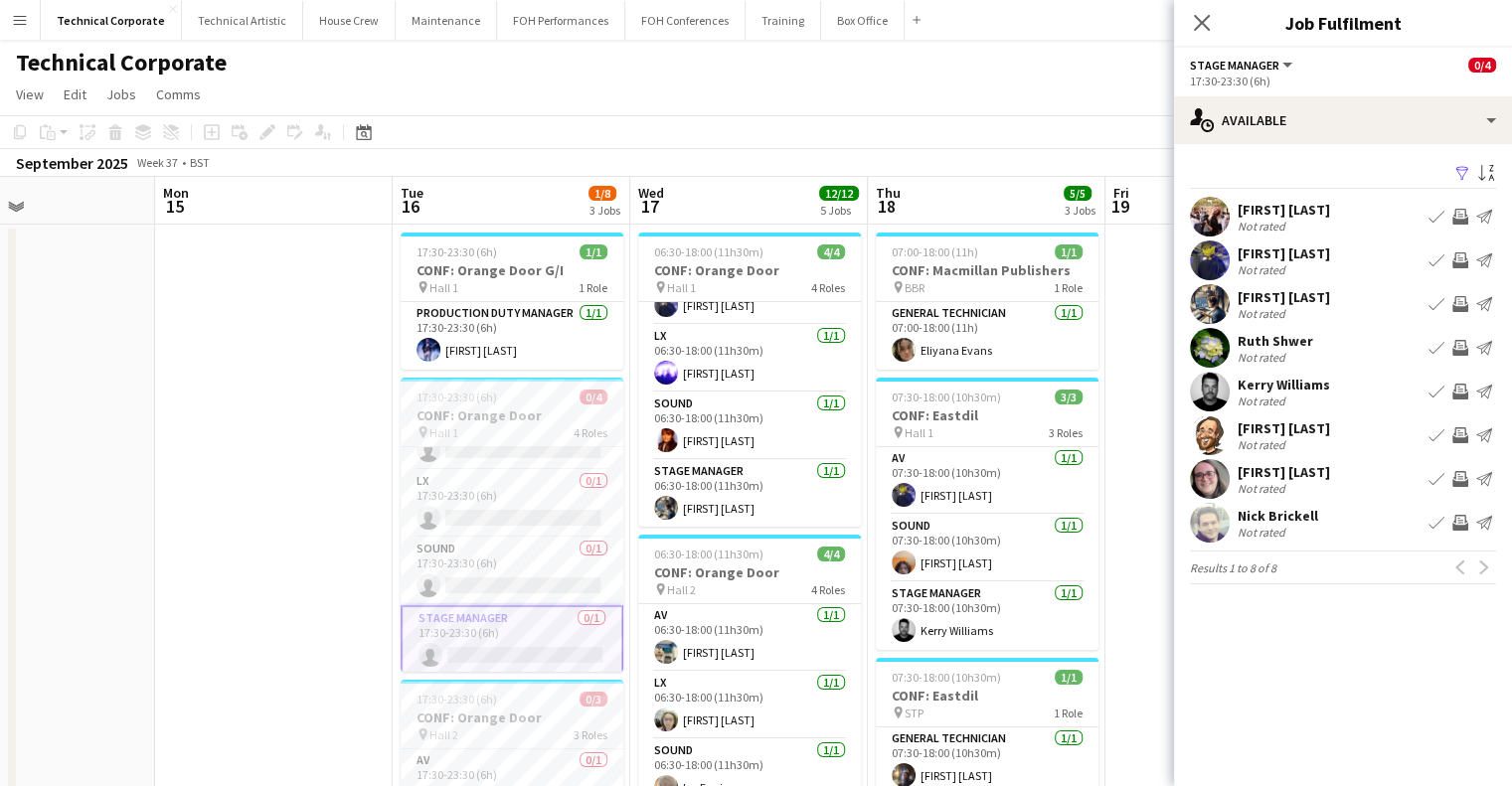 click on "Invite crew" at bounding box center (1460, 304) 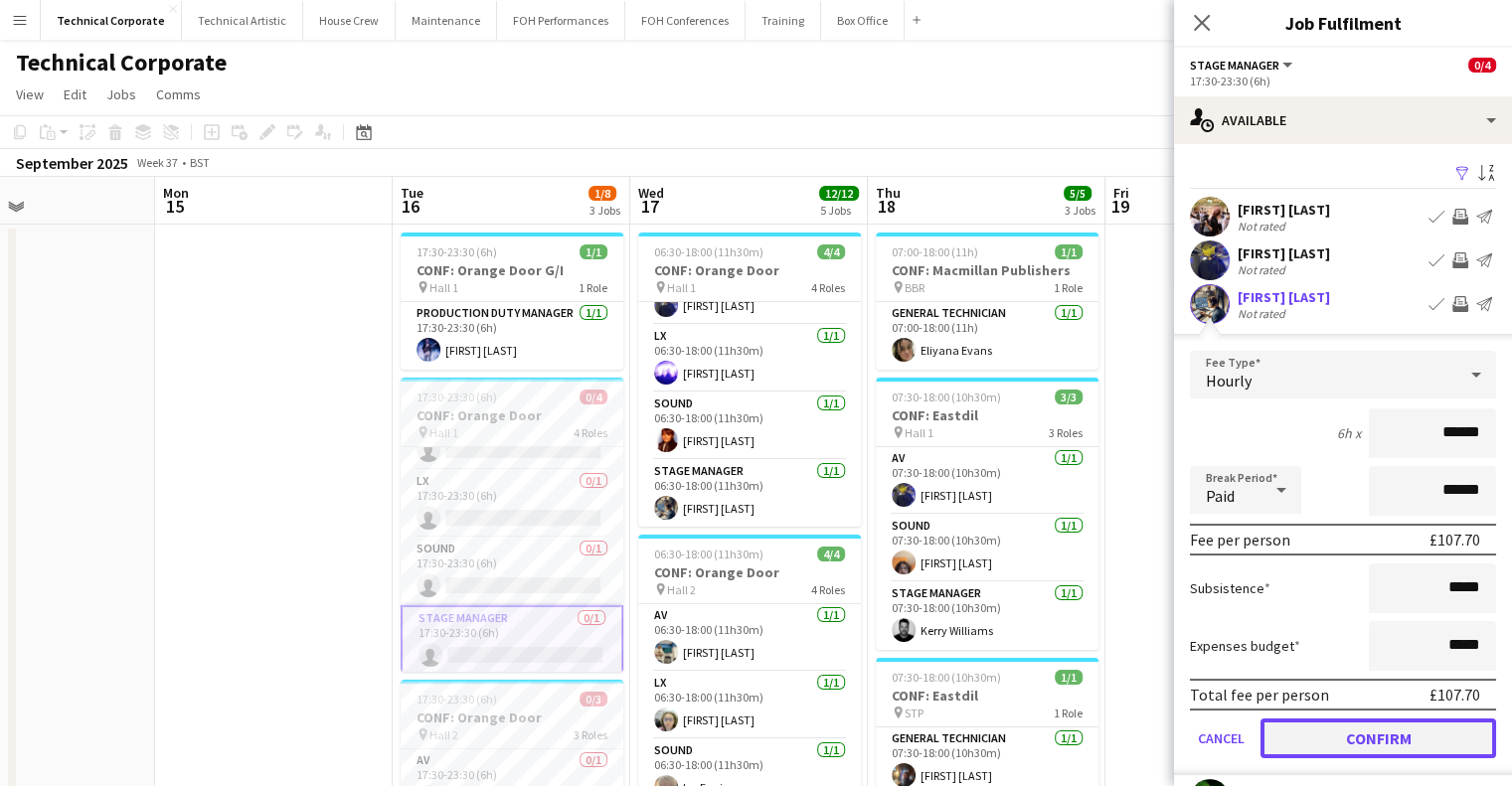 click on "Confirm" at bounding box center [1378, 738] 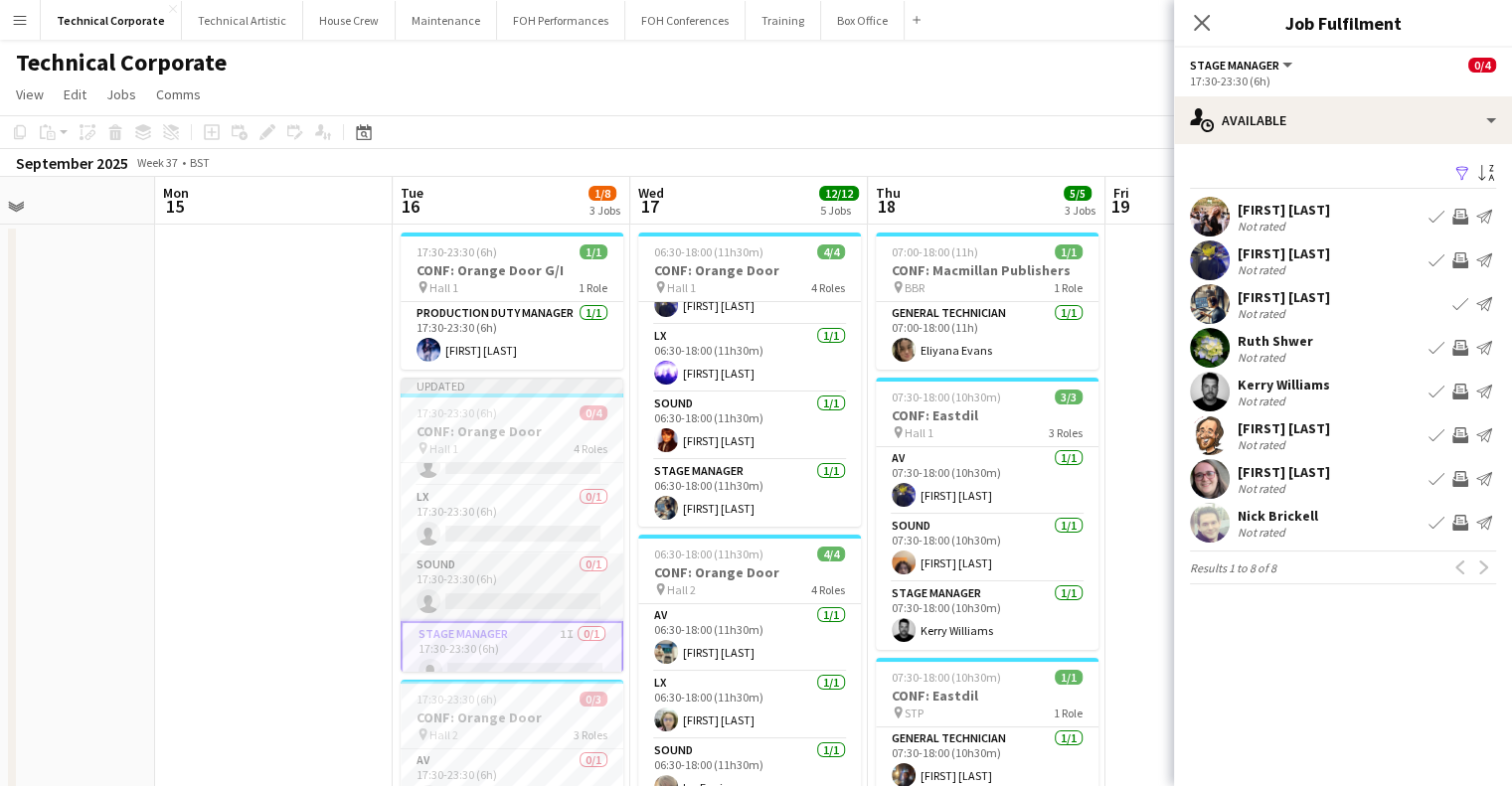 click on "Sound   0/1   17:30-23:30 (6h)
single-neutral-actions" at bounding box center (512, 587) 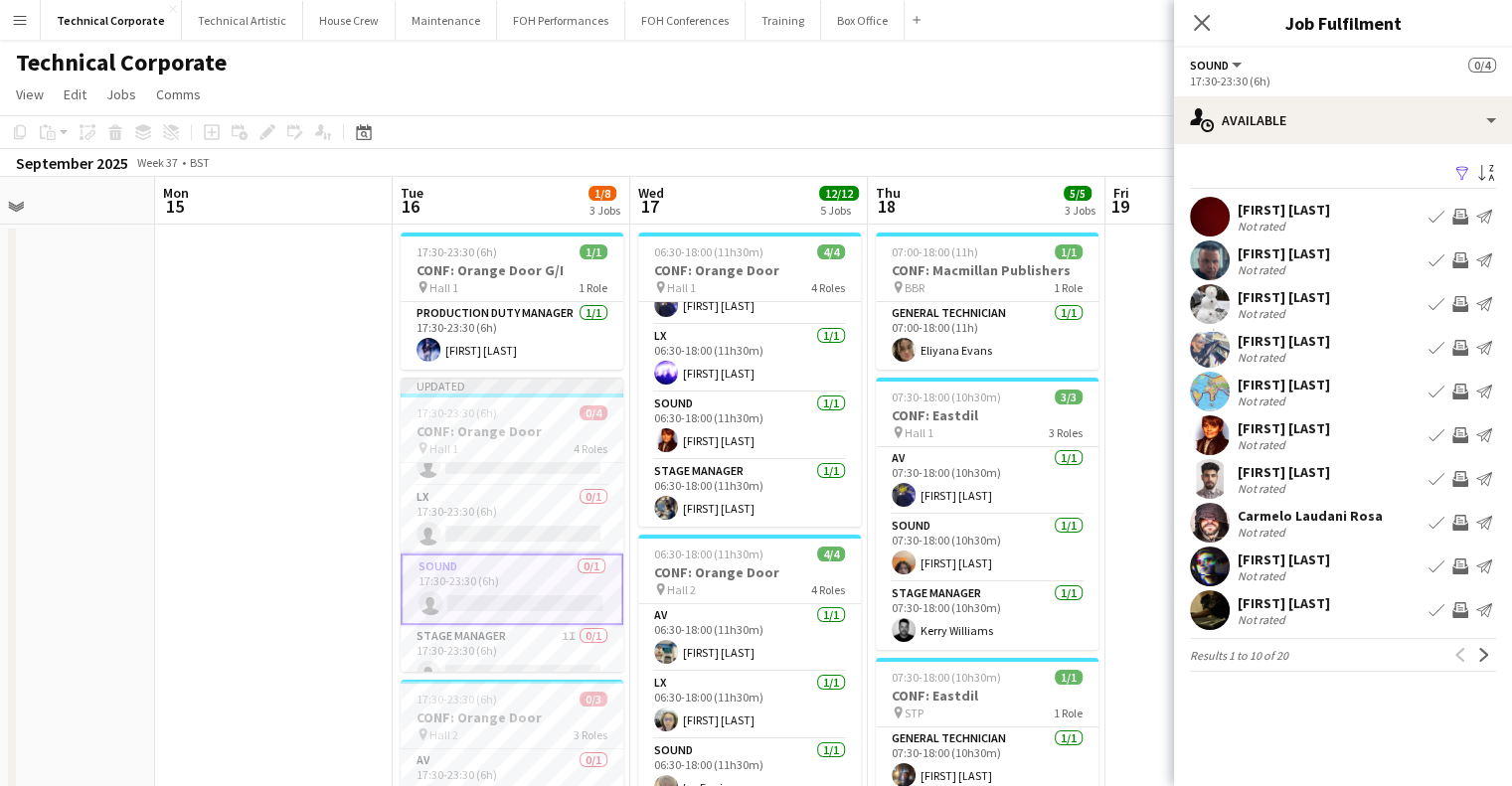 click on "Invite crew" at bounding box center [1460, 435] 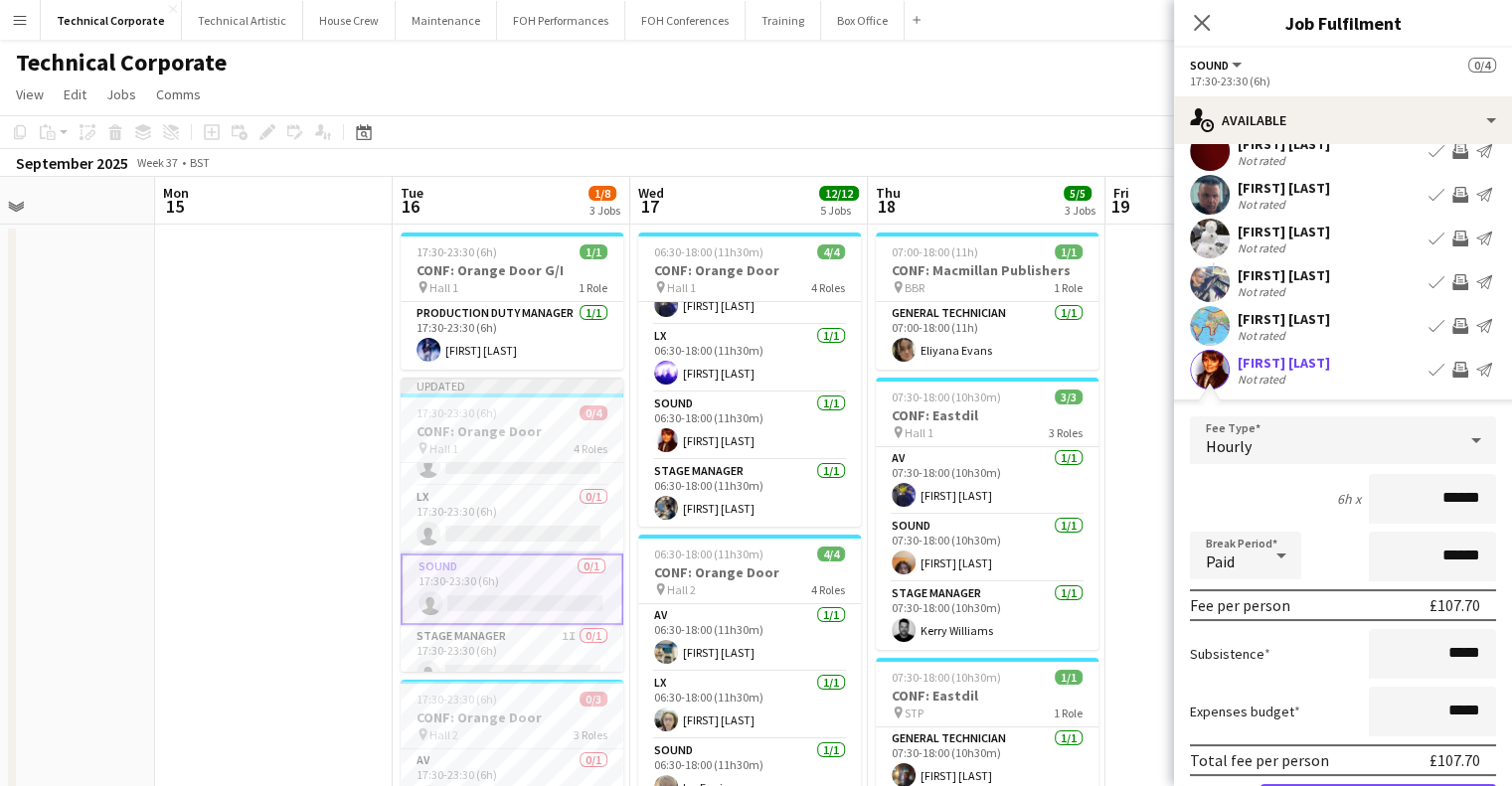 scroll, scrollTop: 99, scrollLeft: 0, axis: vertical 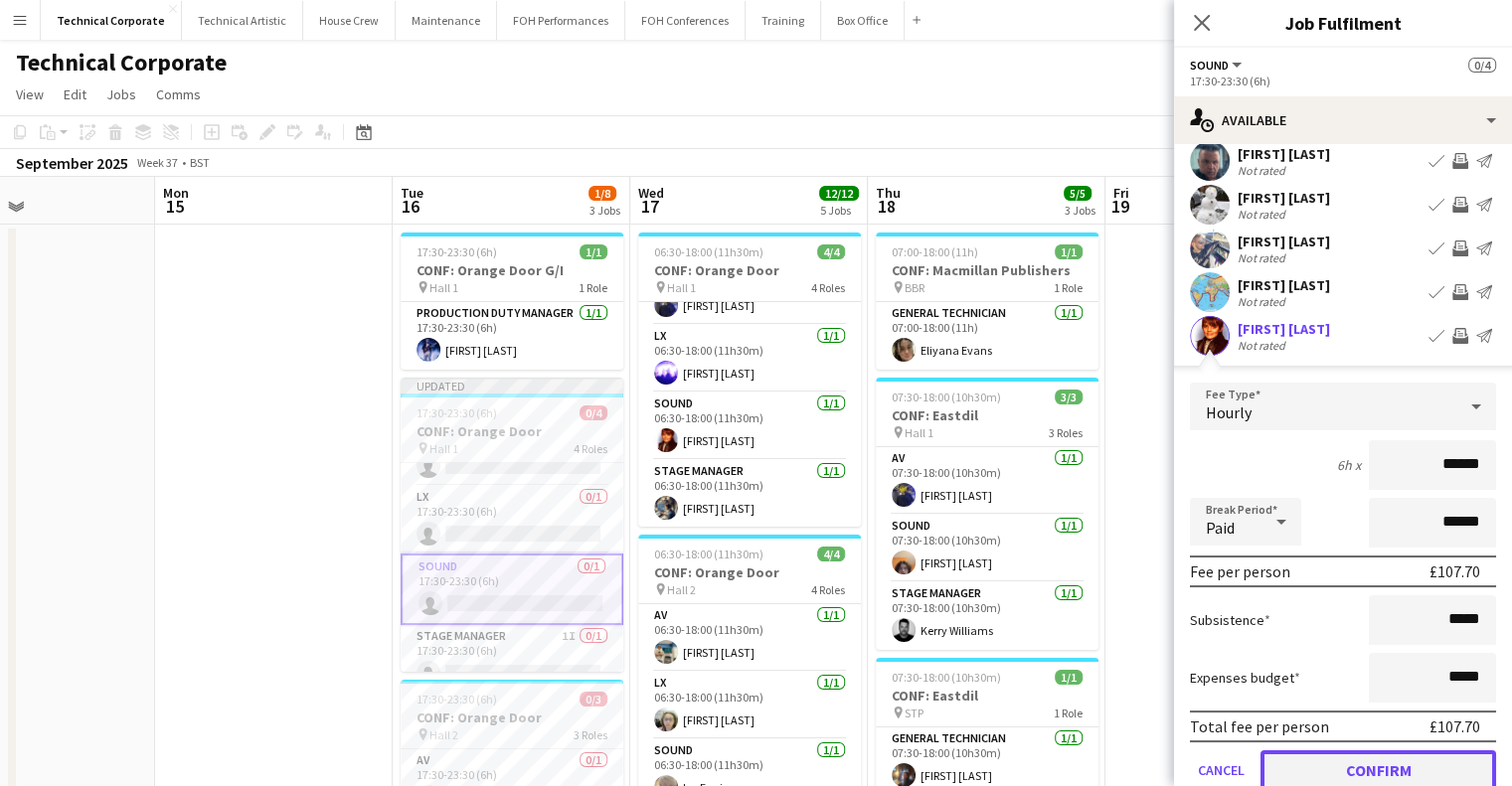click on "Confirm" at bounding box center [1378, 770] 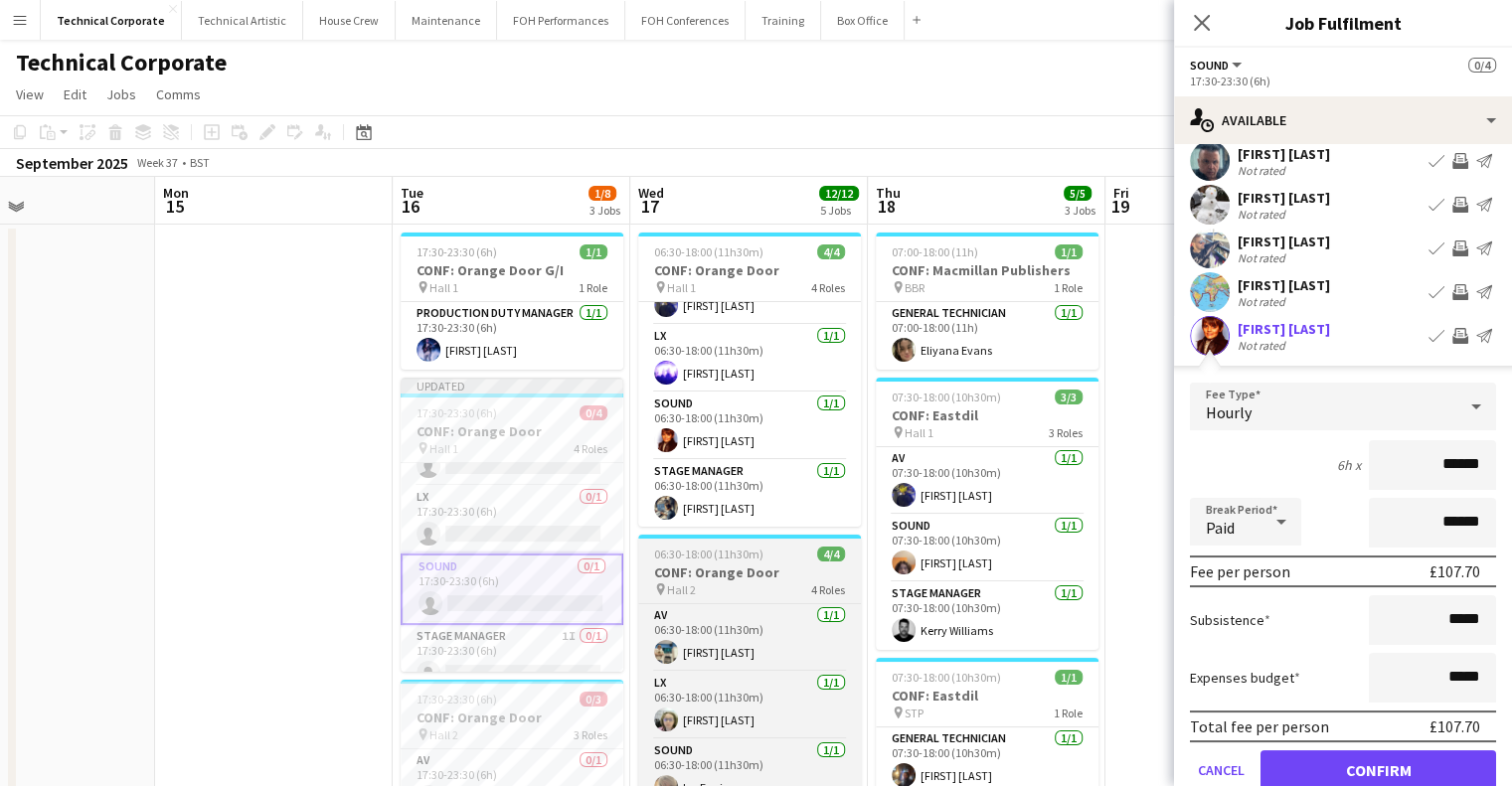 scroll, scrollTop: 0, scrollLeft: 0, axis: both 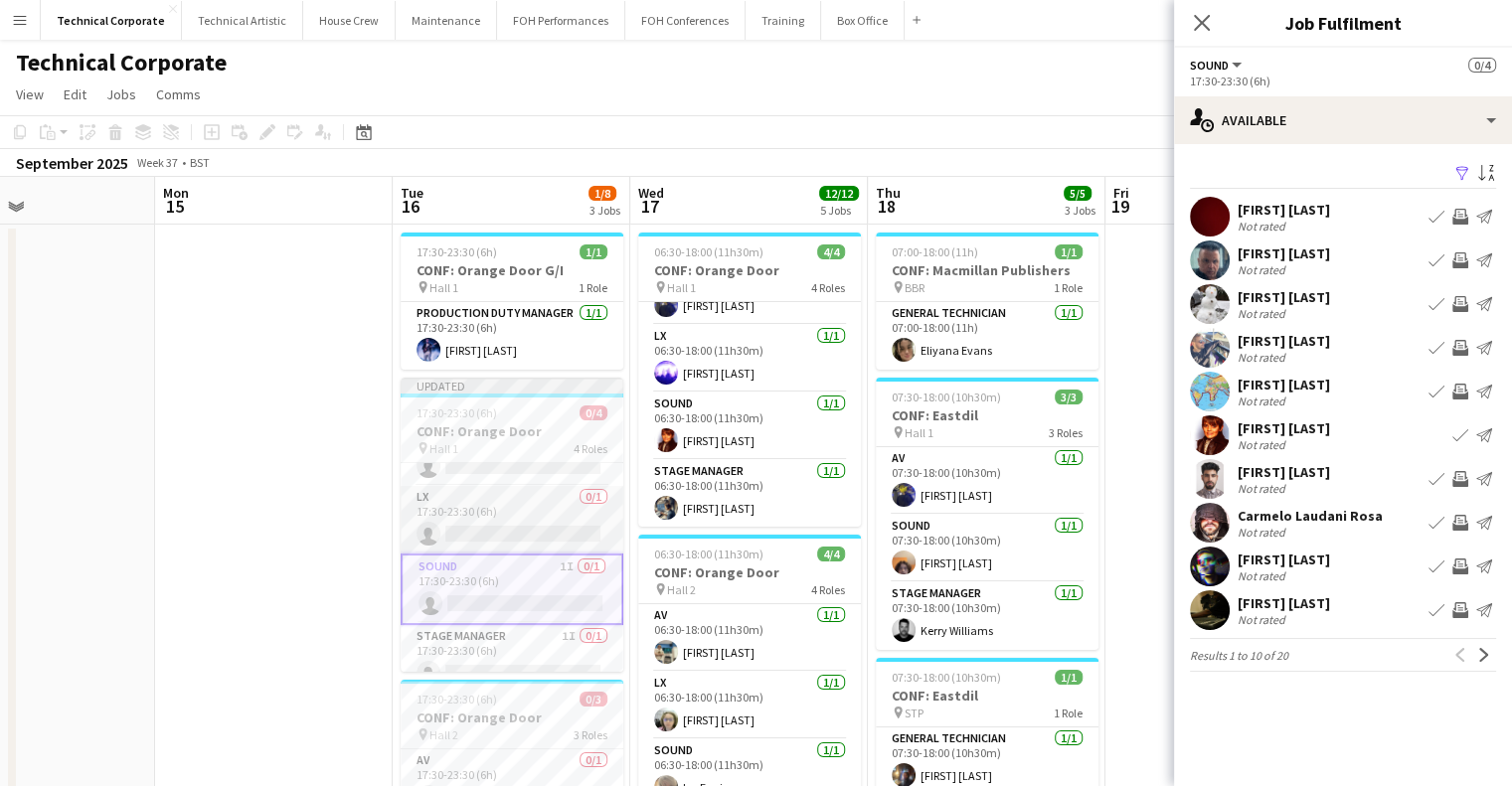 click on "LX   0/1   17:30-23:30 (6h)
single-neutral-actions" at bounding box center [512, 520] 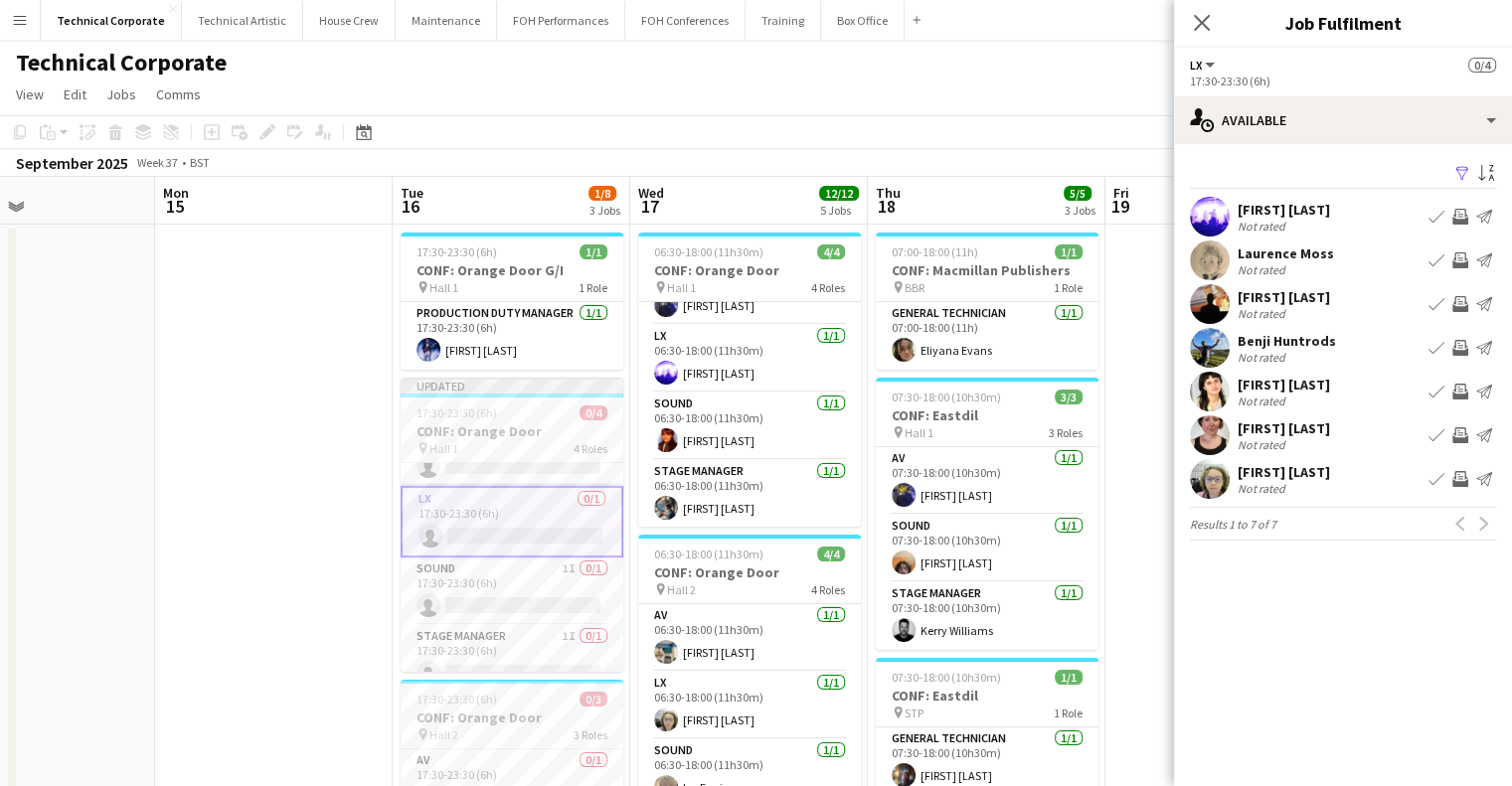 click on "Invite crew" at bounding box center (1460, 217) 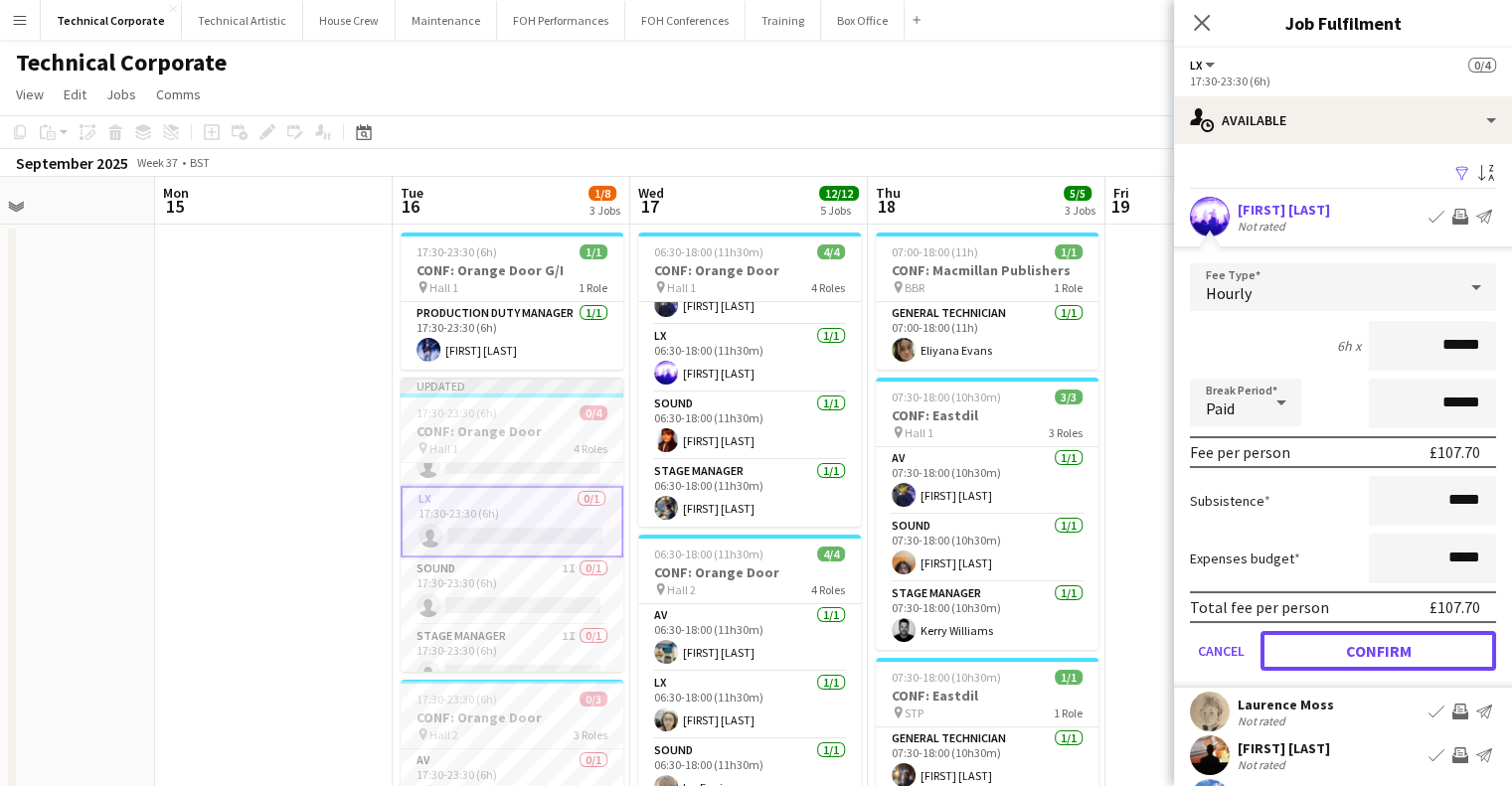 click on "Confirm" at bounding box center [1378, 651] 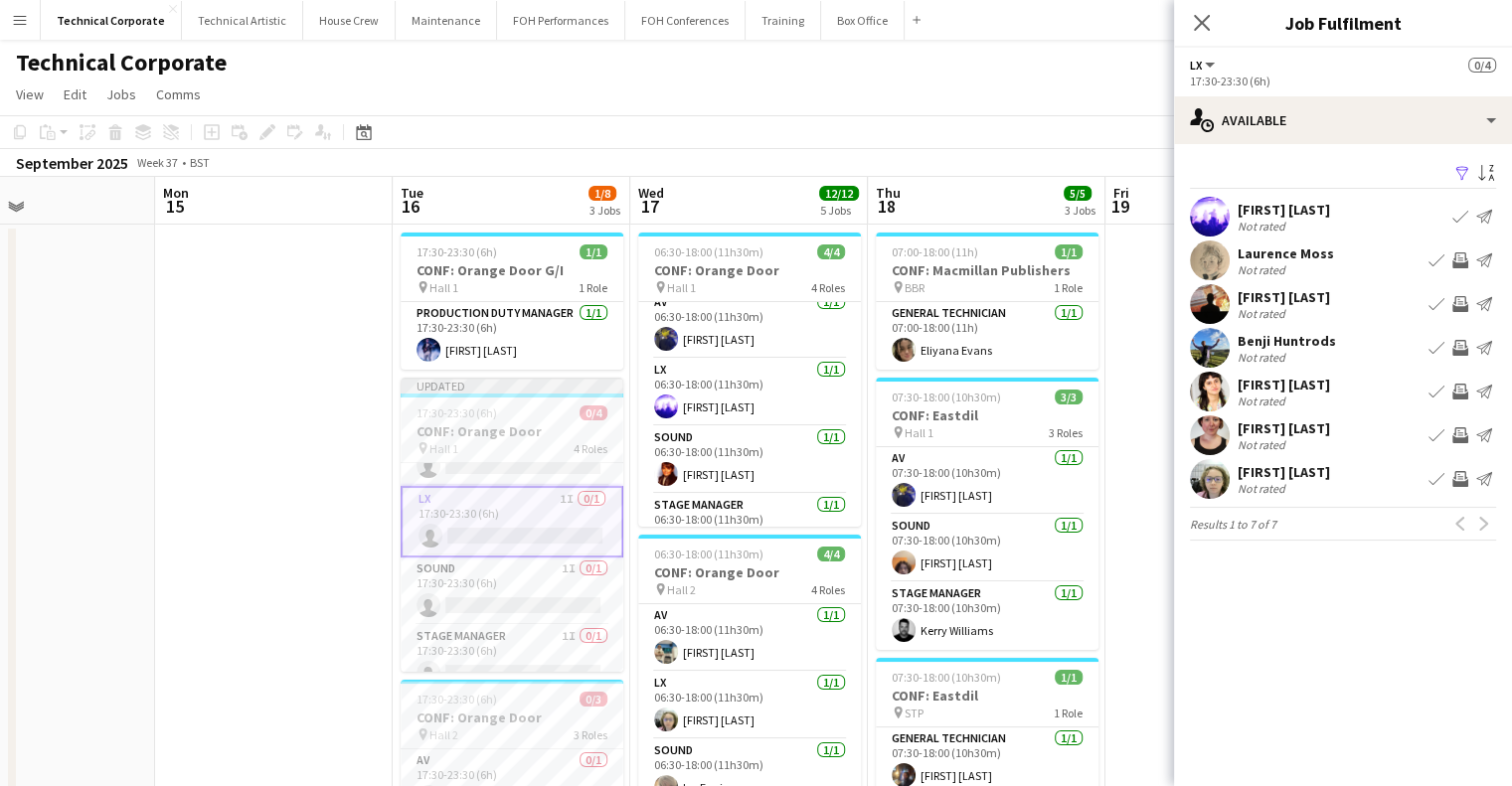 scroll, scrollTop: 0, scrollLeft: 0, axis: both 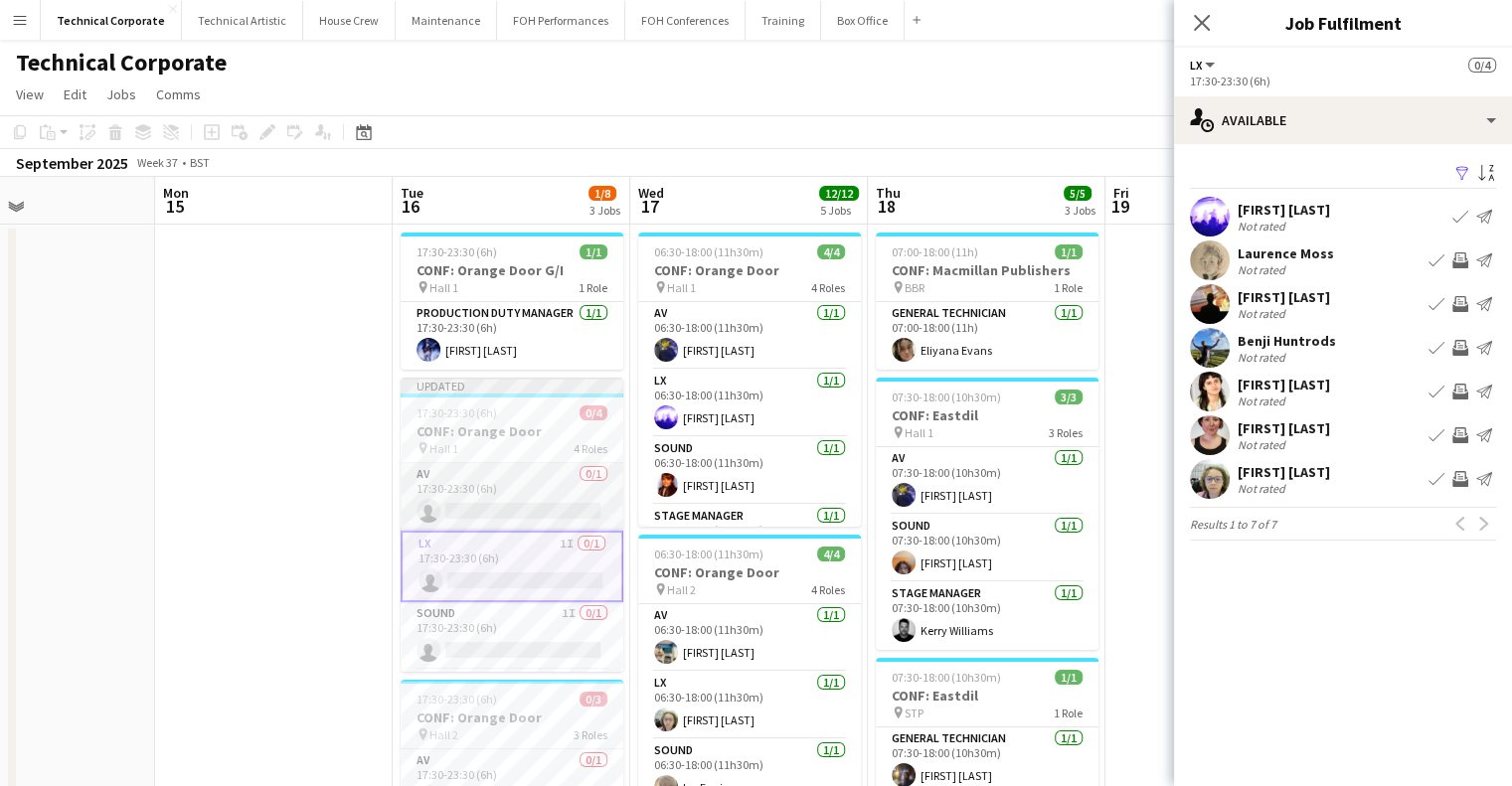 click on "AV   0/1   17:30-23:30 (6h)
single-neutral-actions" at bounding box center (512, 497) 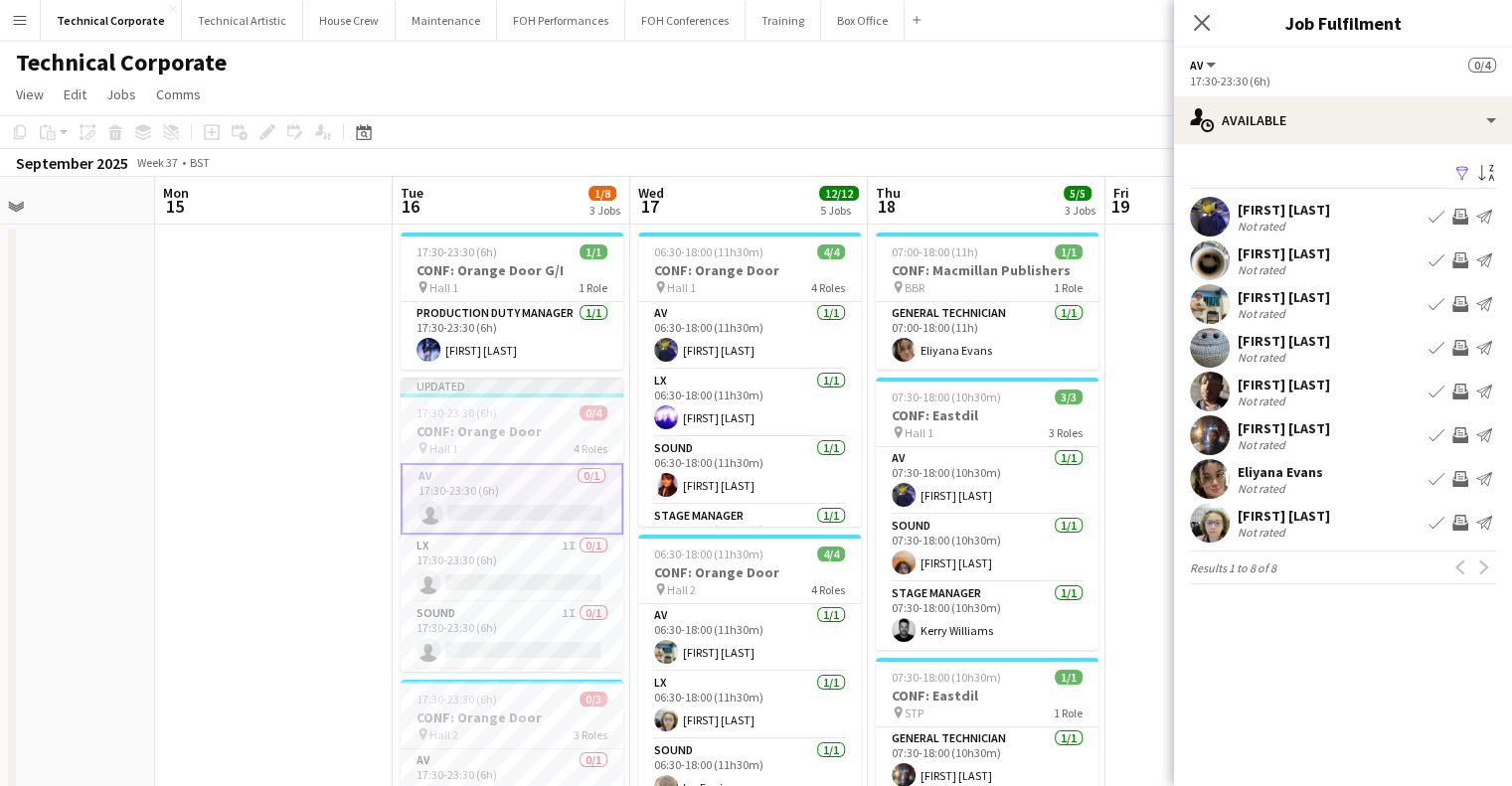 drag, startPoint x: 1469, startPoint y: 218, endPoint x: 1459, endPoint y: 226, distance: 12.806248 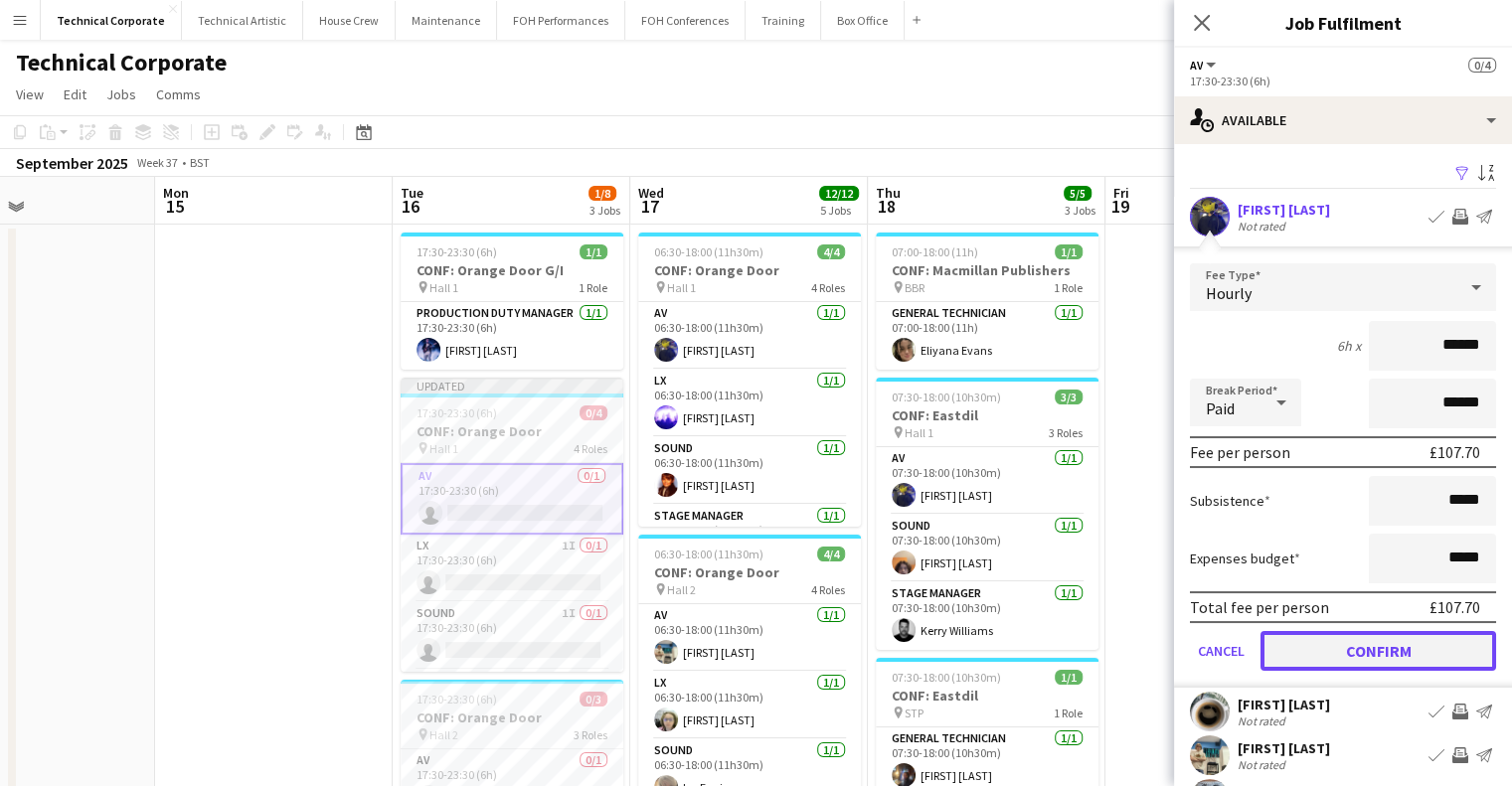 click on "Confirm" at bounding box center (1378, 651) 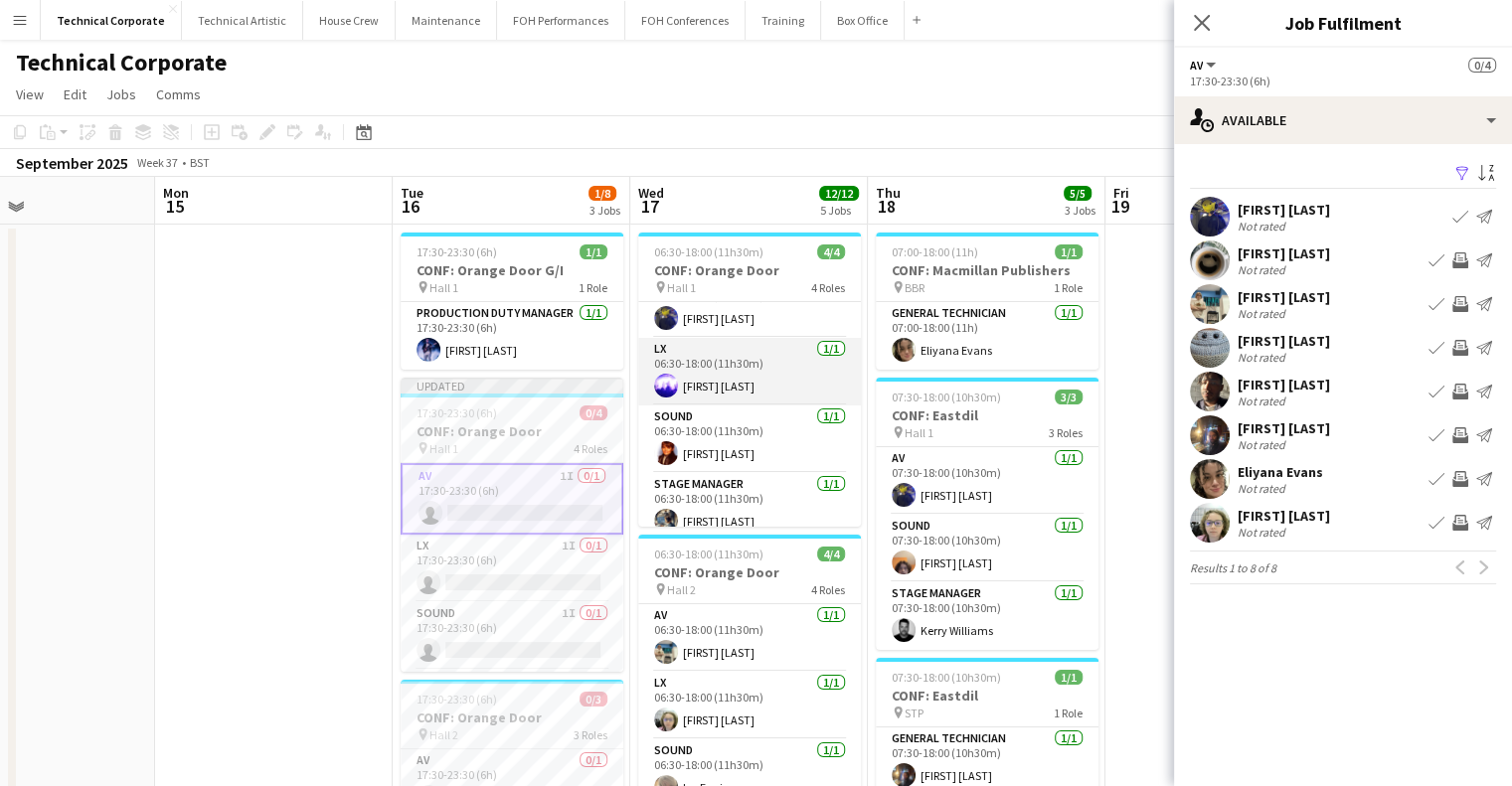 scroll, scrollTop: 45, scrollLeft: 0, axis: vertical 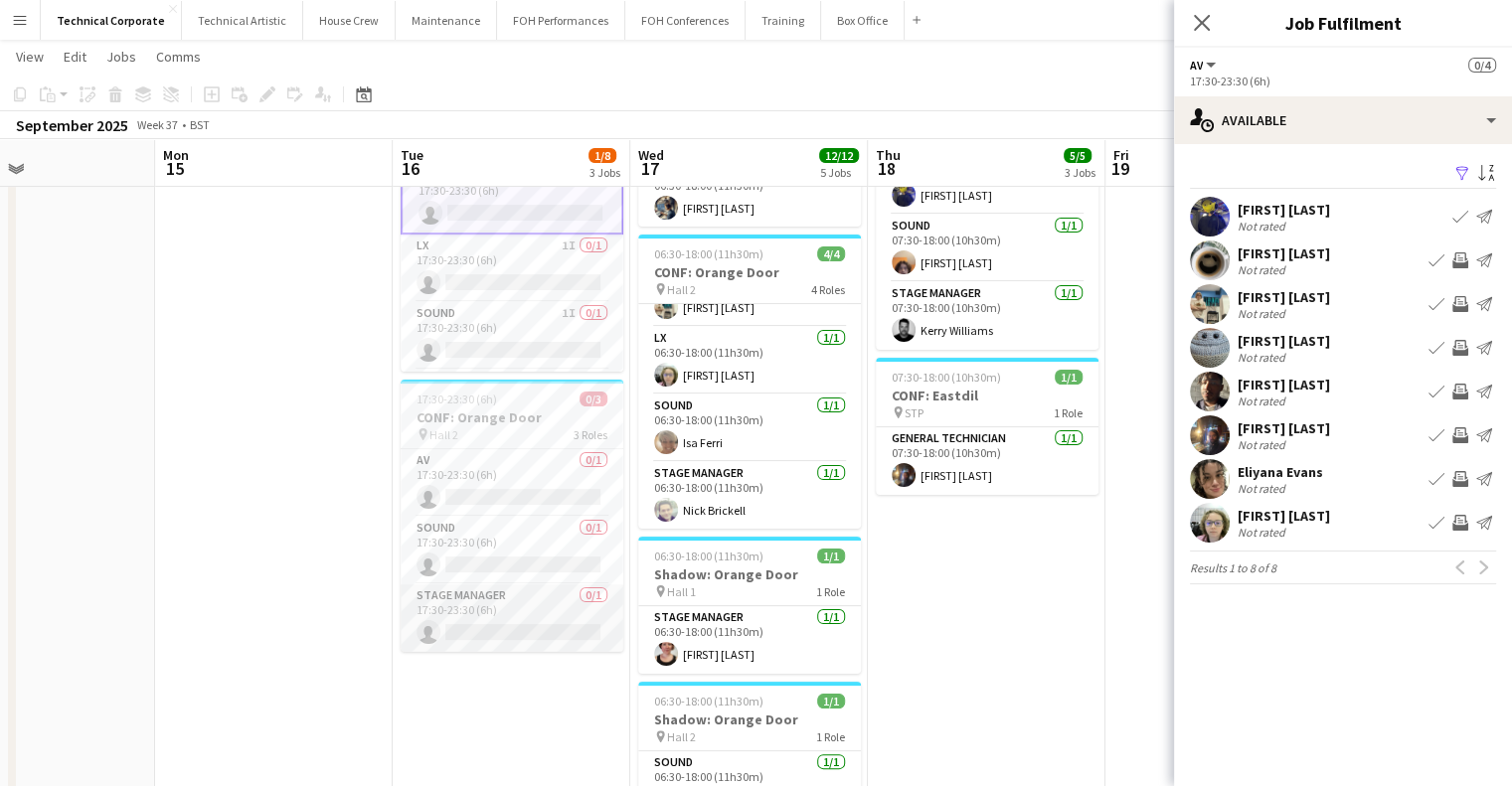 click on "Stage Manager   0/1   17:30-23:30 (6h)
single-neutral-actions" at bounding box center [512, 618] 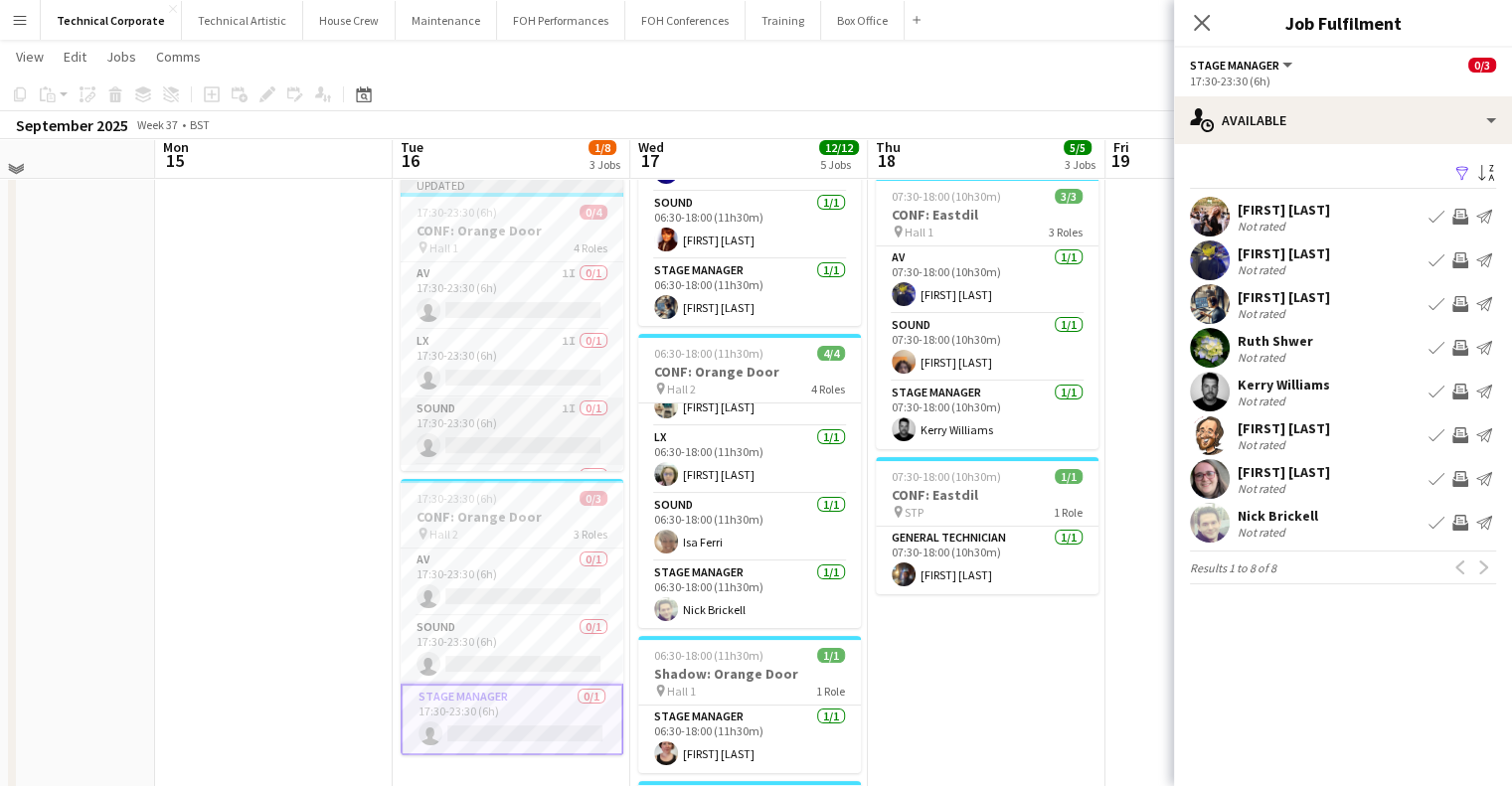scroll, scrollTop: 0, scrollLeft: 0, axis: both 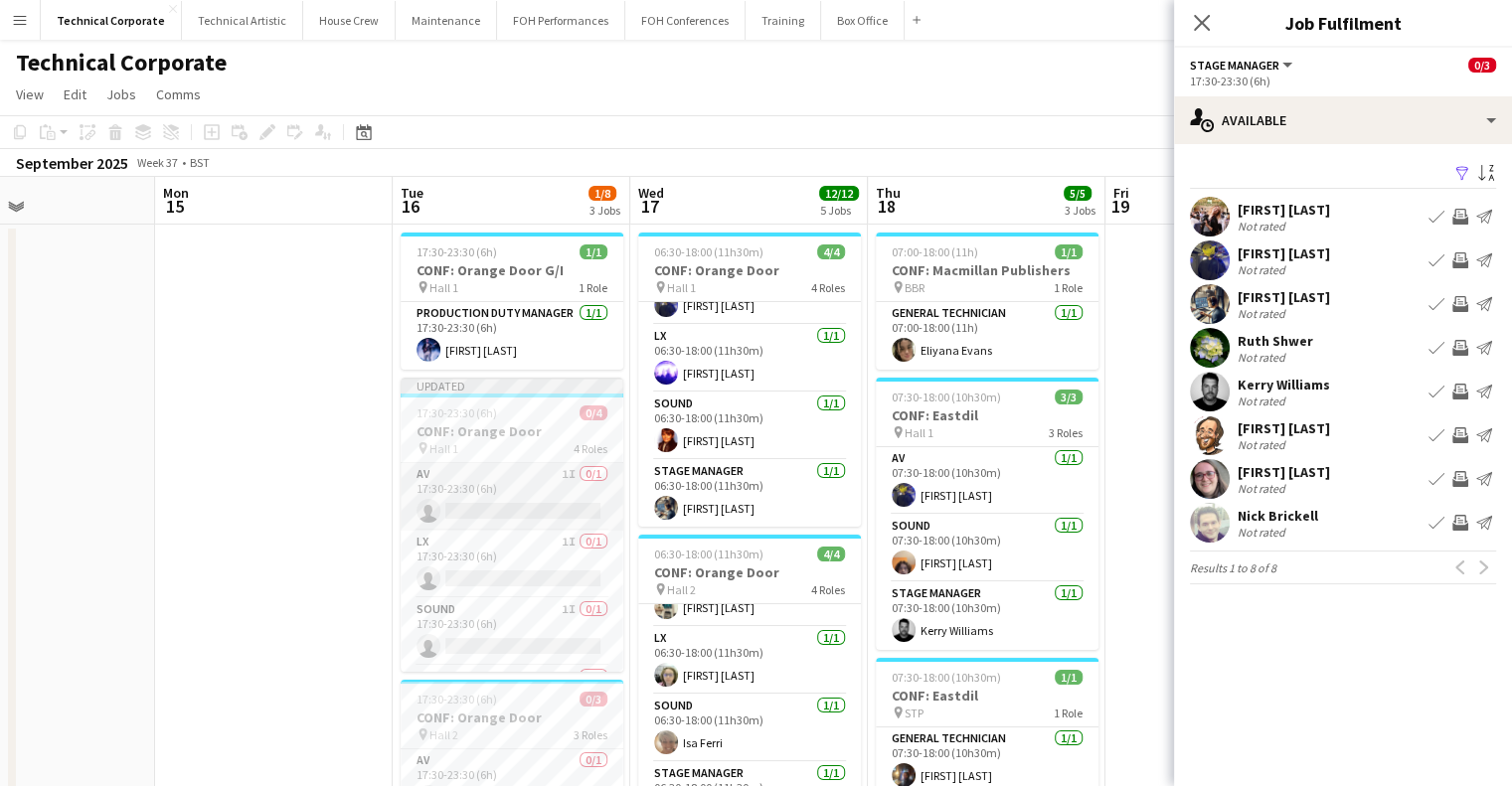 click on "AV   1I   0/1   17:30-23:30 (6h)
single-neutral-actions" at bounding box center (512, 497) 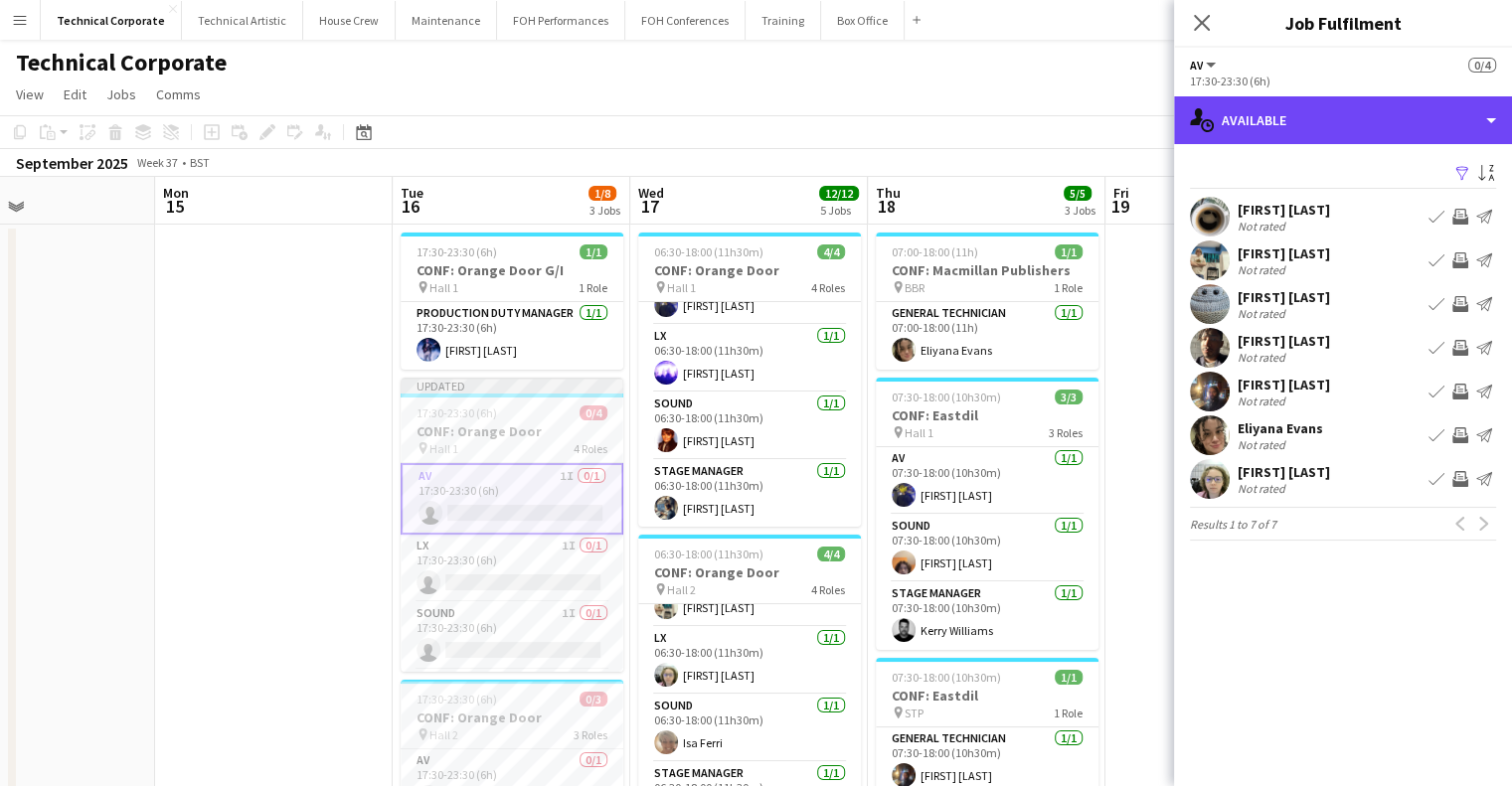 click on "single-neutral-actions-upload
Available" 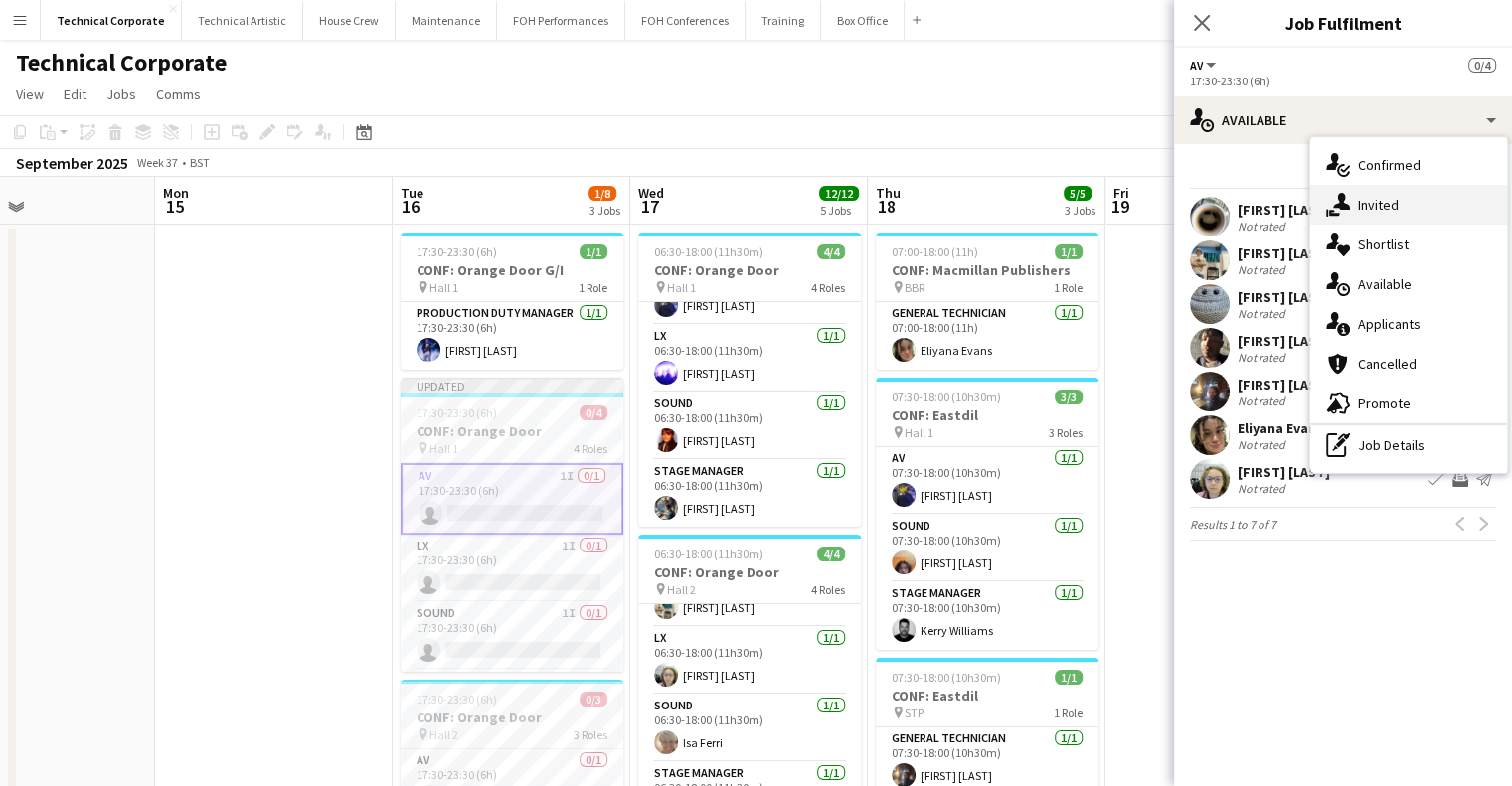 drag, startPoint x: 1439, startPoint y: 210, endPoint x: 1470, endPoint y: 219, distance: 32.280025 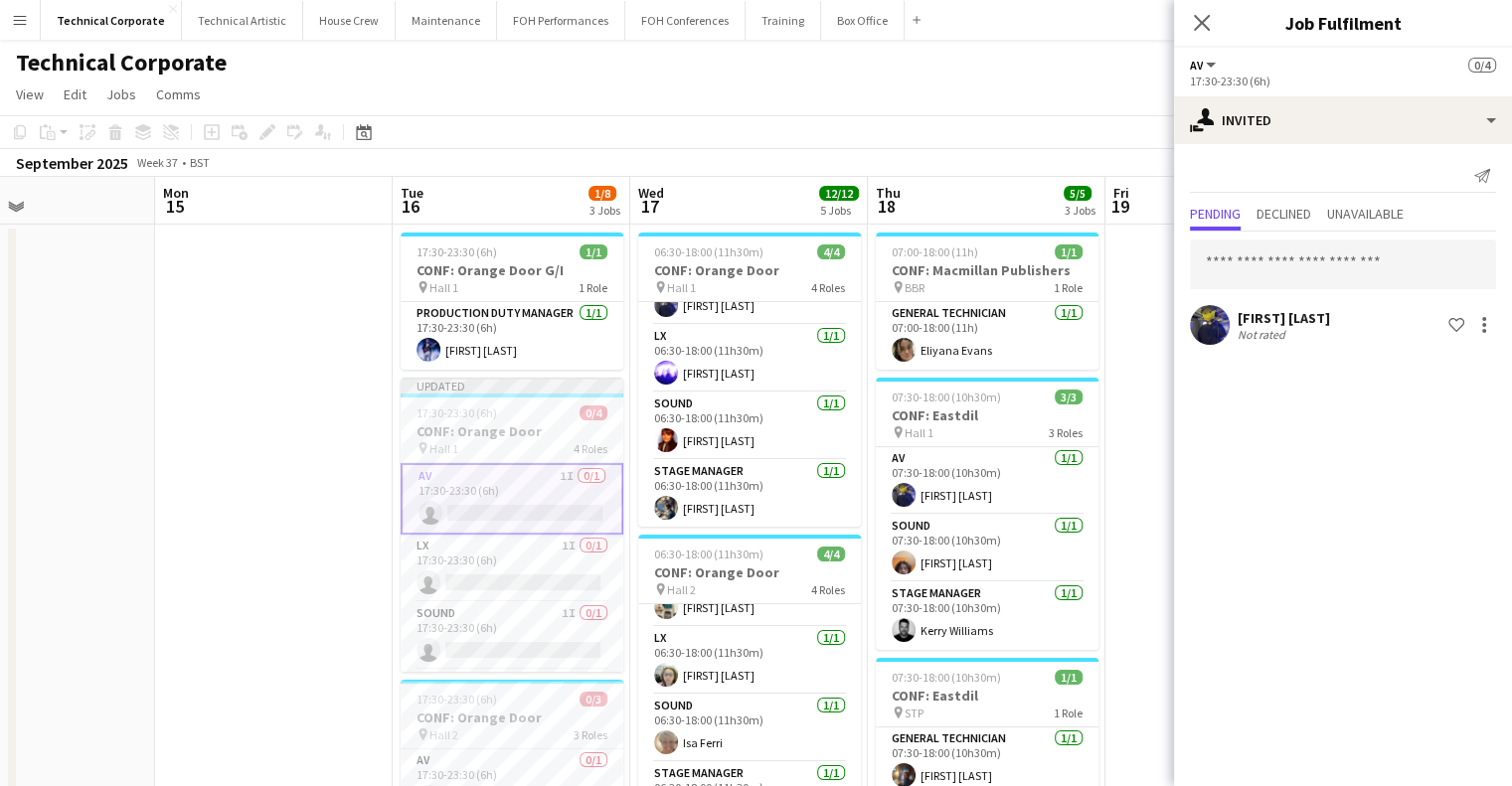 click on "Christopher Miller   Not rated
Shortlist crew" 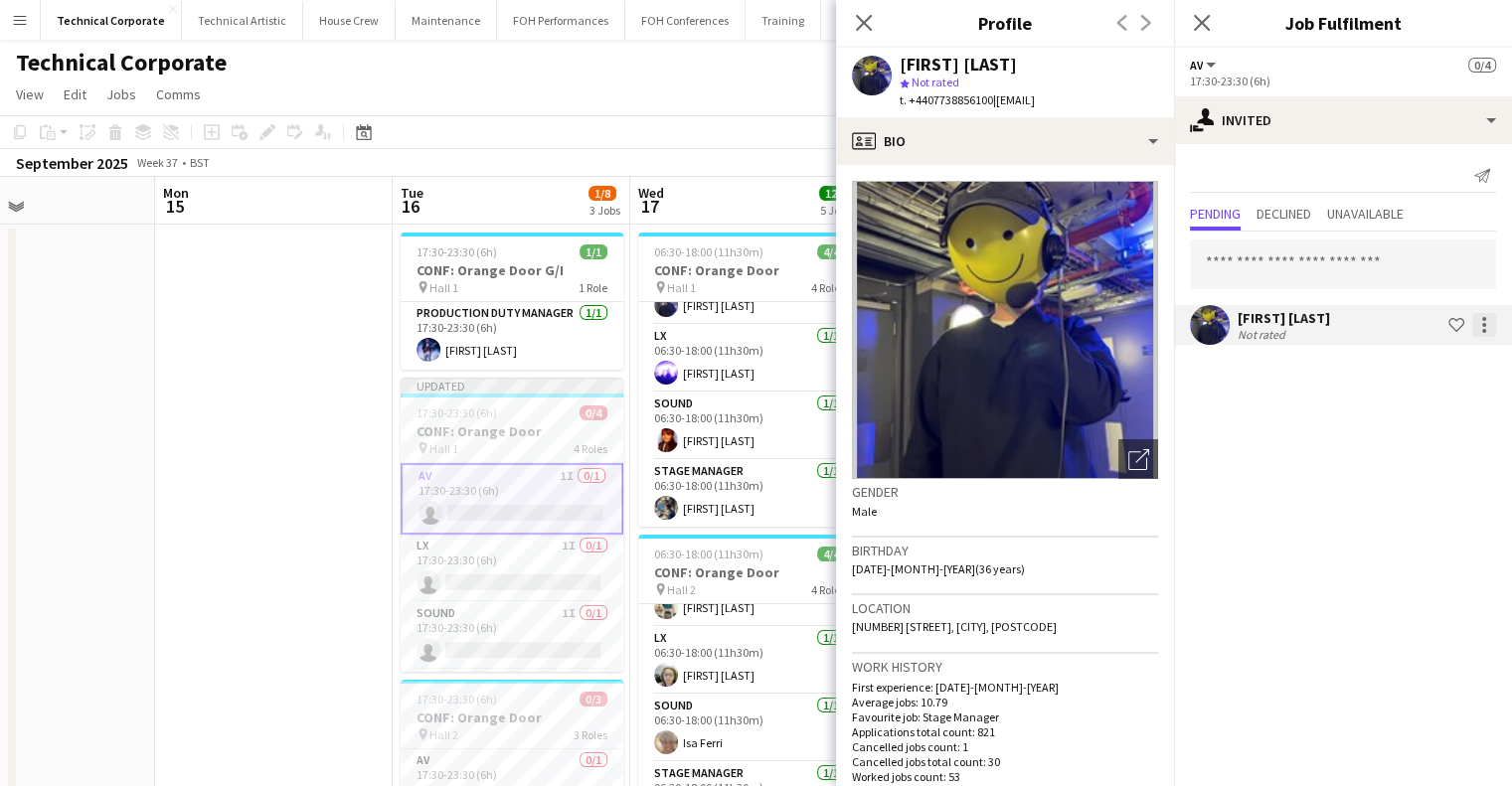 click 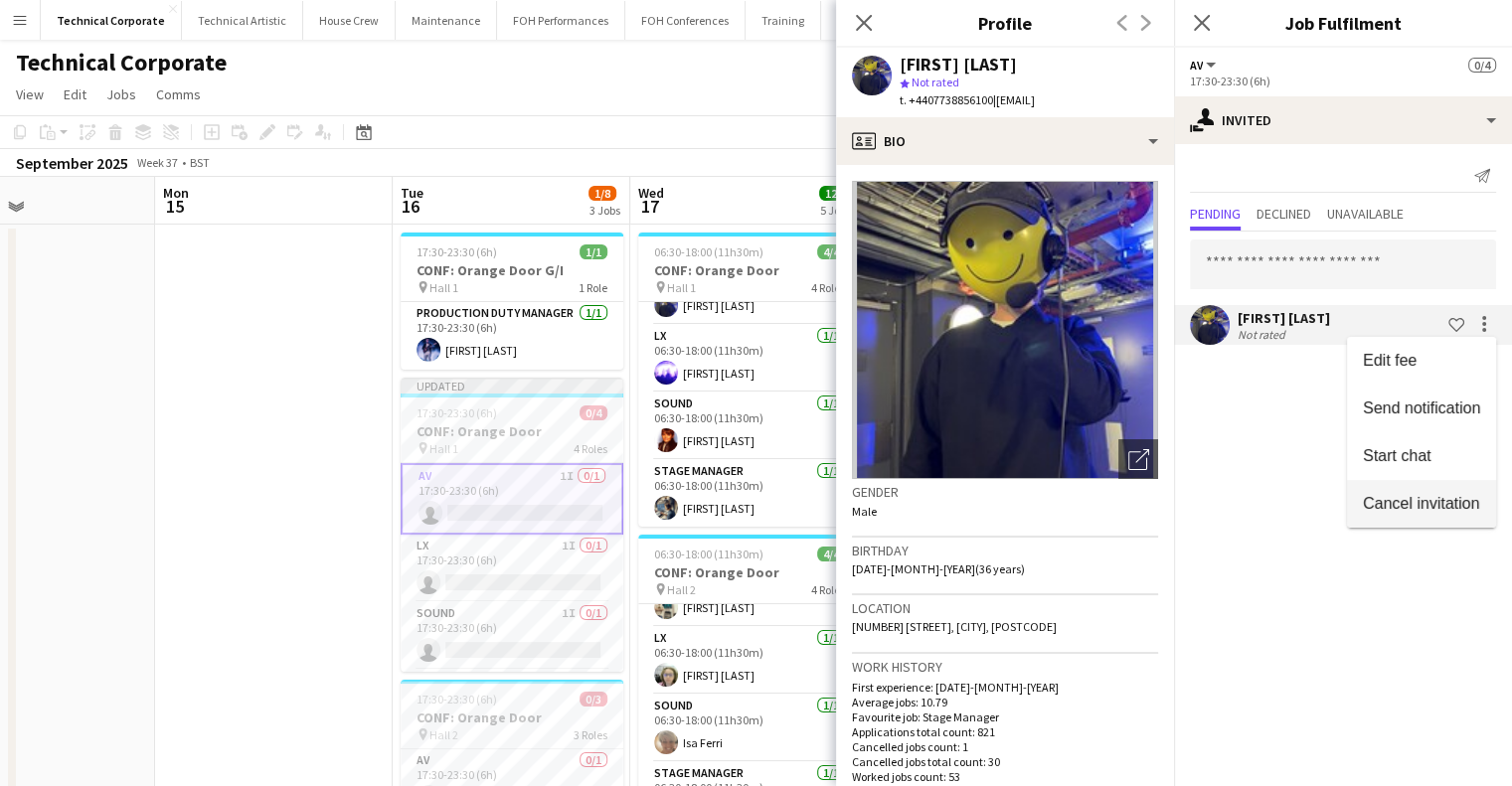 click on "Cancel invitation" at bounding box center [1421, 503] 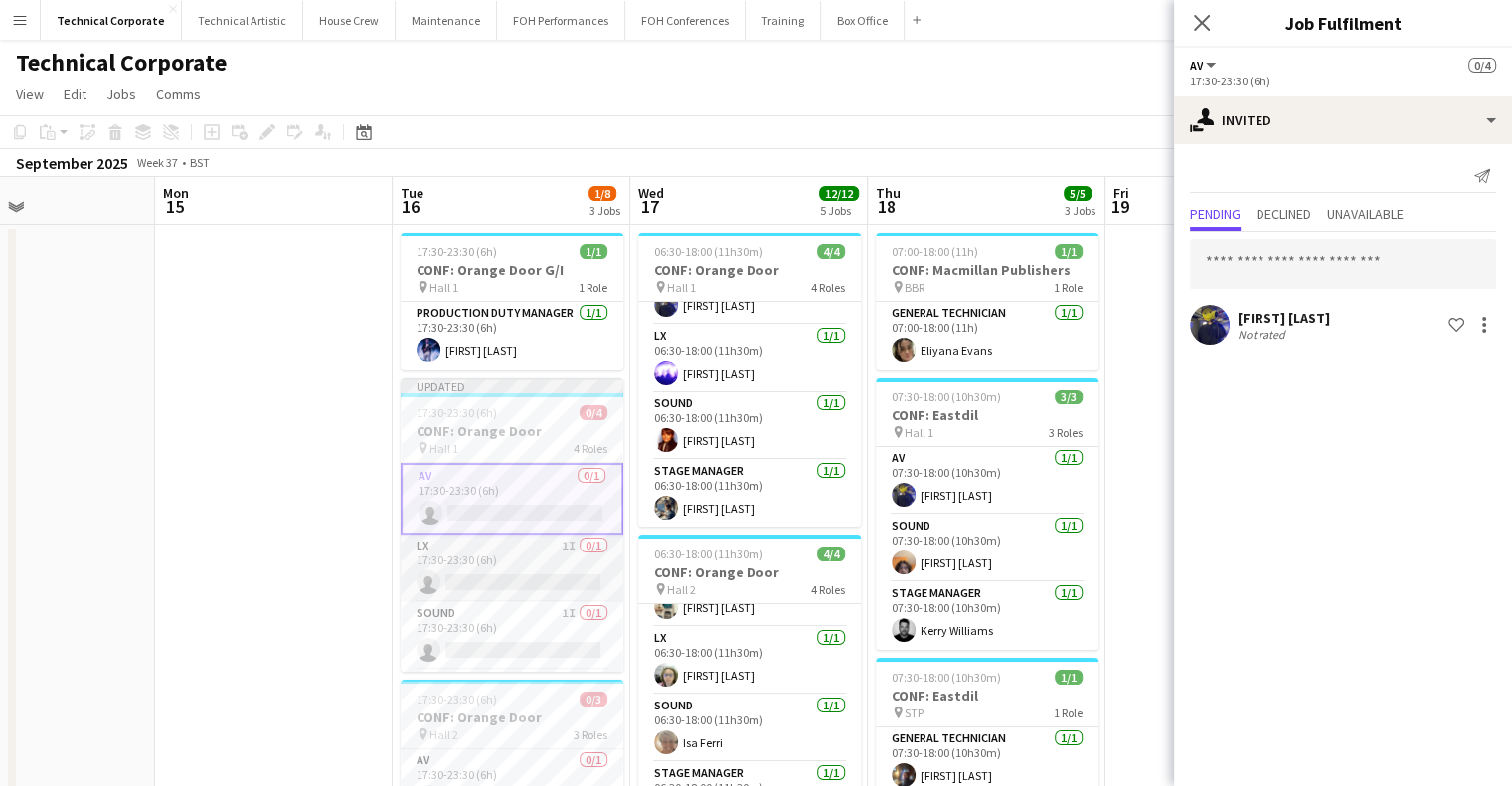 click on "LX   1I   0/1   17:30-23:30 (6h)
single-neutral-actions" at bounding box center [512, 568] 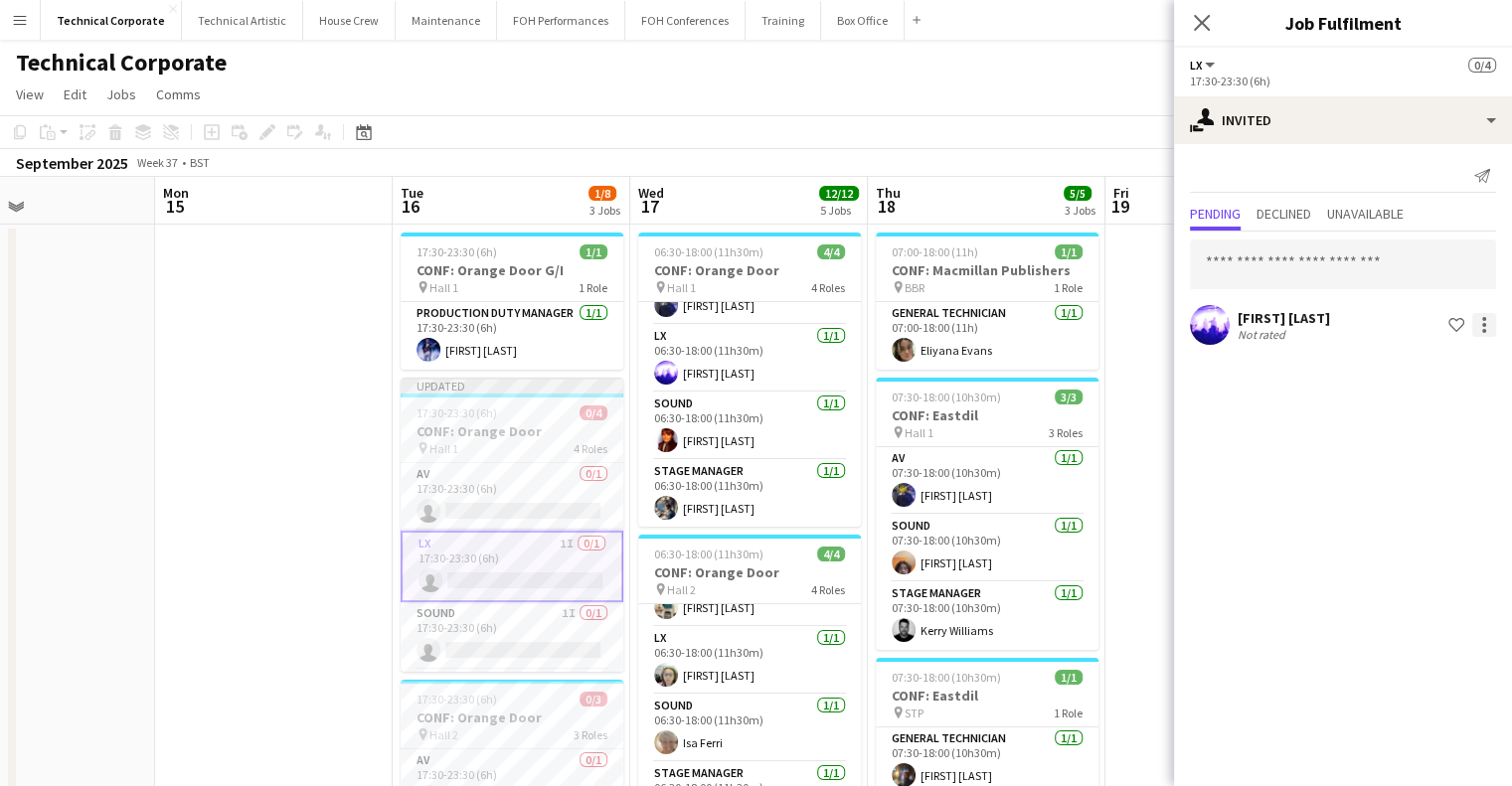 click 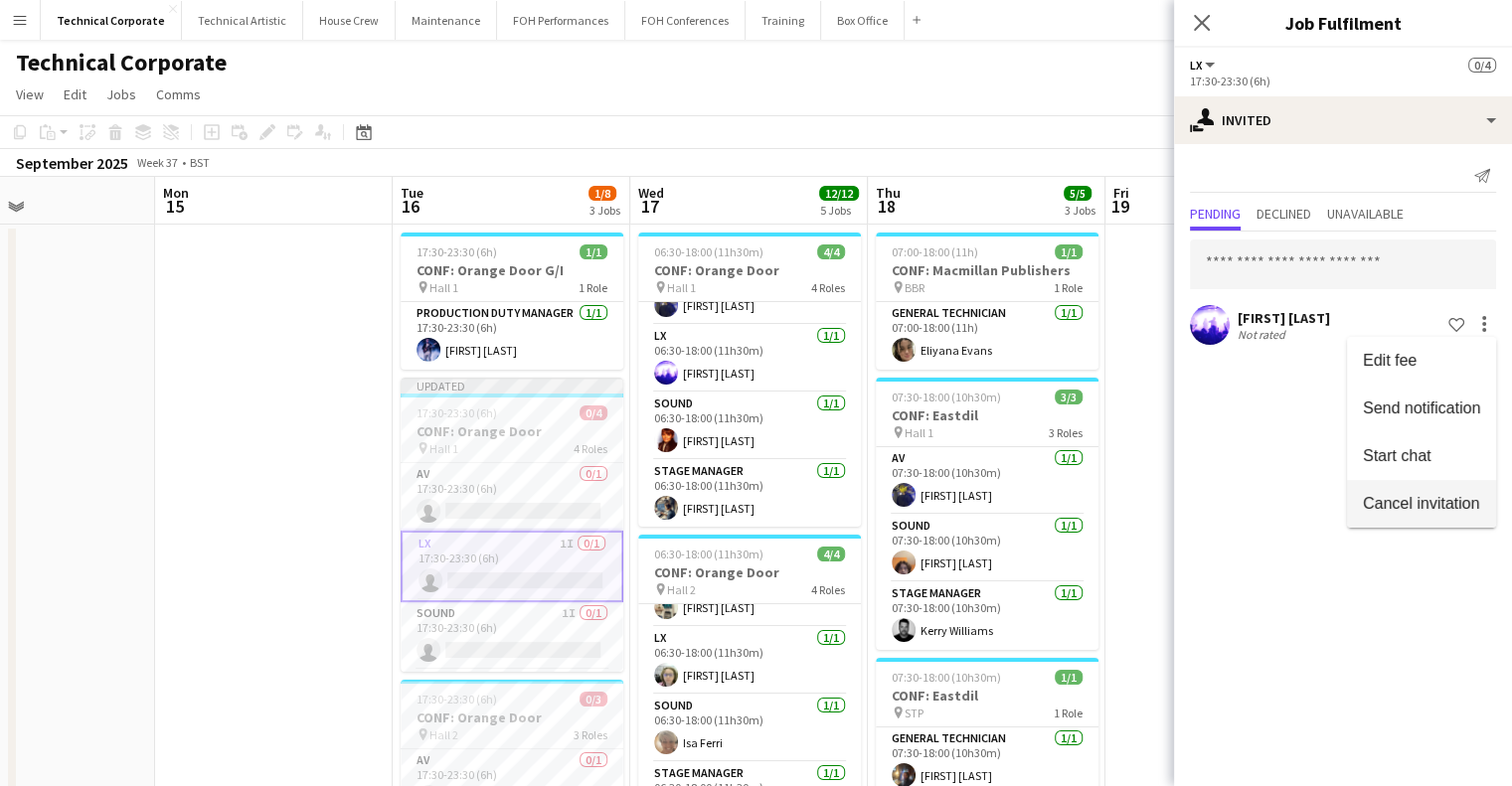 click on "Cancel invitation" at bounding box center (1421, 503) 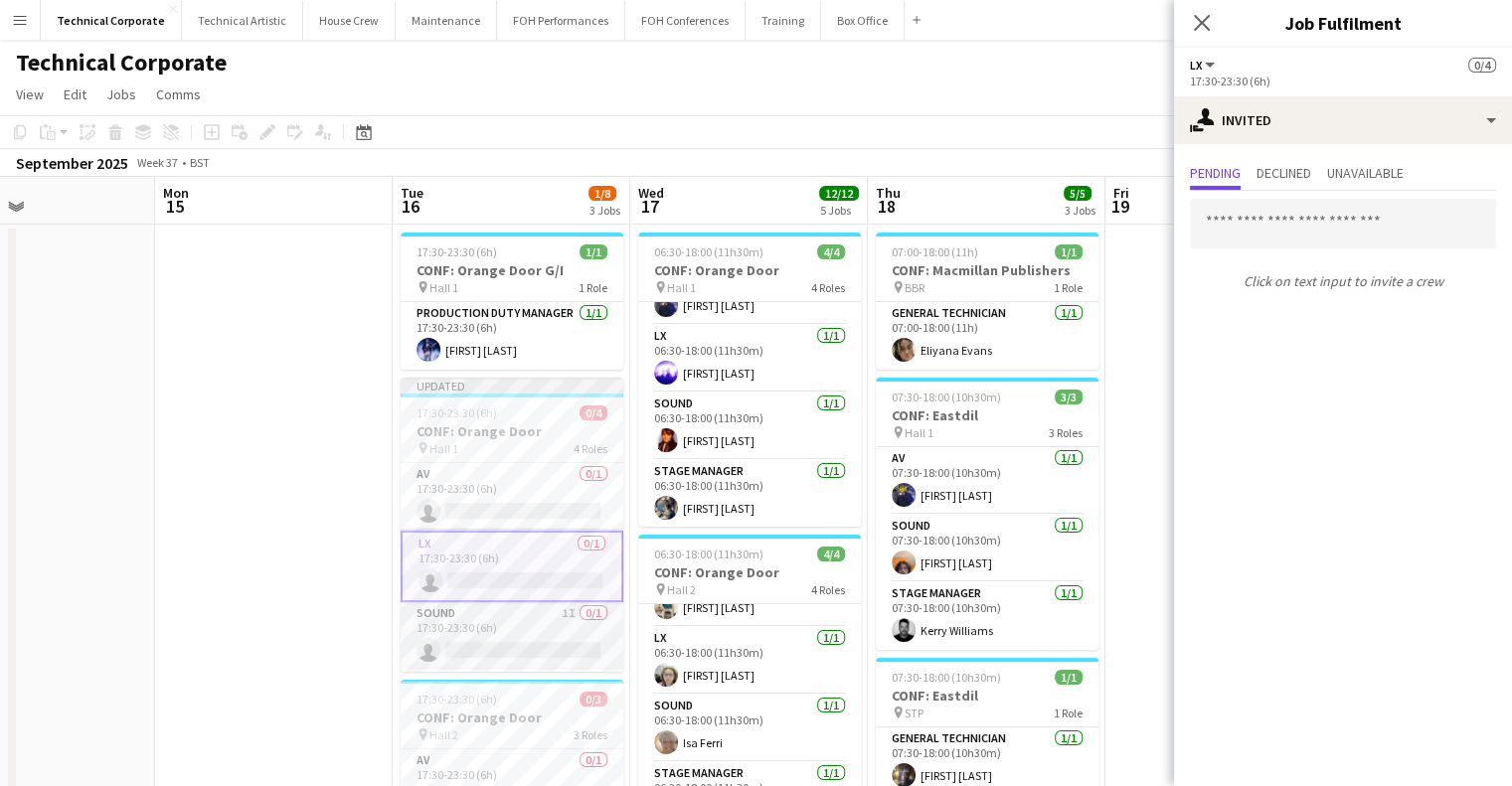 click on "Sound   1I   0/1   17:30-23:30 (6h)
single-neutral-actions" at bounding box center [512, 636] 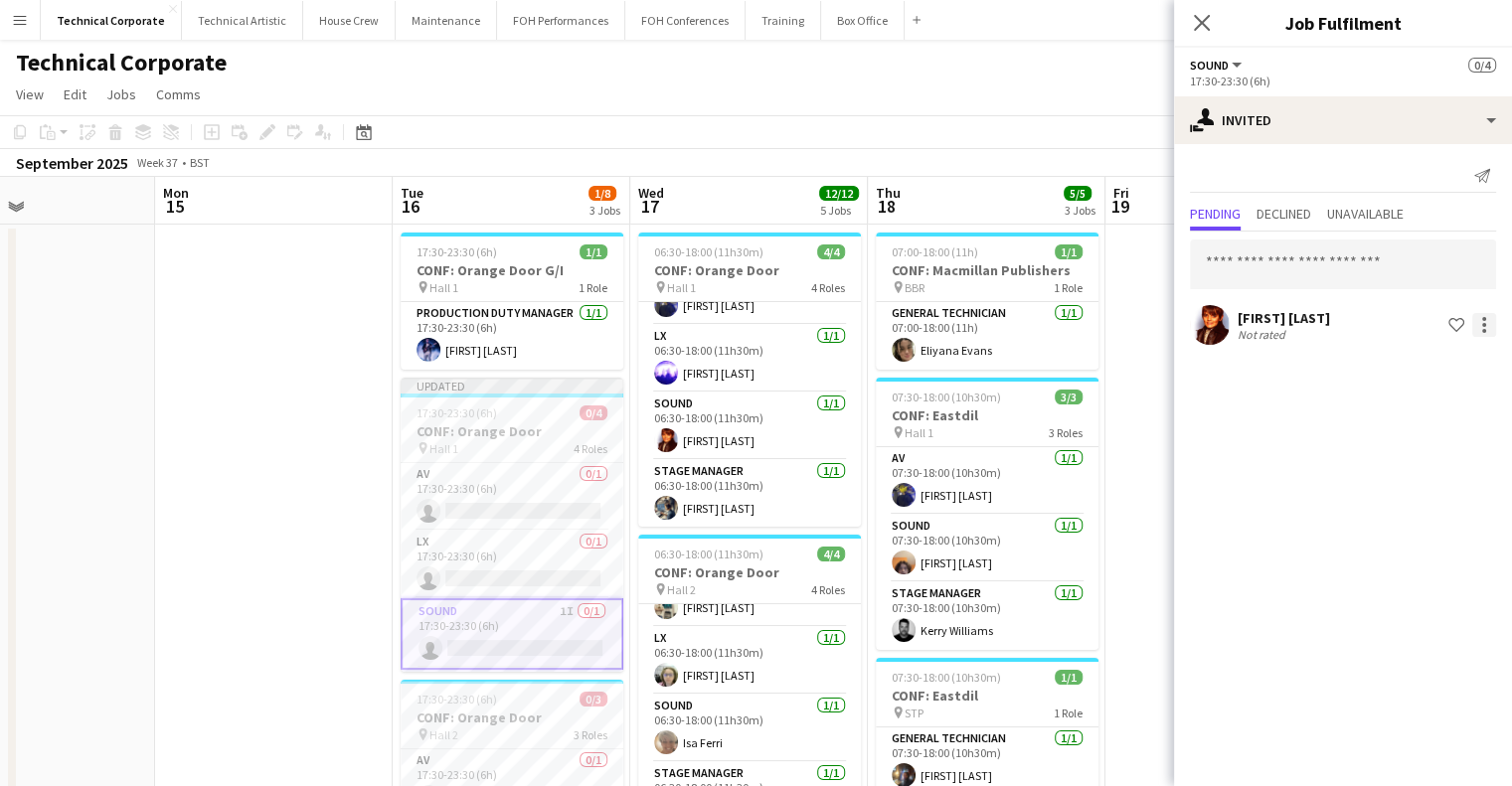 click 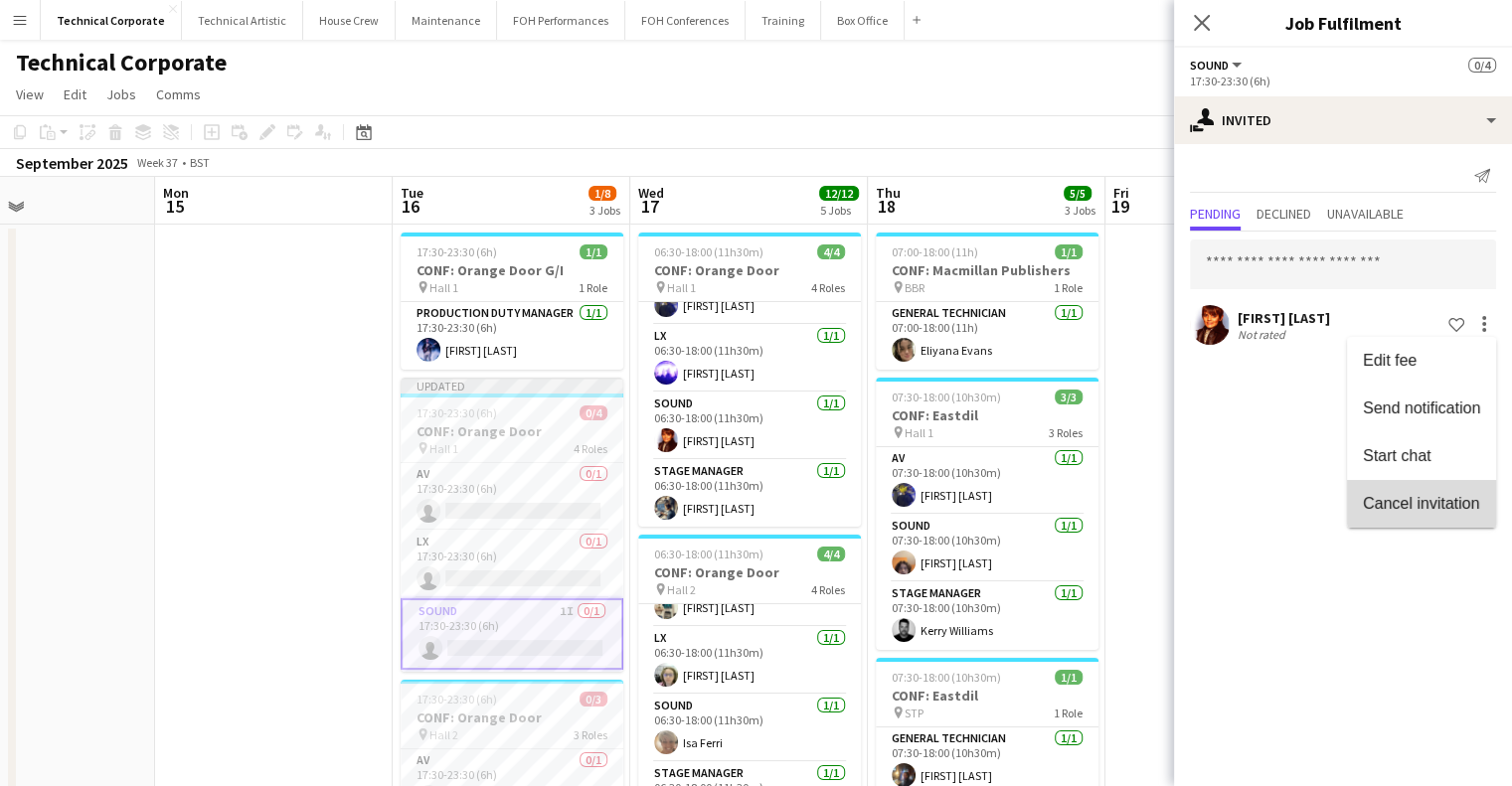 click on "Cancel invitation" at bounding box center [1421, 503] 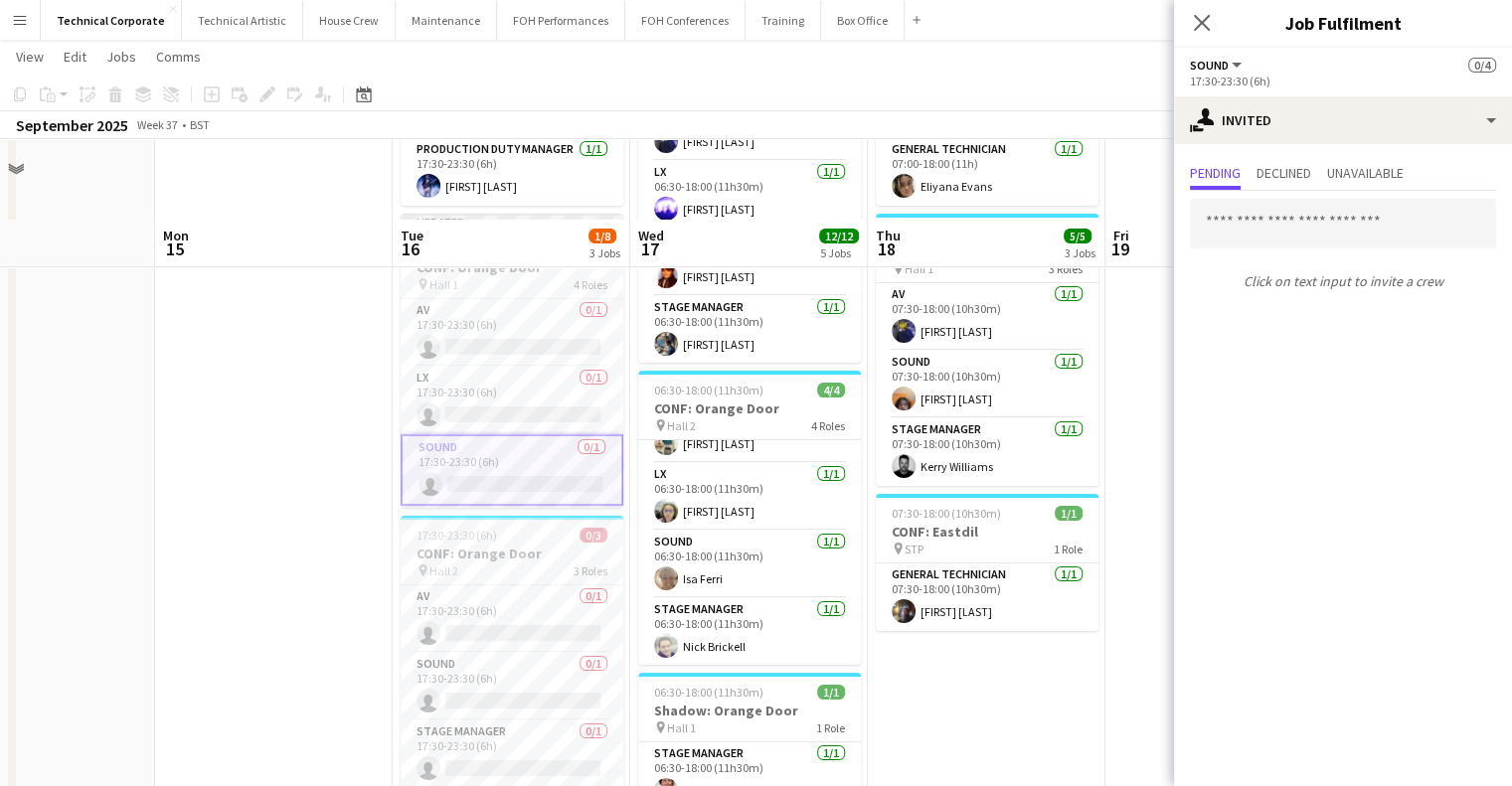 scroll, scrollTop: 298, scrollLeft: 0, axis: vertical 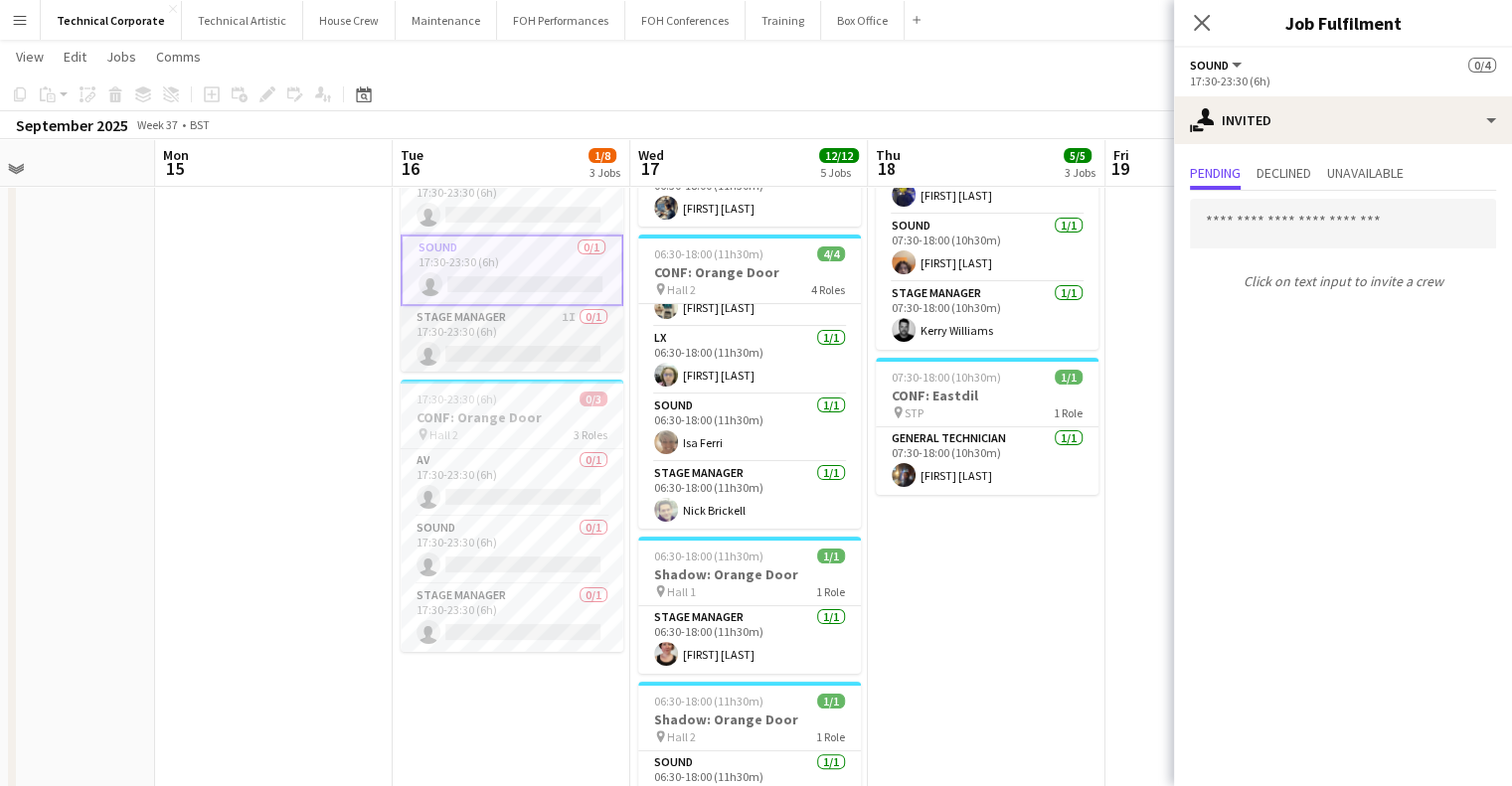 click on "Stage Manager   1I   0/1   17:30-23:30 (6h)
single-neutral-actions" at bounding box center [512, 340] 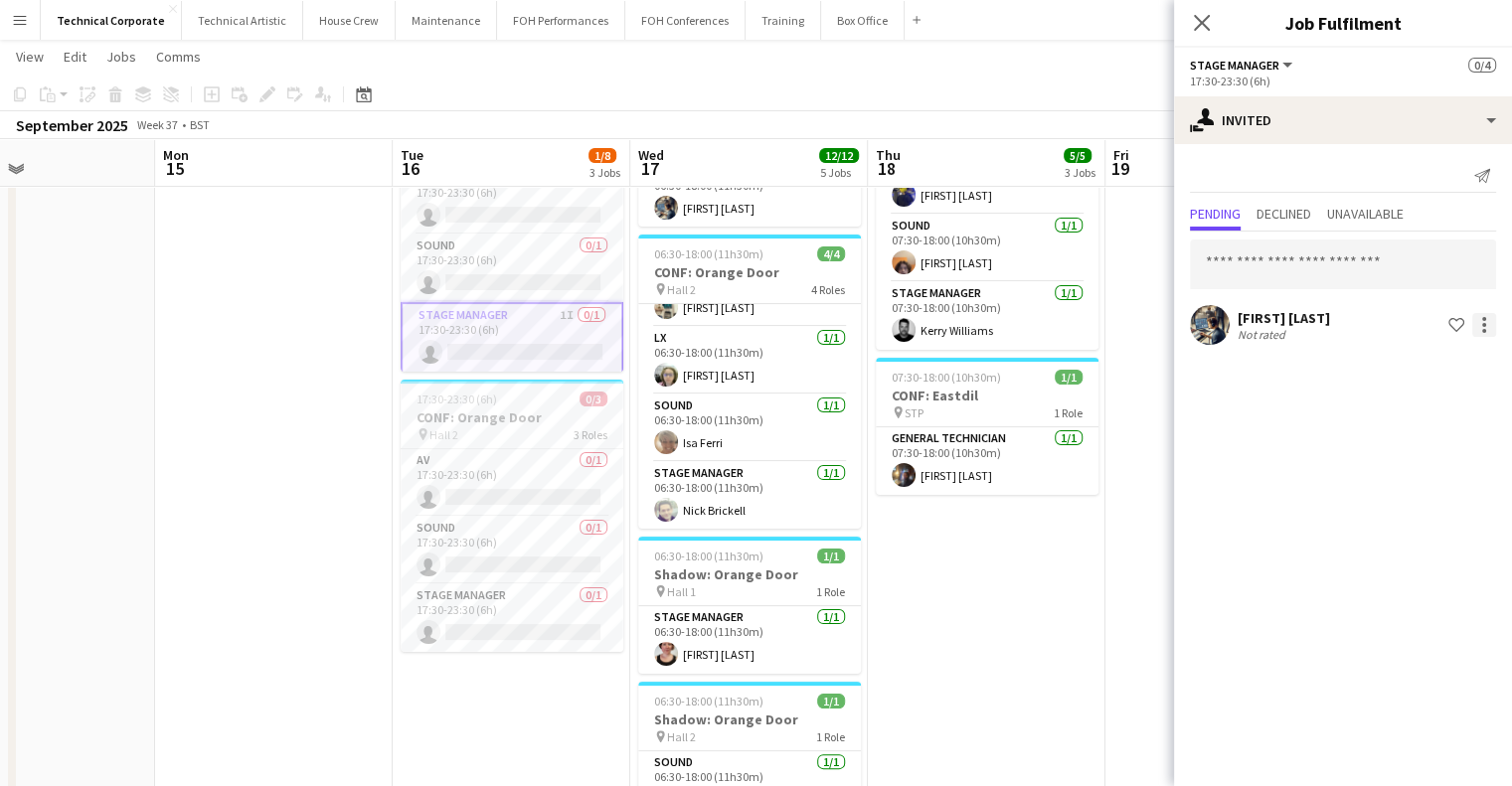 click 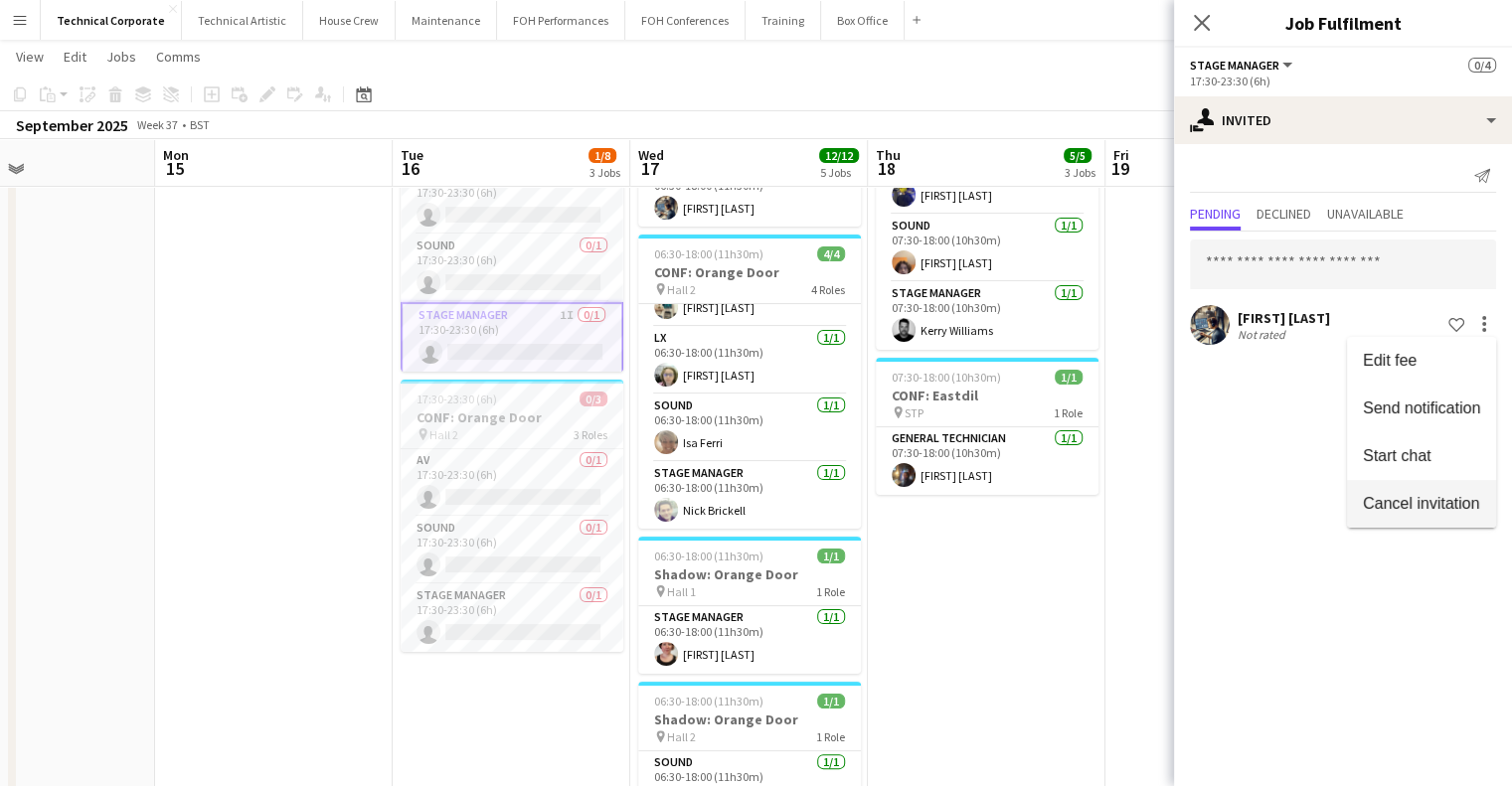 click on "Cancel invitation" at bounding box center [1421, 503] 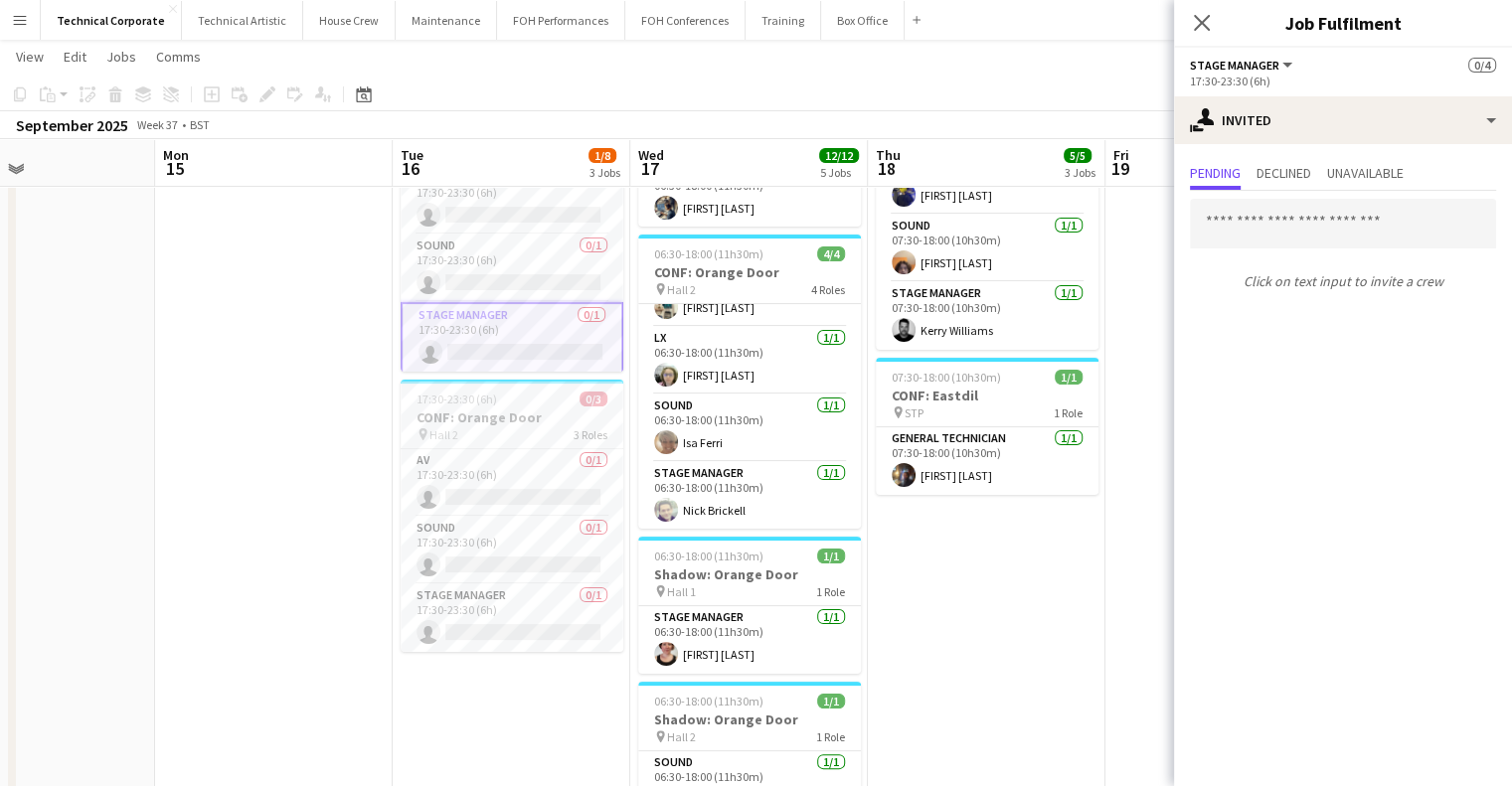 click at bounding box center [273, 594] 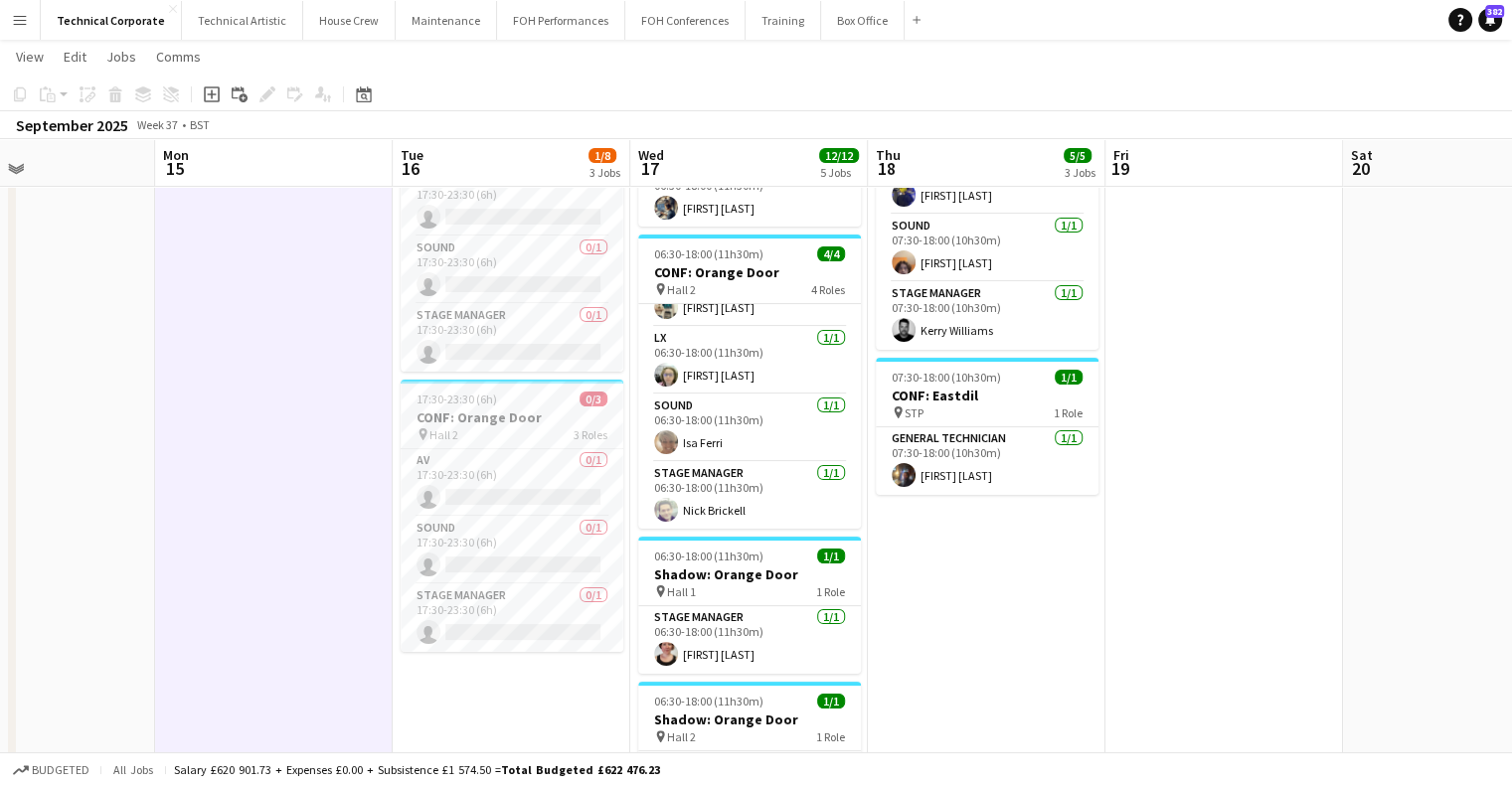 scroll, scrollTop: 45, scrollLeft: 0, axis: vertical 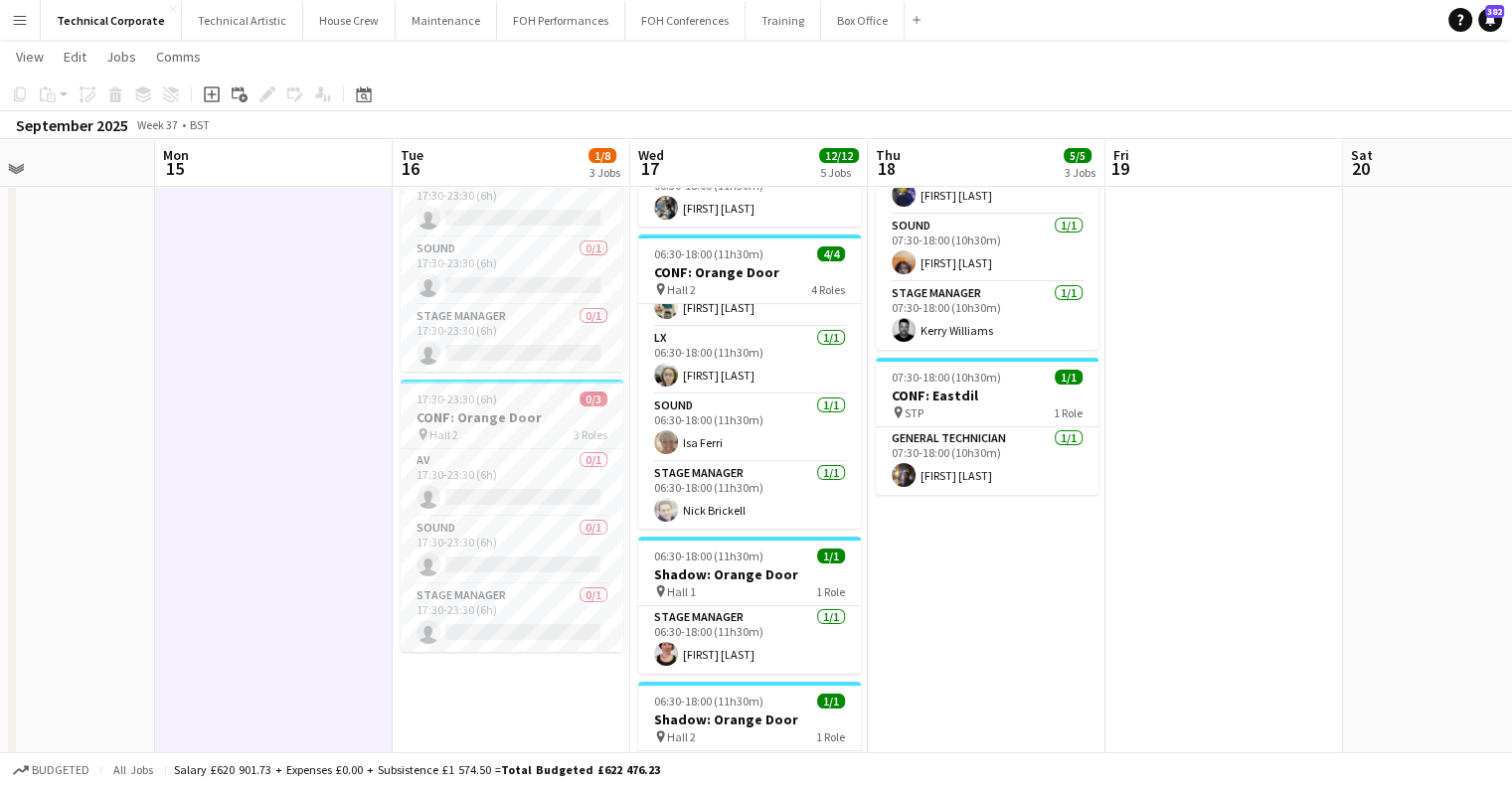 click at bounding box center [273, 594] 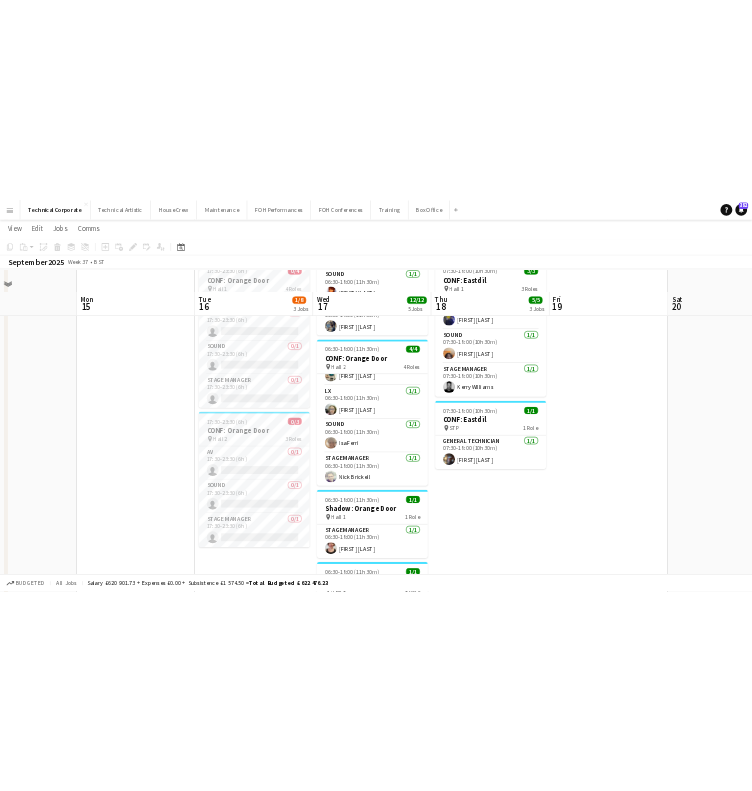 scroll, scrollTop: 0, scrollLeft: 0, axis: both 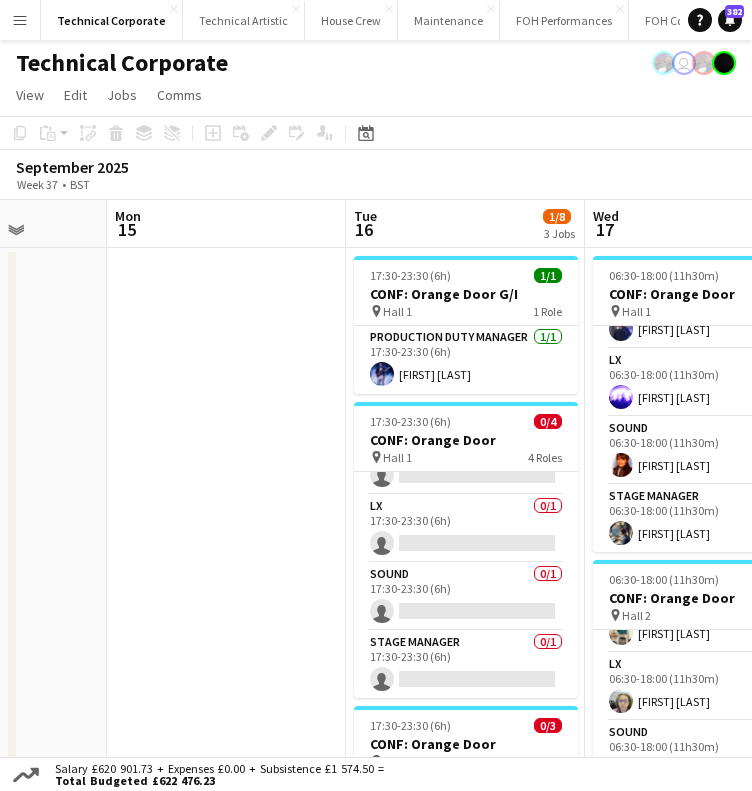 drag, startPoint x: 554, startPoint y: 291, endPoint x: 654, endPoint y: 292, distance: 100.005 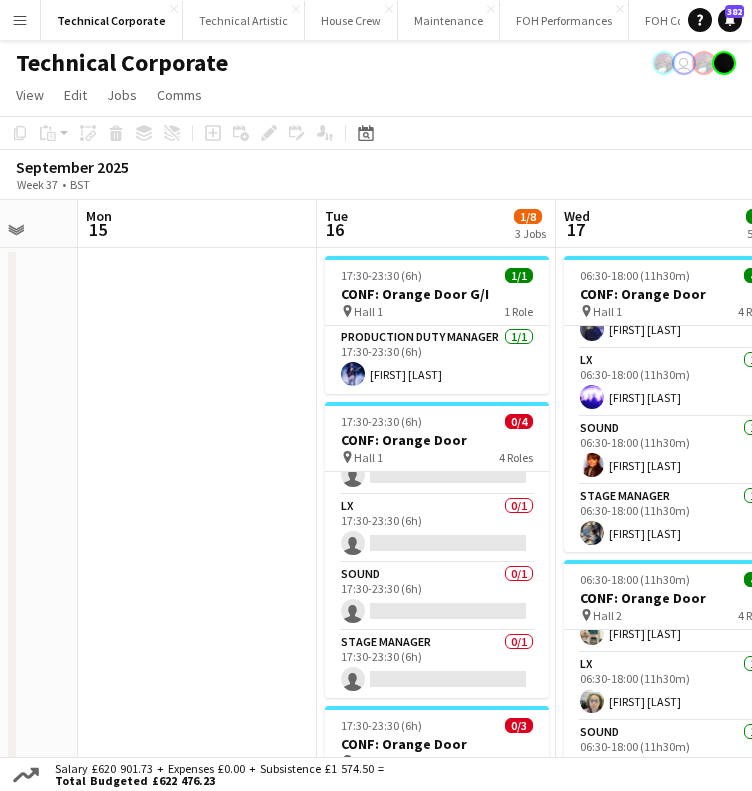 scroll, scrollTop: 0, scrollLeft: 640, axis: horizontal 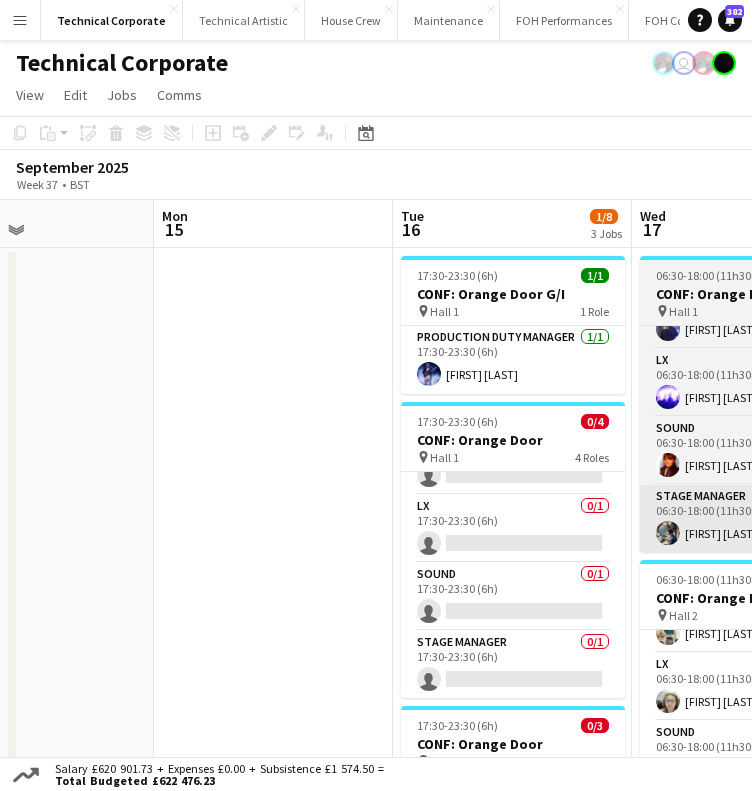 drag, startPoint x: 626, startPoint y: 436, endPoint x: 664, endPoint y: 500, distance: 74.431175 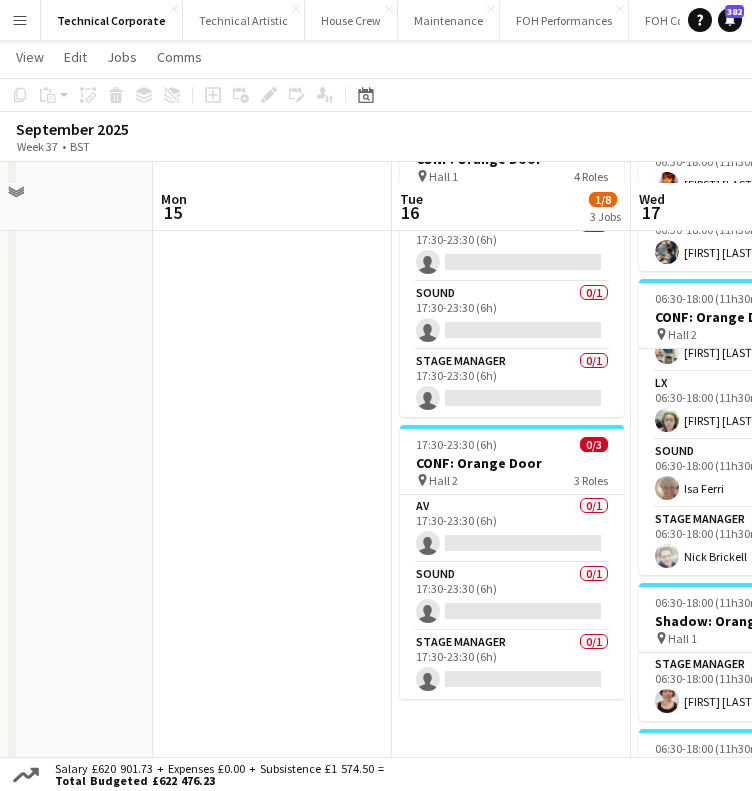 scroll, scrollTop: 300, scrollLeft: 0, axis: vertical 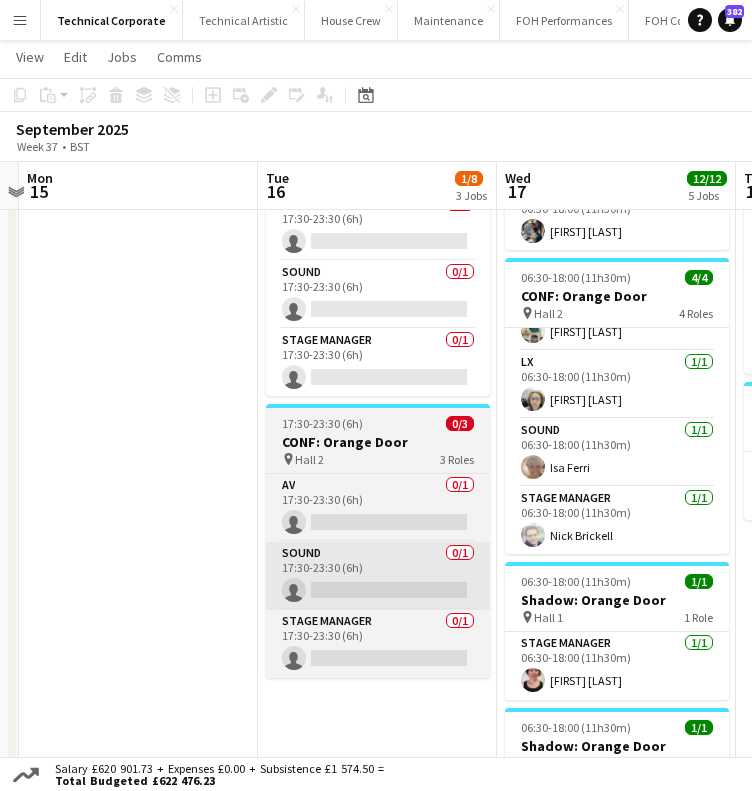 drag, startPoint x: 540, startPoint y: 570, endPoint x: 432, endPoint y: 575, distance: 108.11568 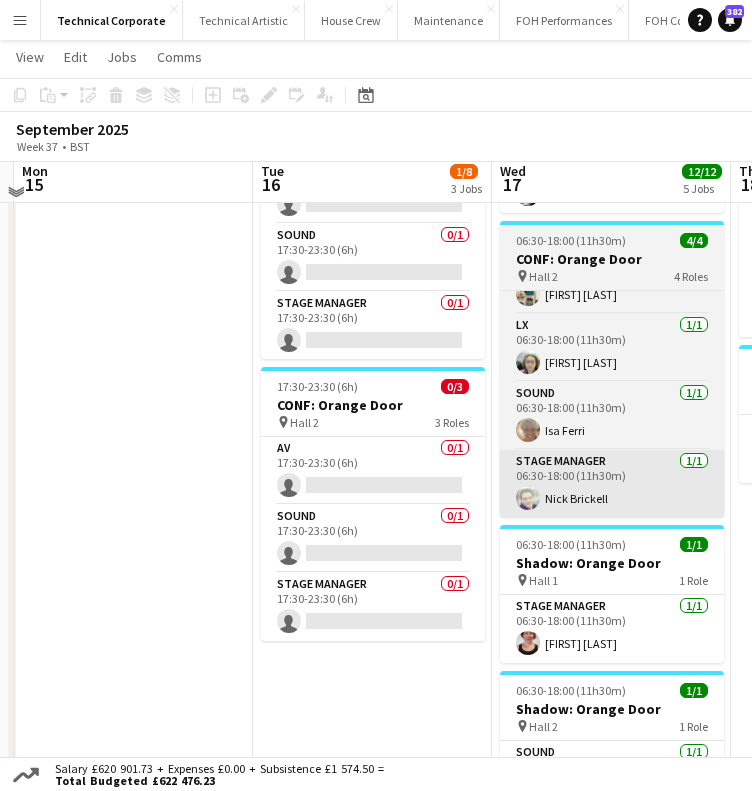scroll, scrollTop: 237, scrollLeft: 0, axis: vertical 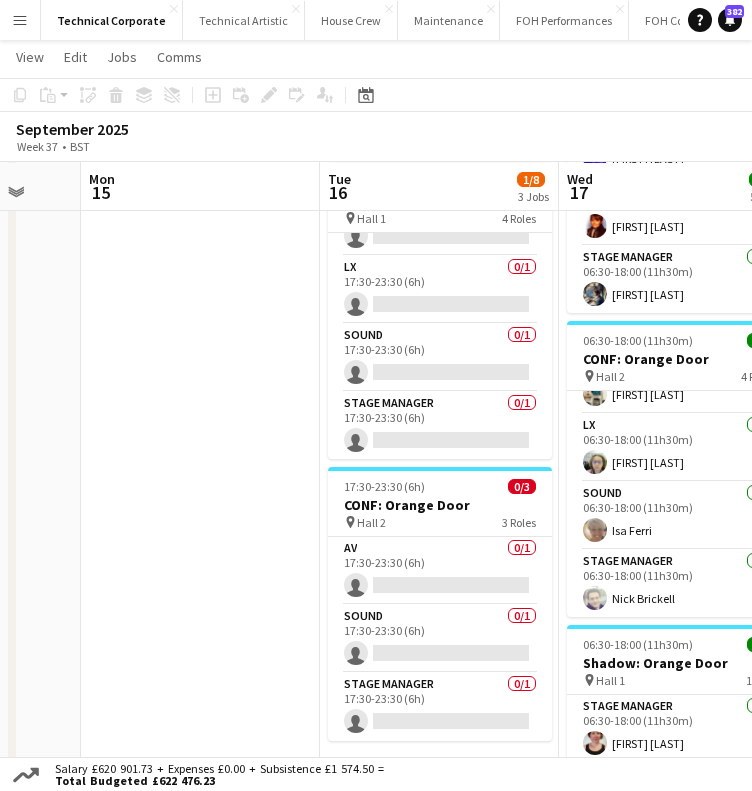 drag, startPoint x: 580, startPoint y: 588, endPoint x: 647, endPoint y: 591, distance: 67.06713 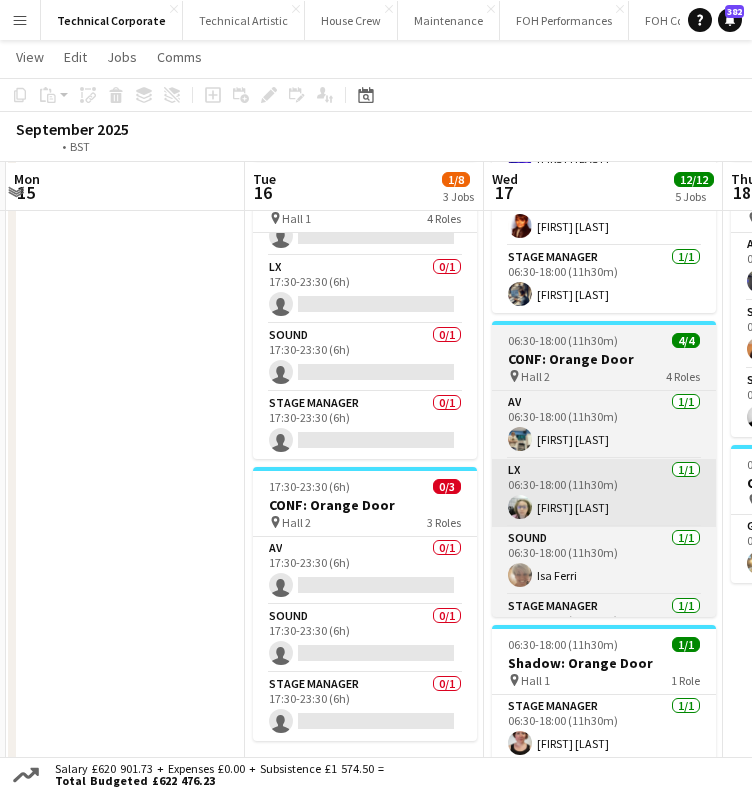 scroll, scrollTop: 0, scrollLeft: 728, axis: horizontal 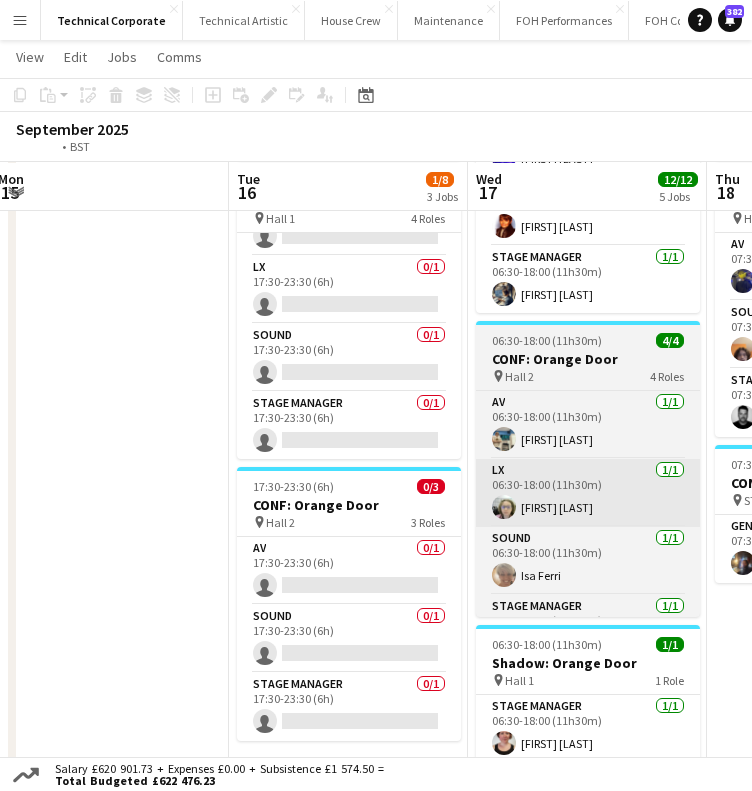 drag, startPoint x: 579, startPoint y: 490, endPoint x: 512, endPoint y: 473, distance: 69.12308 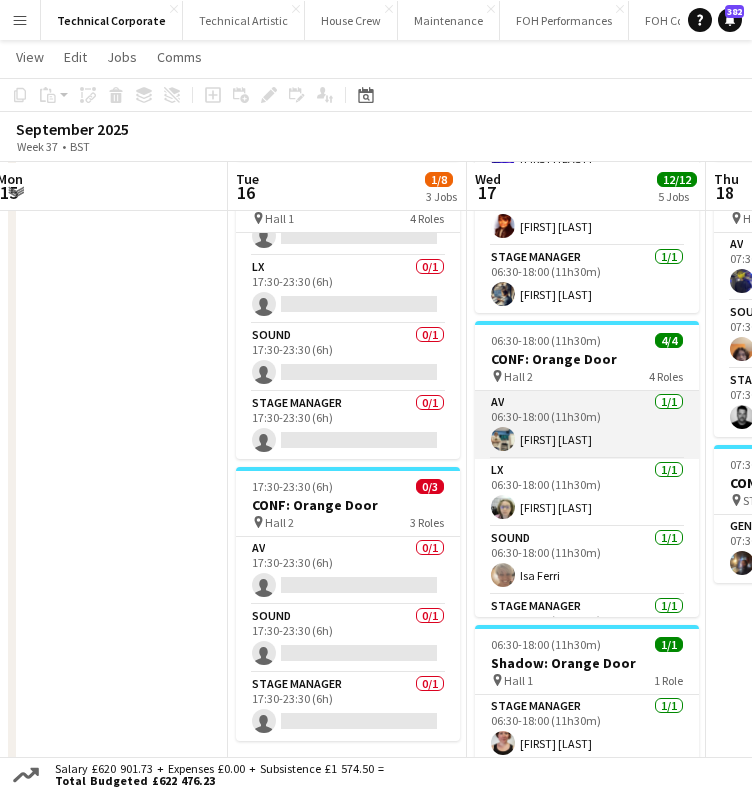 click on "AV   1/1   06:30-18:00 (11h30m)
Thomas PERM Alston" at bounding box center [587, 425] 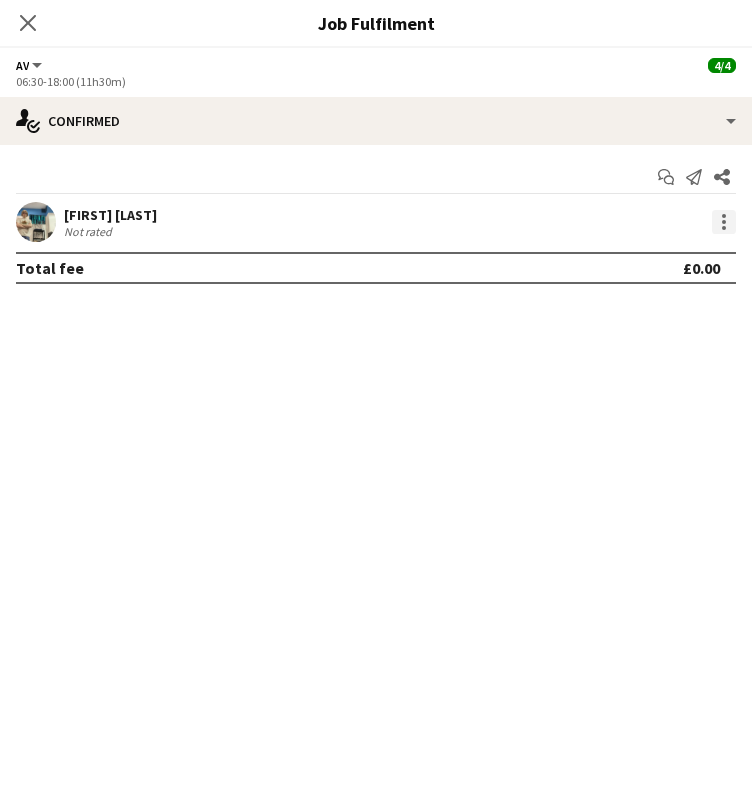 click at bounding box center [724, 222] 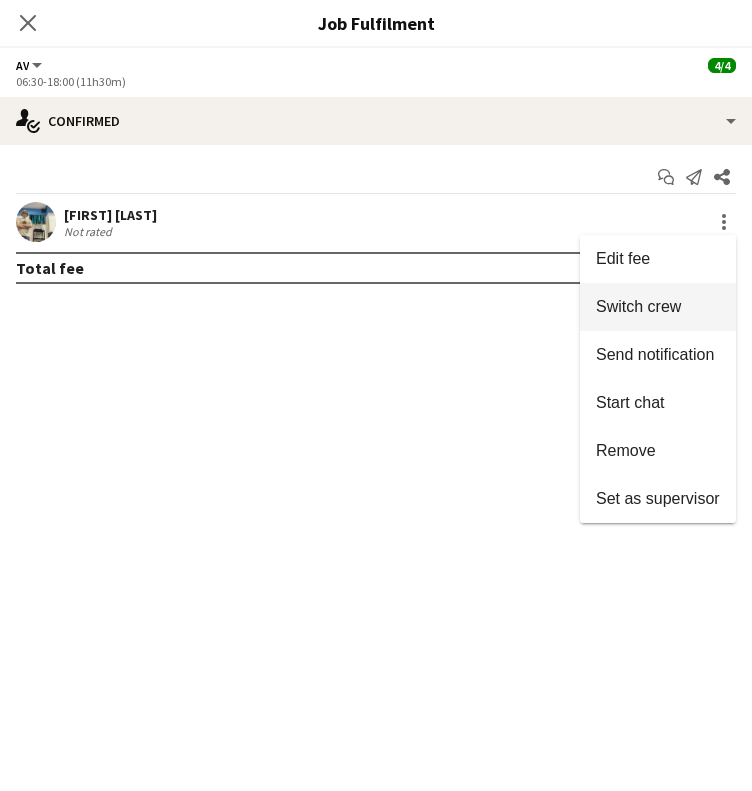 click on "Switch crew" at bounding box center [658, 307] 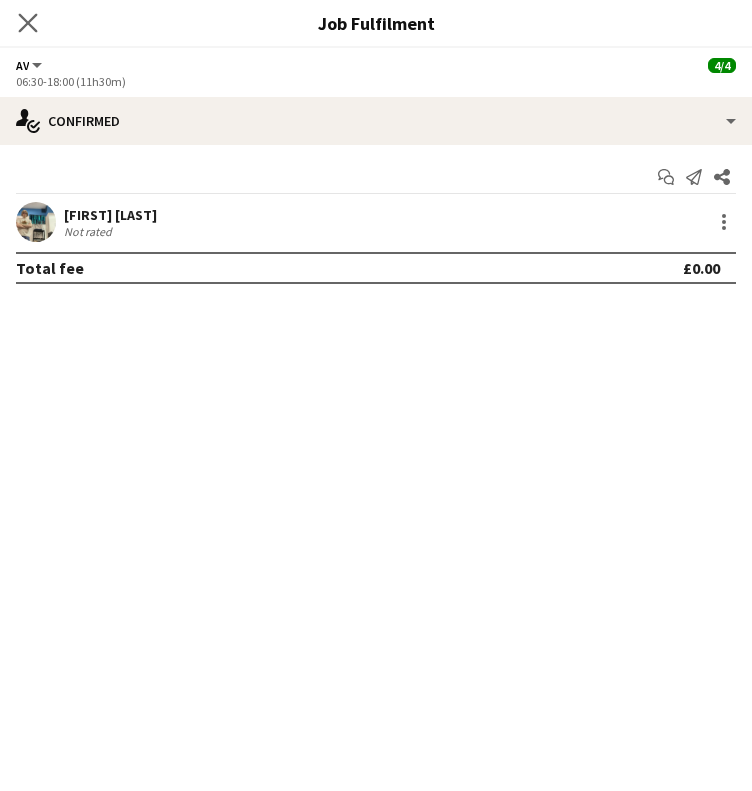click on "Close pop-in" 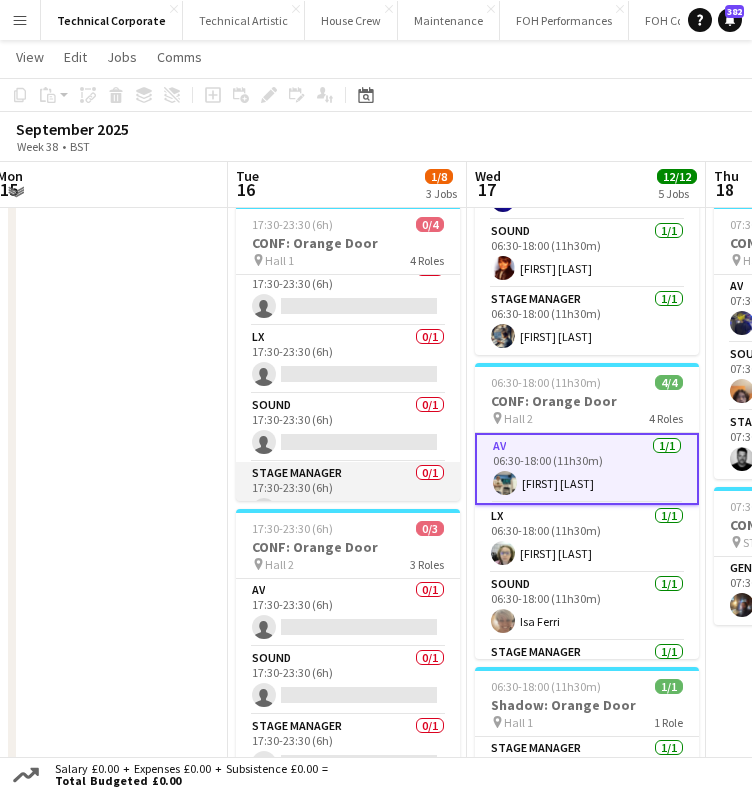scroll, scrollTop: 0, scrollLeft: 0, axis: both 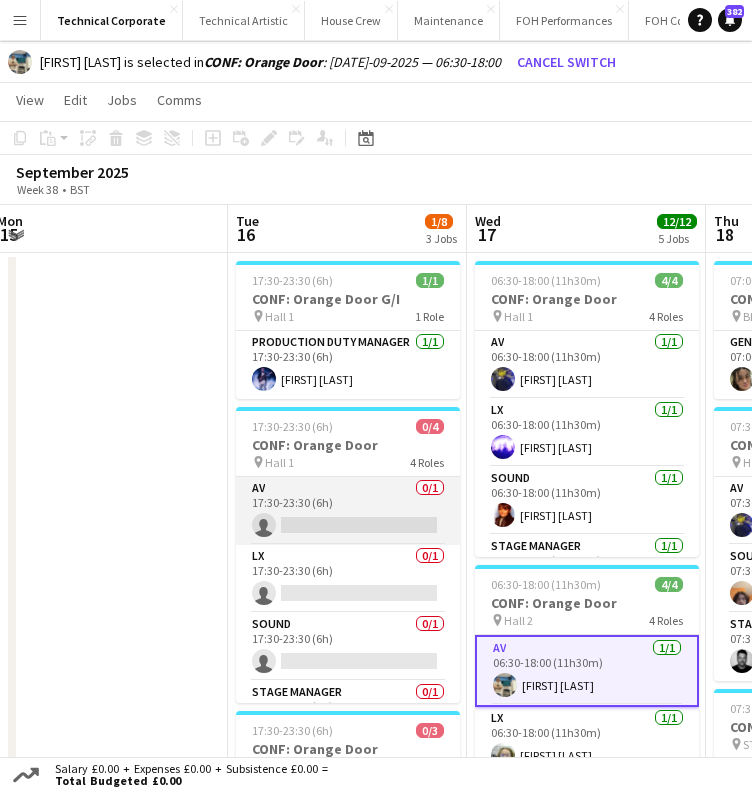 click on "AV   0/1   17:30-23:30 (6h)
single-neutral-actions" at bounding box center (348, 511) 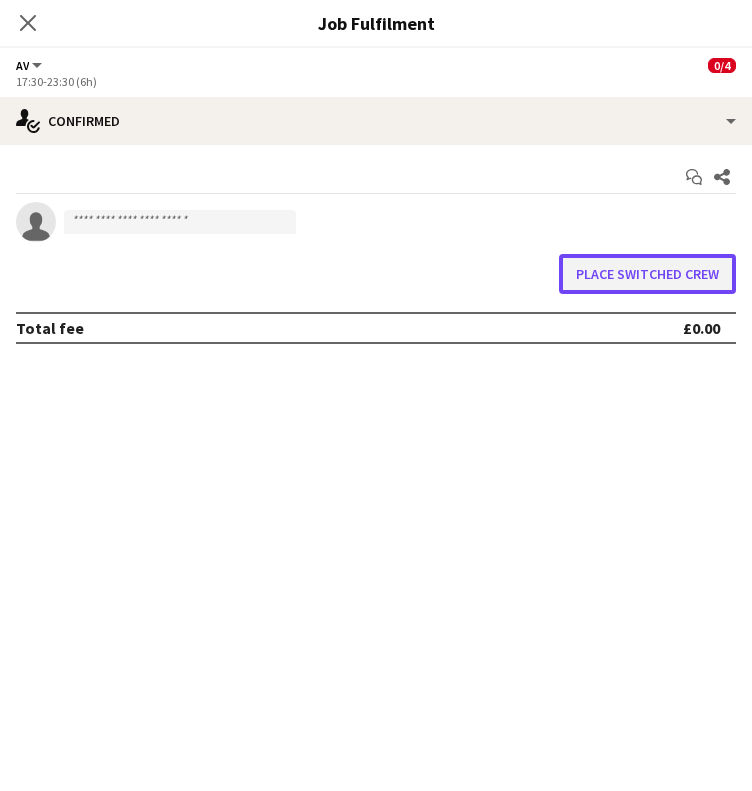 click on "Place switched crew" at bounding box center (647, 274) 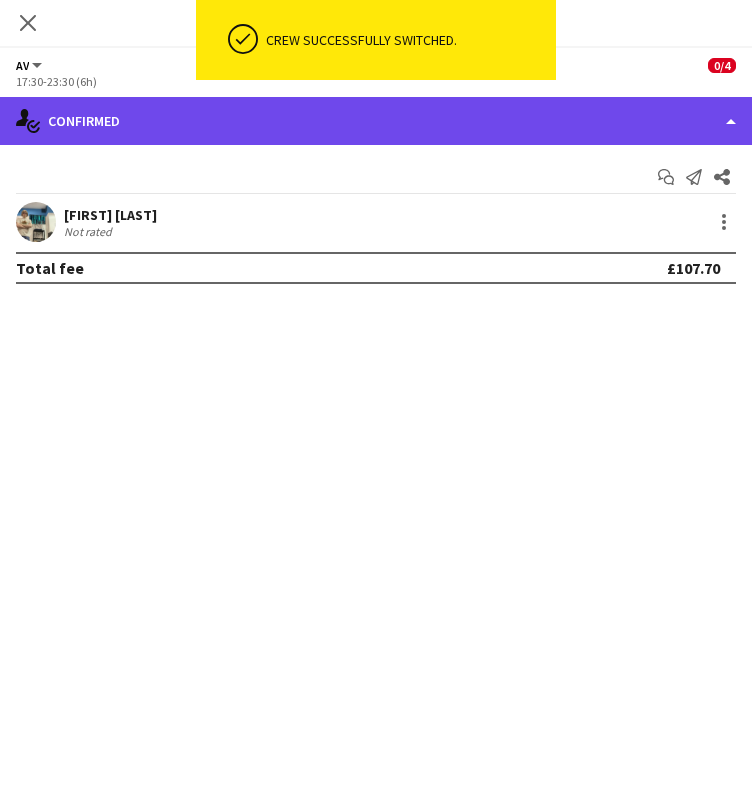click on "single-neutral-actions-check-2
Confirmed" 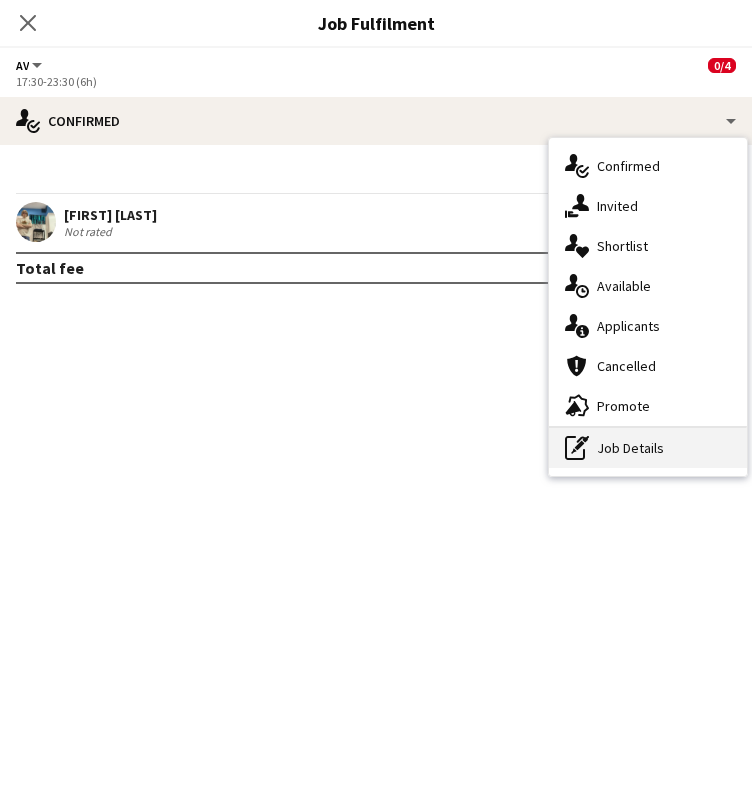 click on "pen-write
Job Details" at bounding box center [648, 448] 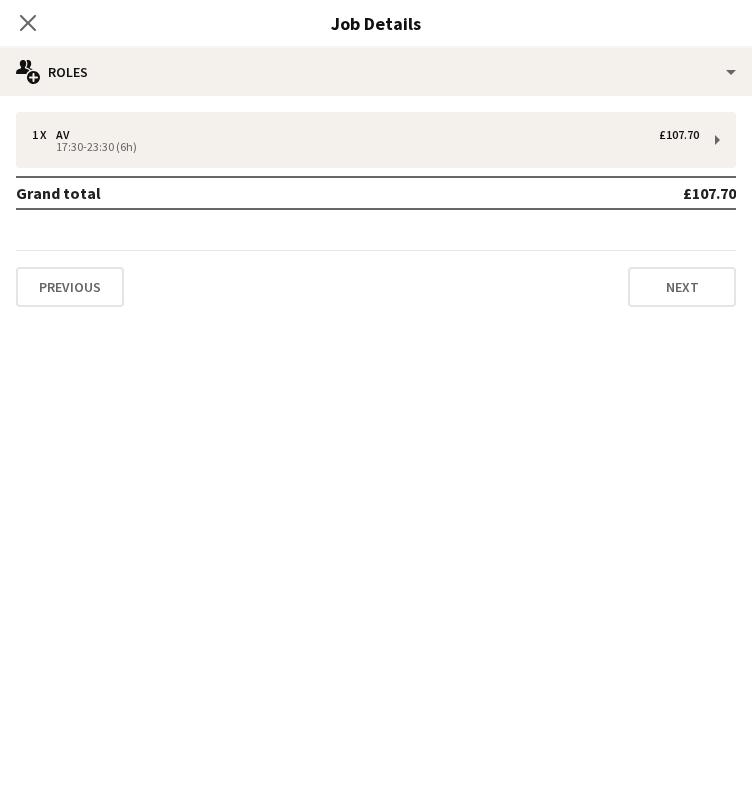 click on "1 x   AV   £107.70   17:30-23:30 (6h)   Grand total   £107.70   Previous   Next" at bounding box center (376, 209) 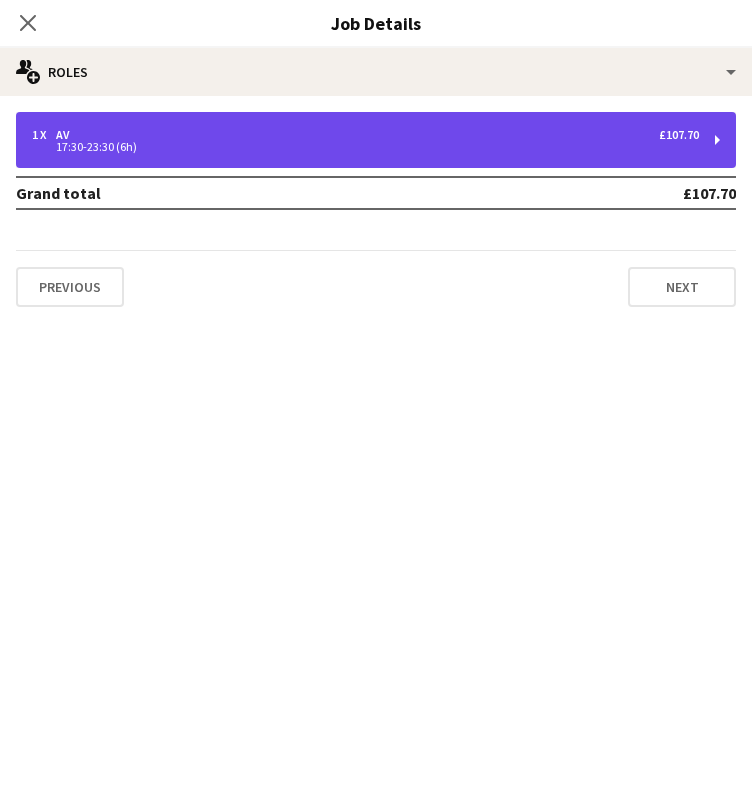 click on "17:30-23:30 (6h)" at bounding box center (365, 147) 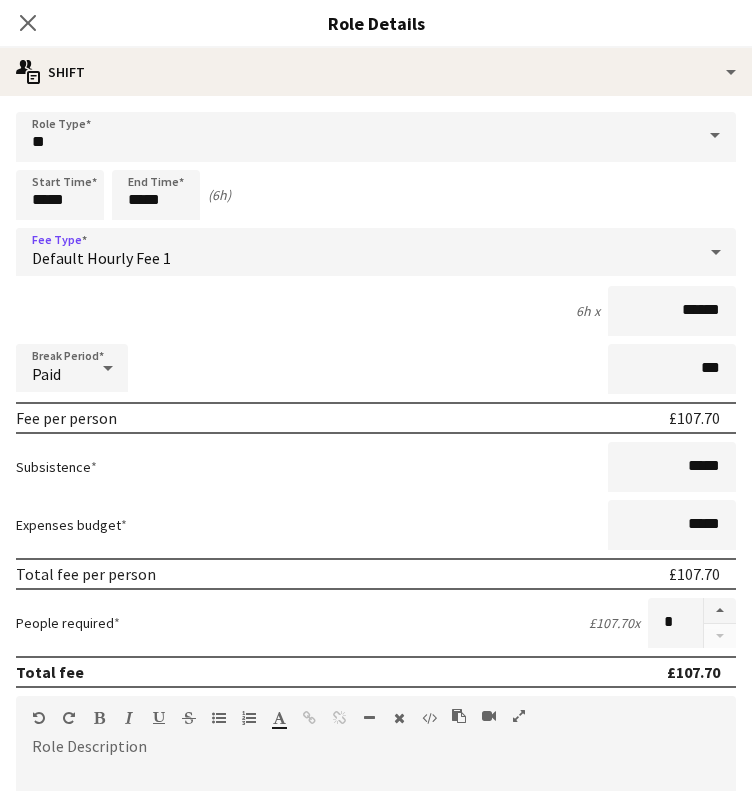 click on "Default Hourly Fee 1" at bounding box center (356, 252) 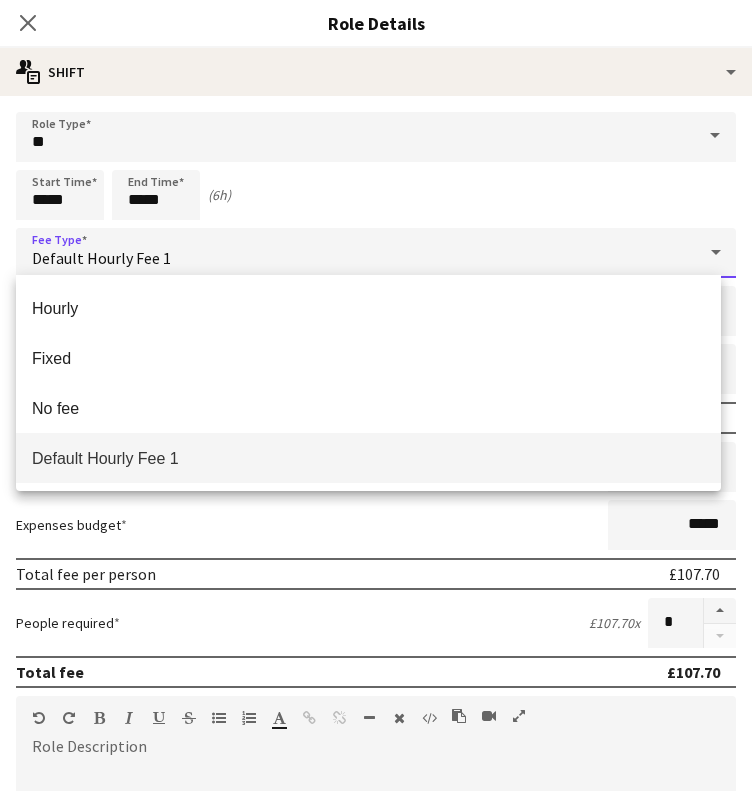 click at bounding box center [376, 395] 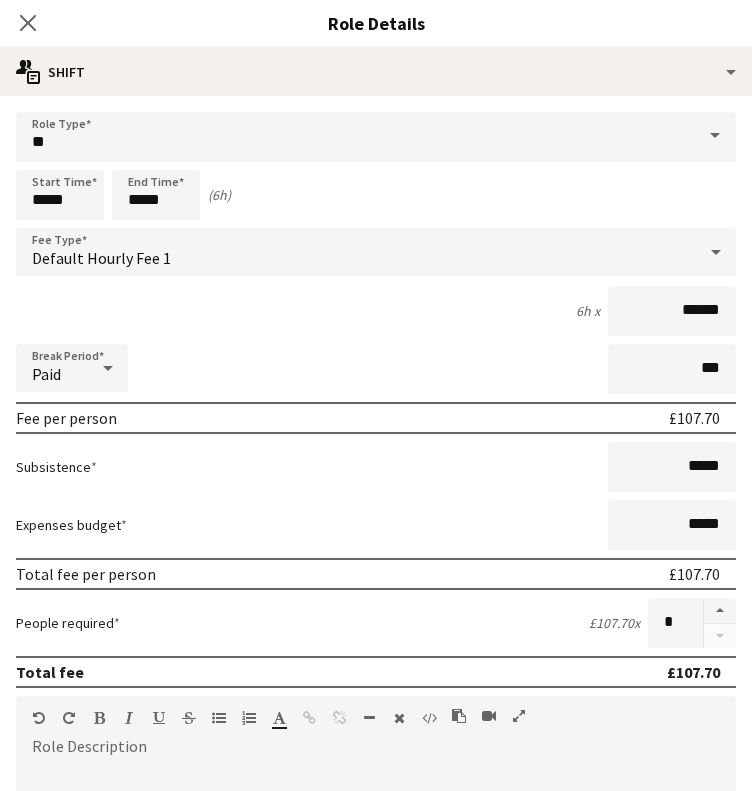 click on "Default Hourly Fee 1" at bounding box center (356, 252) 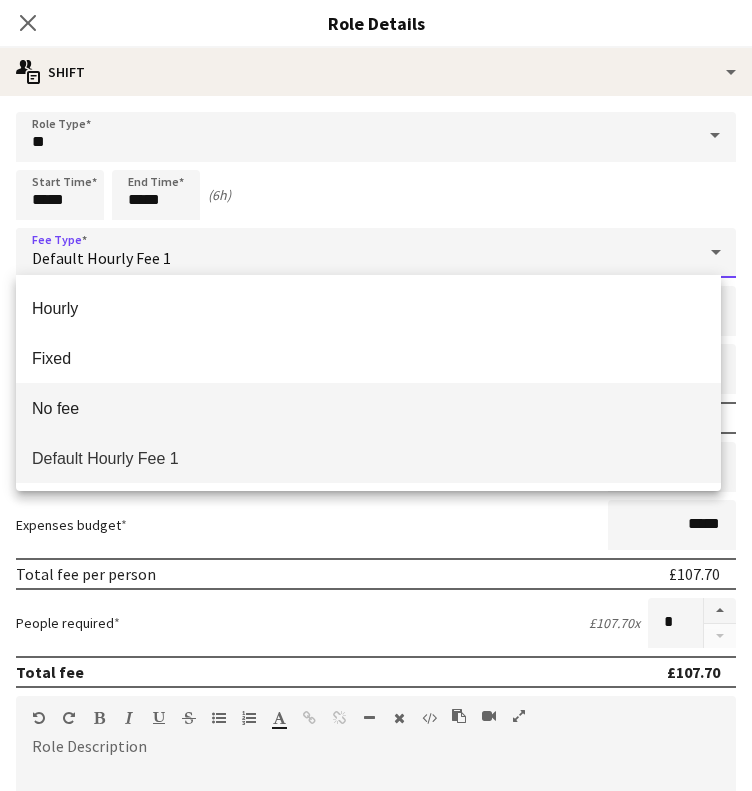 click on "No fee" at bounding box center [368, 408] 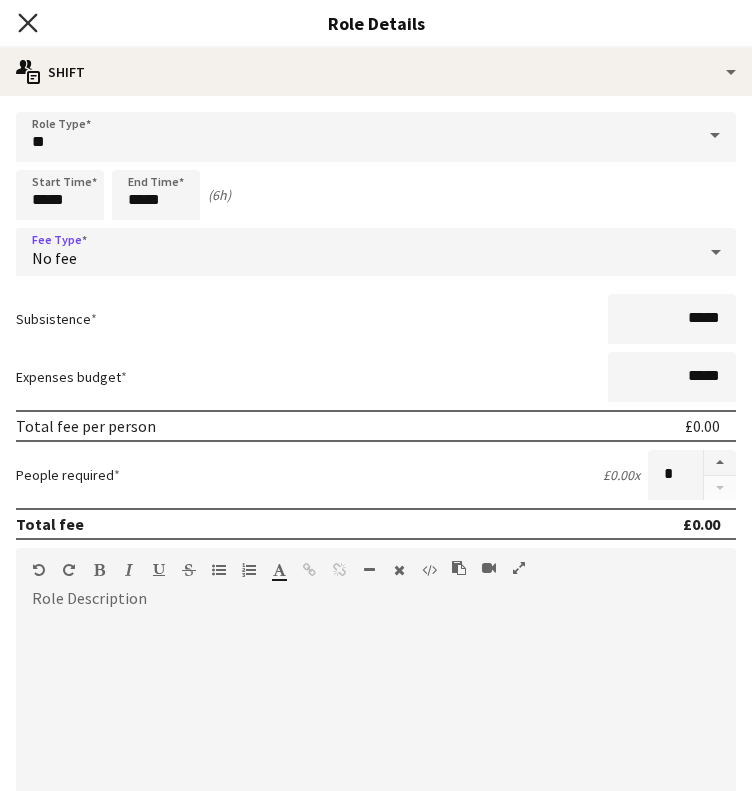 click on "Close pop-in" 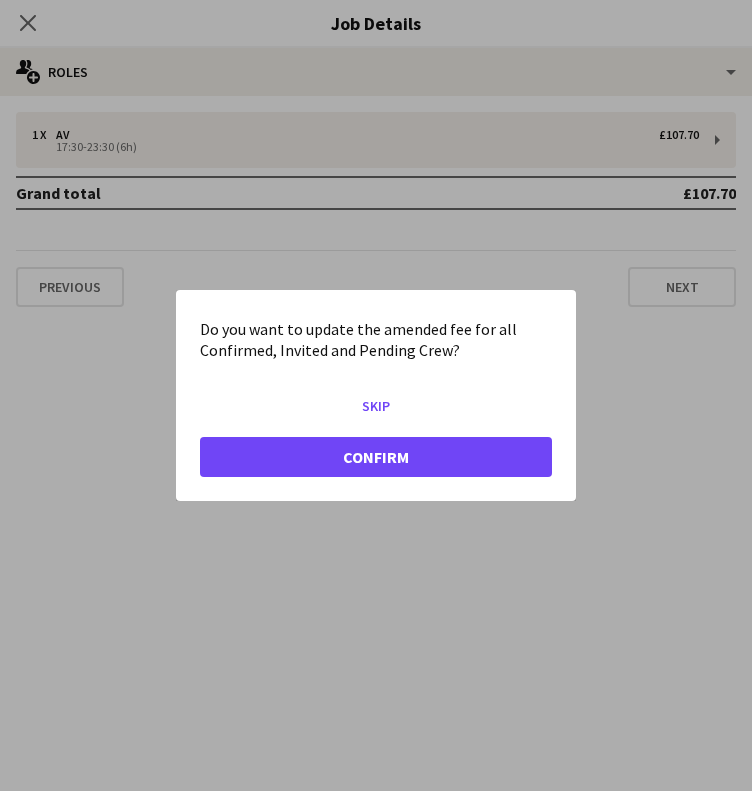 scroll, scrollTop: 0, scrollLeft: 0, axis: both 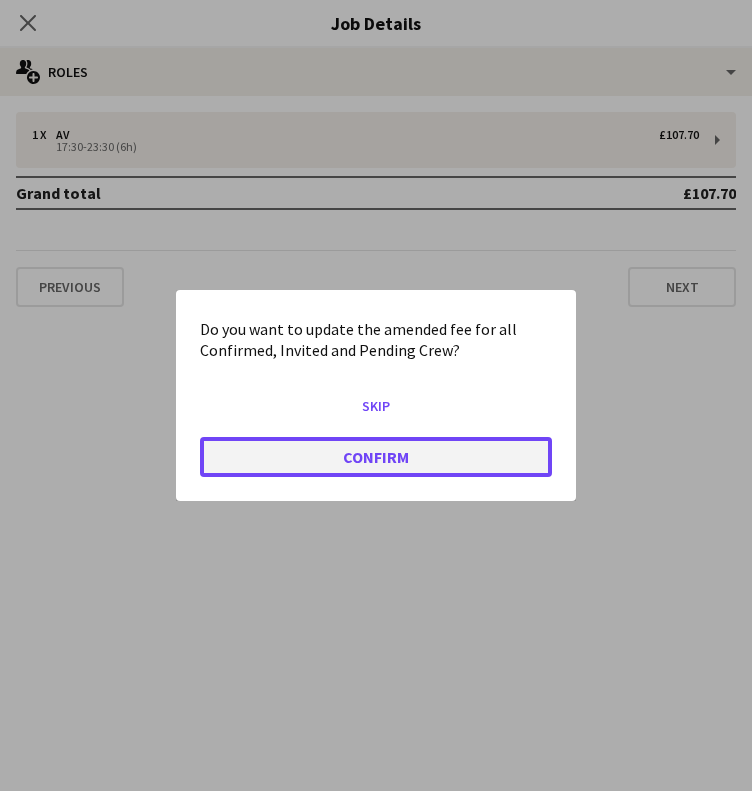 click on "Confirm" 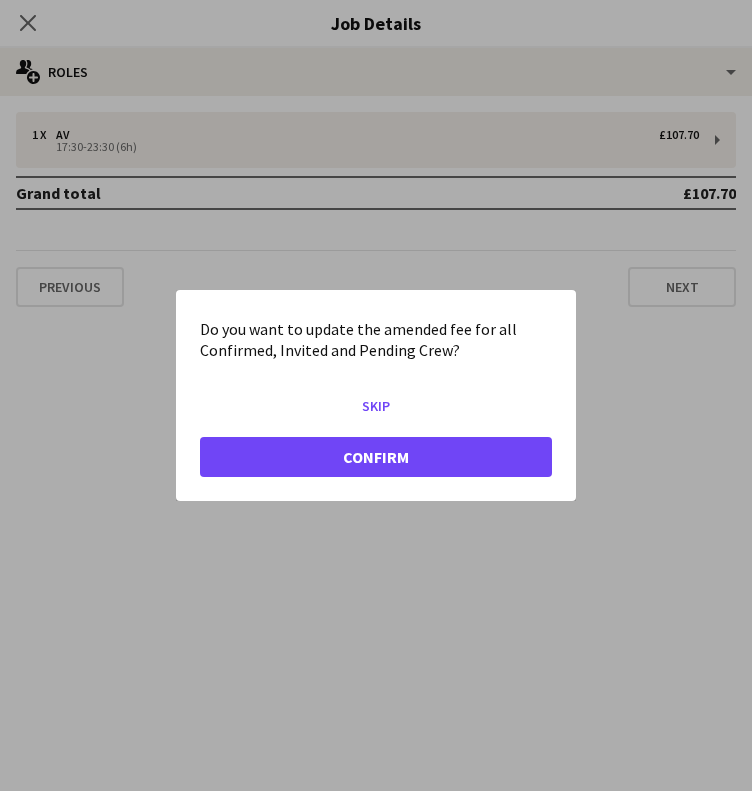 scroll, scrollTop: 37, scrollLeft: 0, axis: vertical 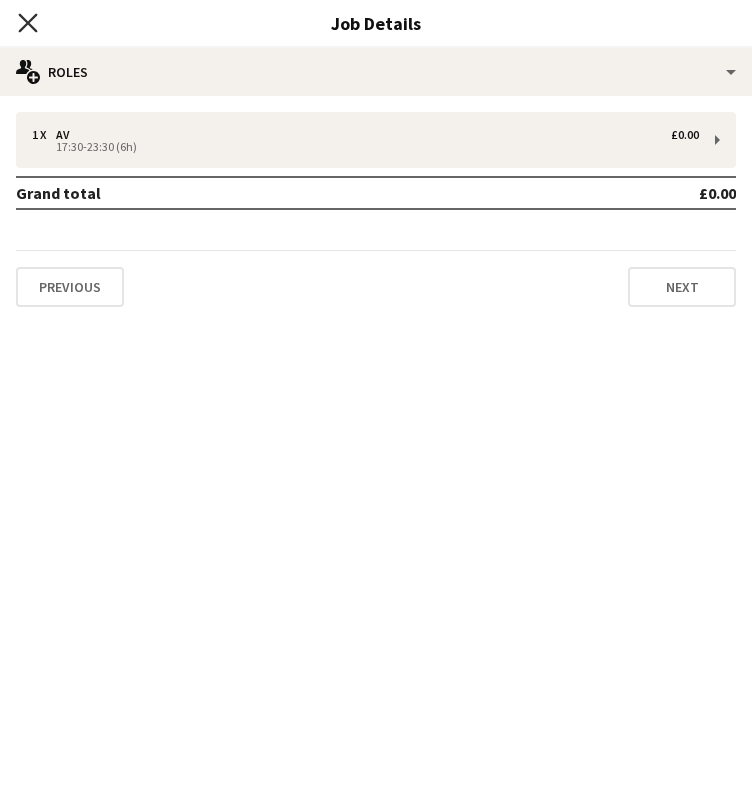 click on "Close pop-in" 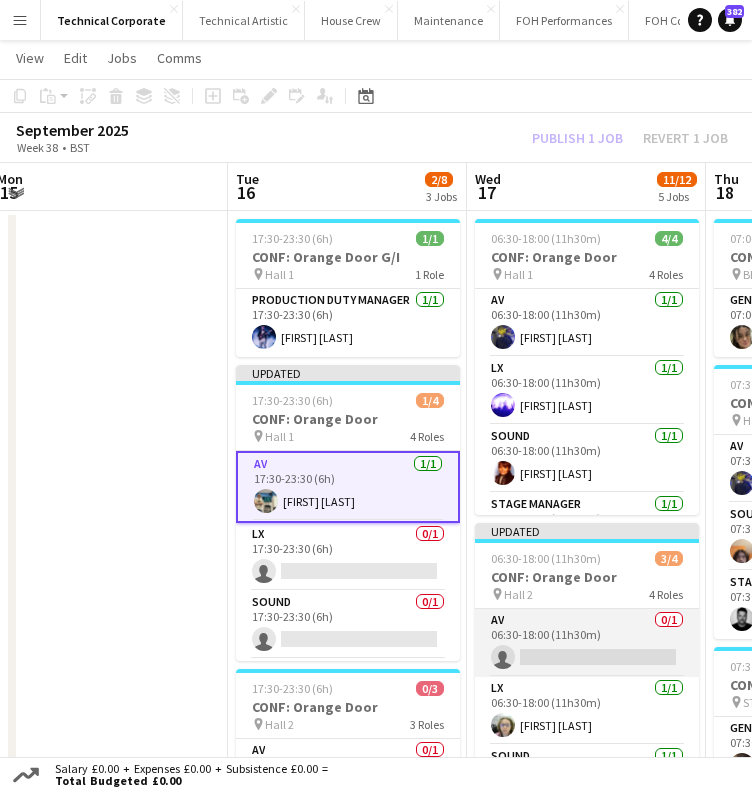 click on "AV   0/1   06:30-18:00 (11h30m)
single-neutral-actions" at bounding box center (587, 643) 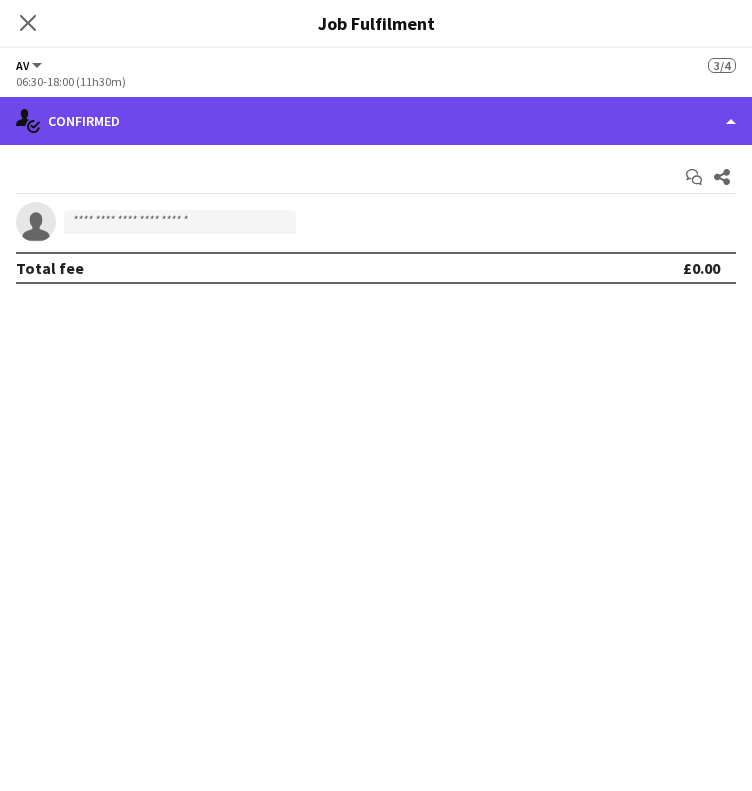 click on "single-neutral-actions-check-2
Confirmed" 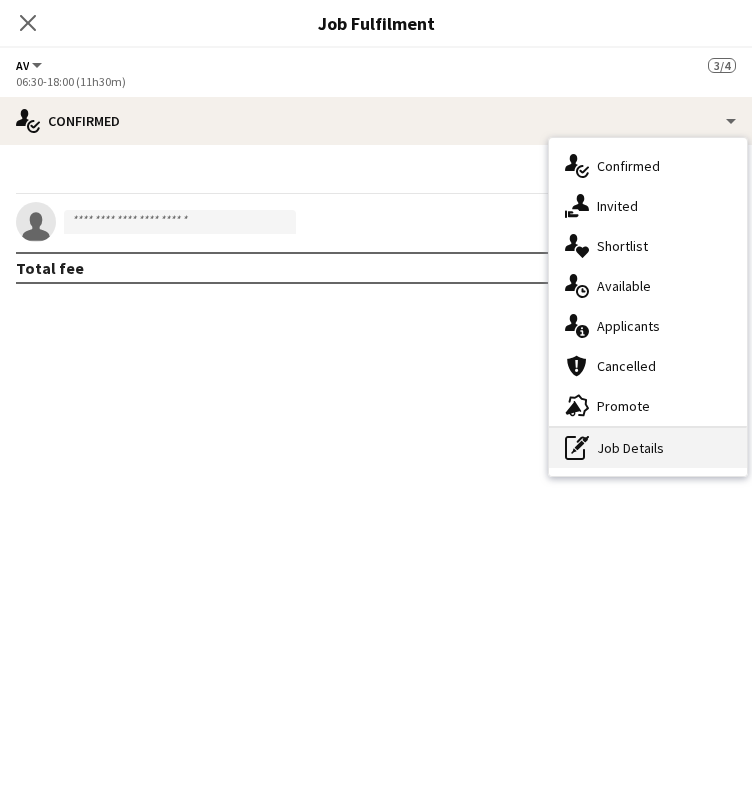 click on "pen-write
Job Details" at bounding box center (648, 448) 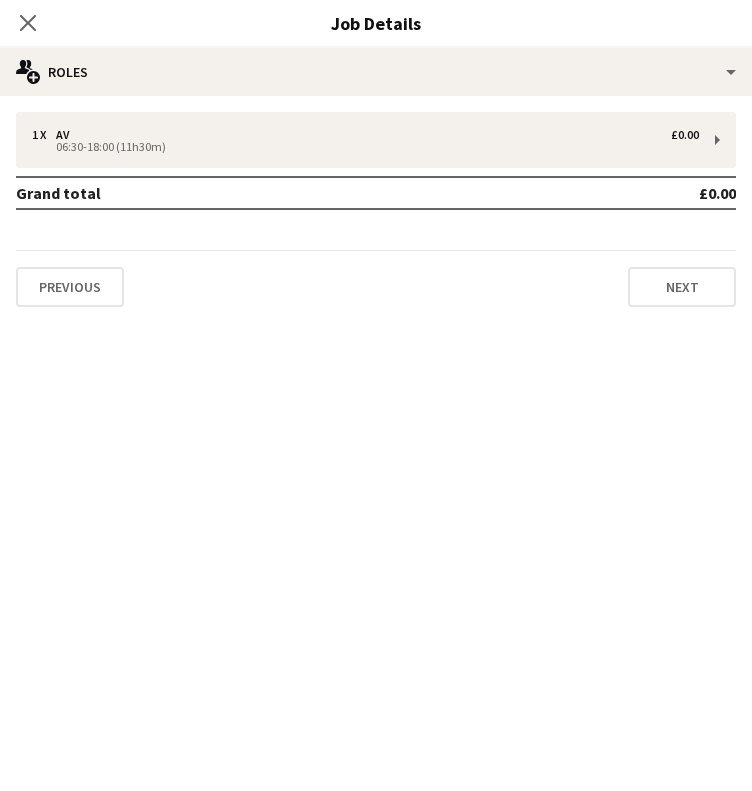 click on "£0.00" at bounding box center (624, 193) 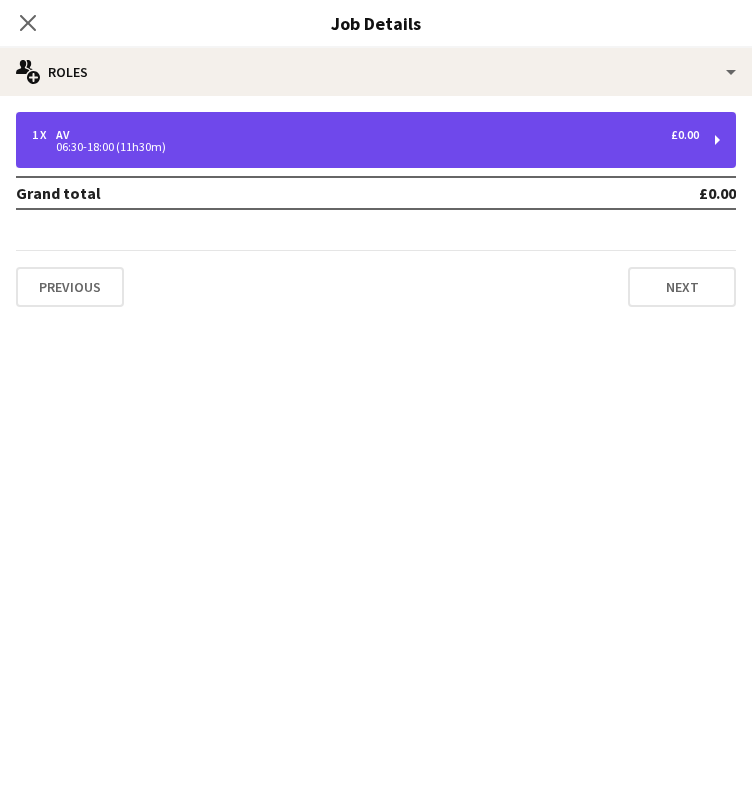click on "1 x   AV   £0.00   06:30-18:00 (11h30m)" at bounding box center (376, 140) 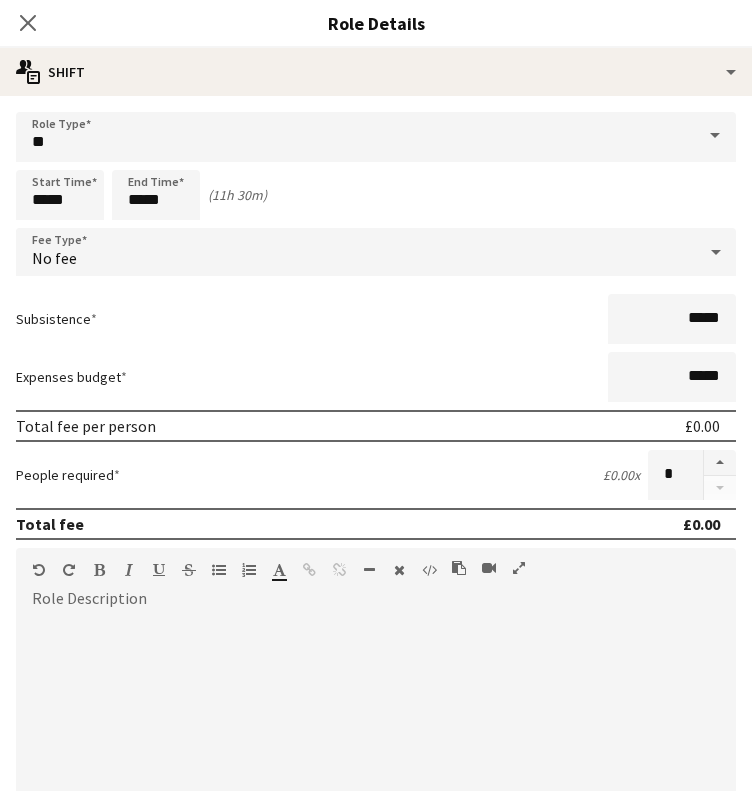 click on "No fee" at bounding box center [356, 252] 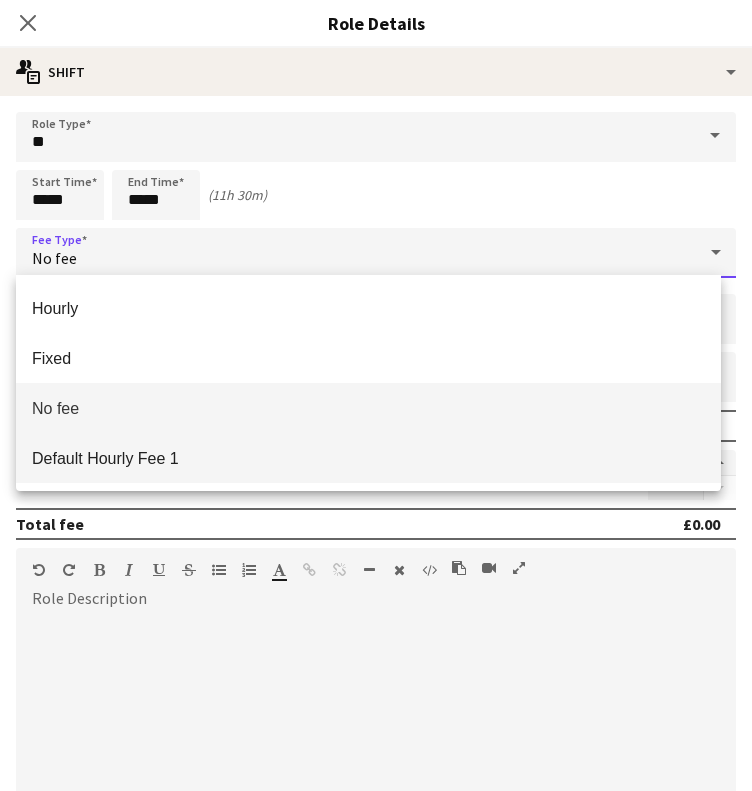 click on "Default Hourly Fee 1" at bounding box center (368, 458) 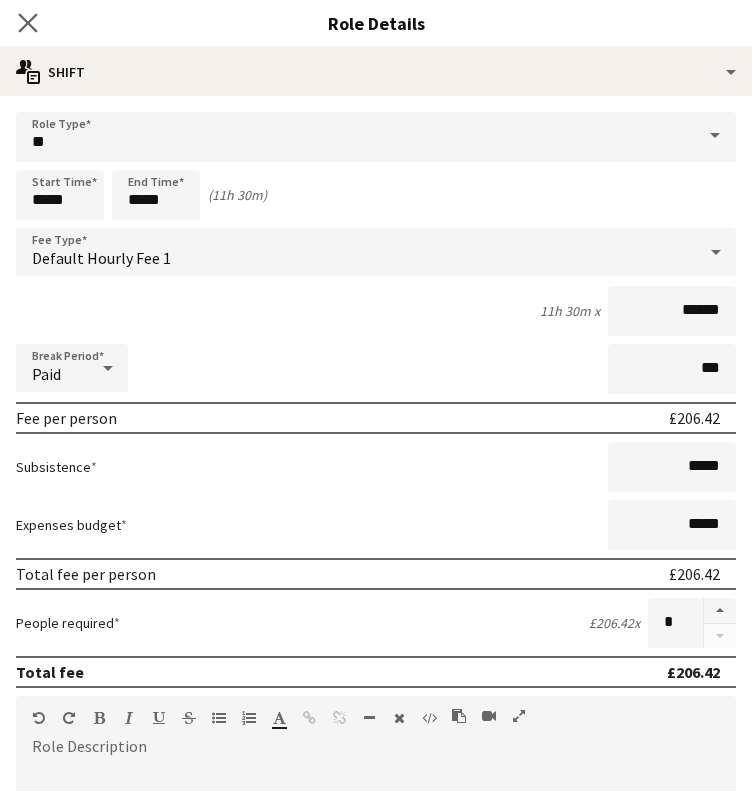 click on "Close pop-in" 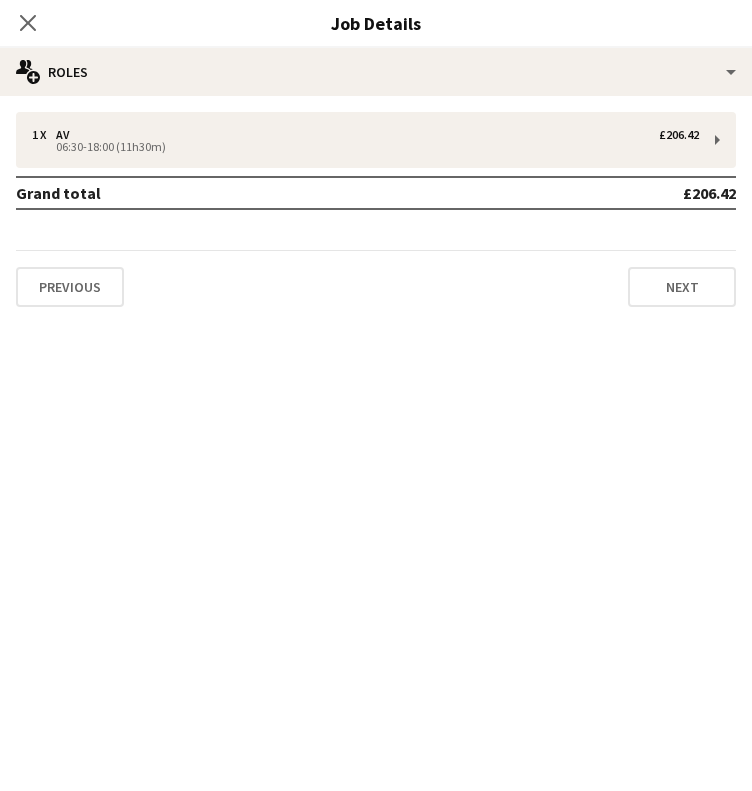 click on "Close pop-in" 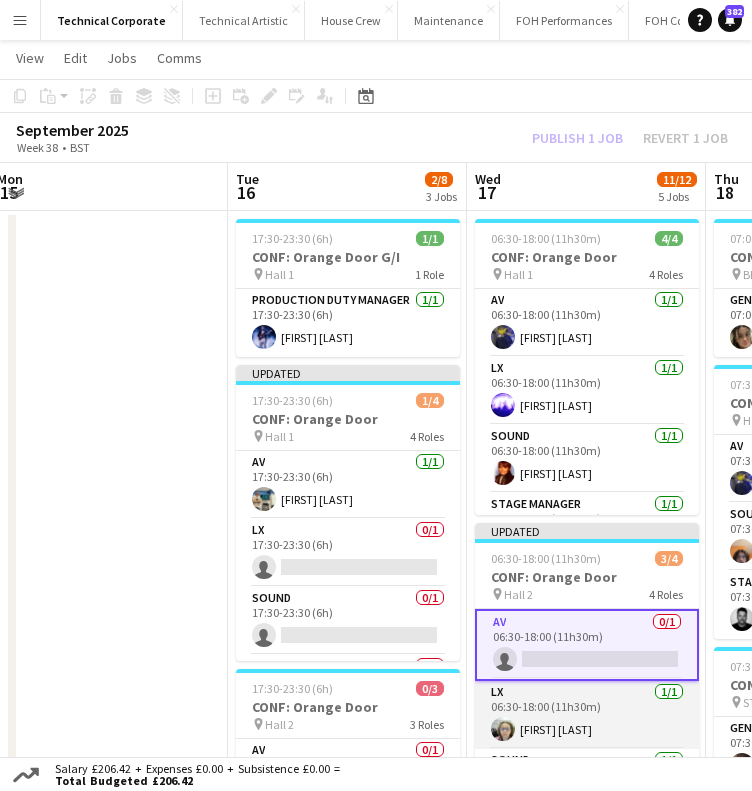 click on "LX   1/1   06:30-18:00 (11h30m)
Sophie PERM Richardson" at bounding box center [587, 715] 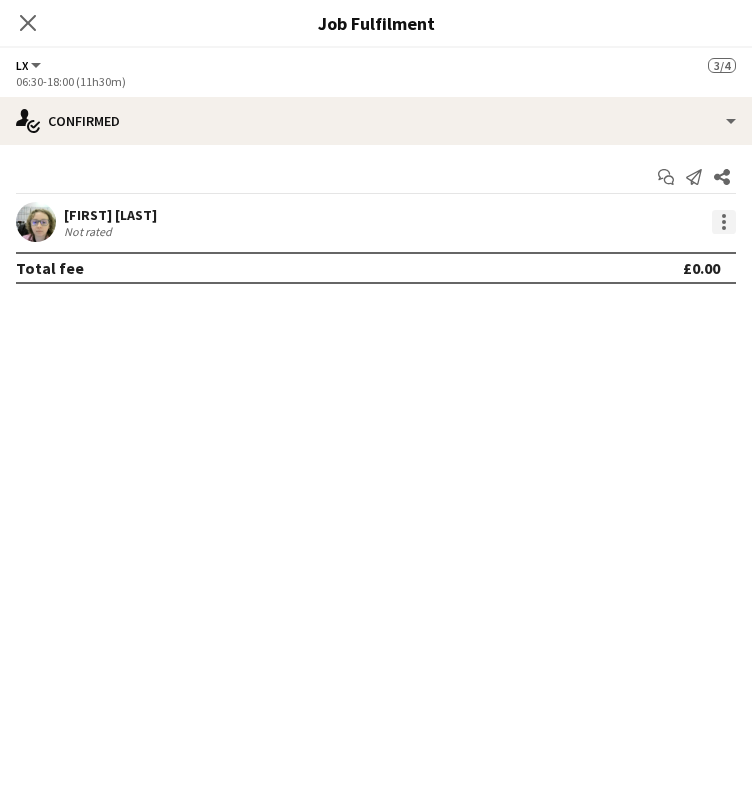 click at bounding box center [724, 222] 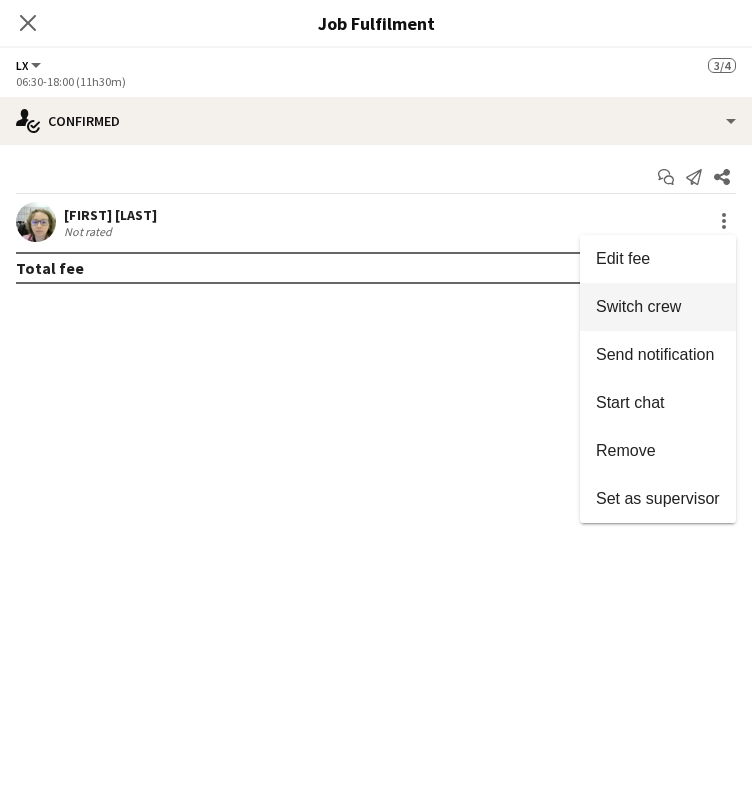 click on "Switch crew" at bounding box center [658, 307] 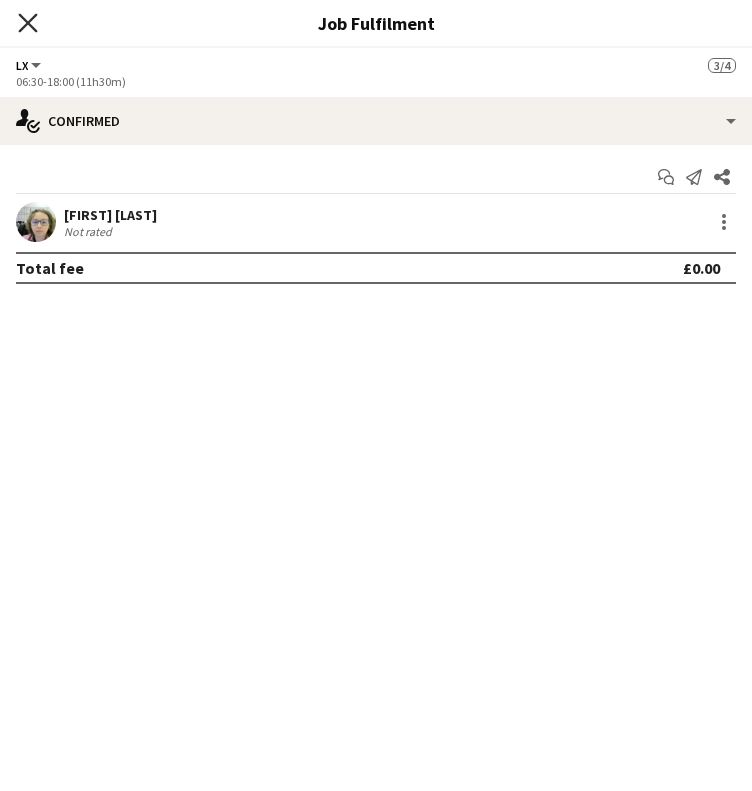 click on "Close pop-in" 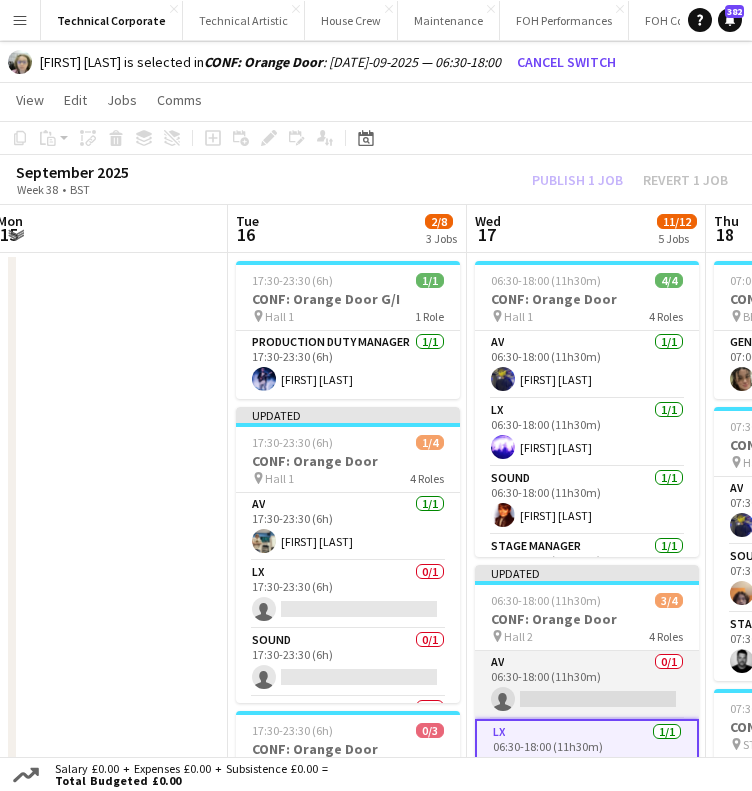 click on "AV   0/1   06:30-18:00 (11h30m)
single-neutral-actions" at bounding box center [587, 685] 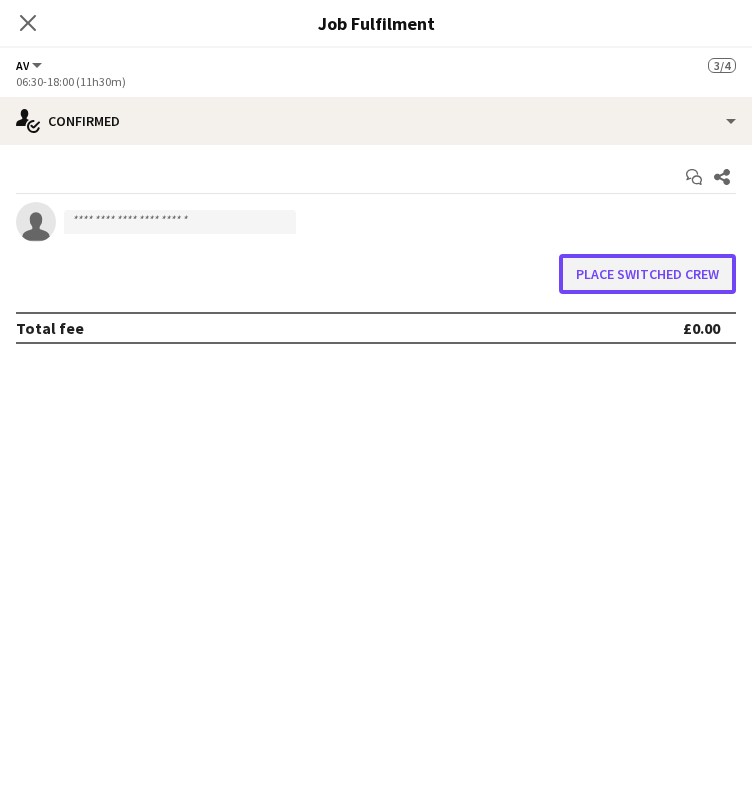 click on "Place switched crew" at bounding box center [647, 274] 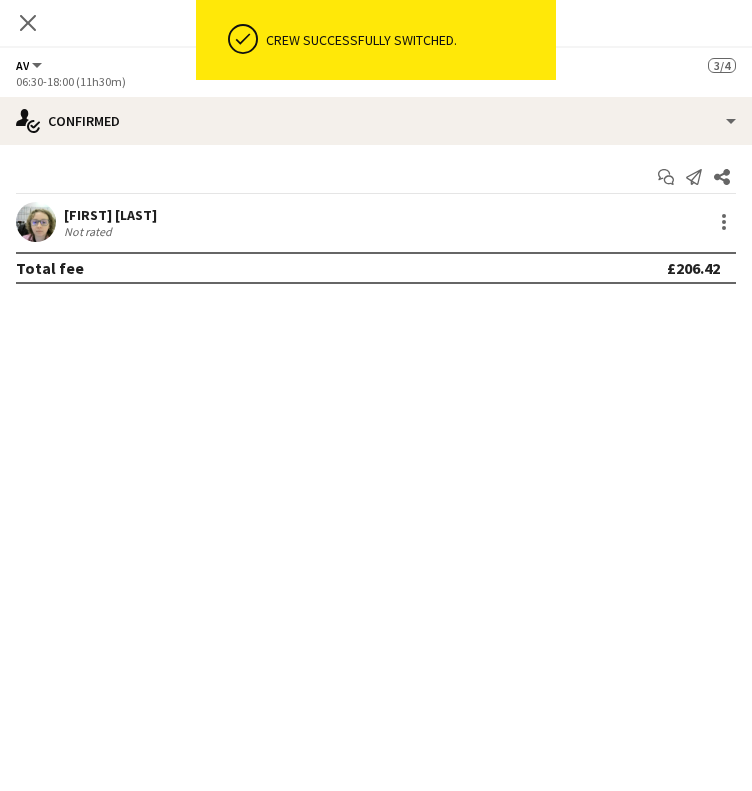 scroll, scrollTop: 37, scrollLeft: 0, axis: vertical 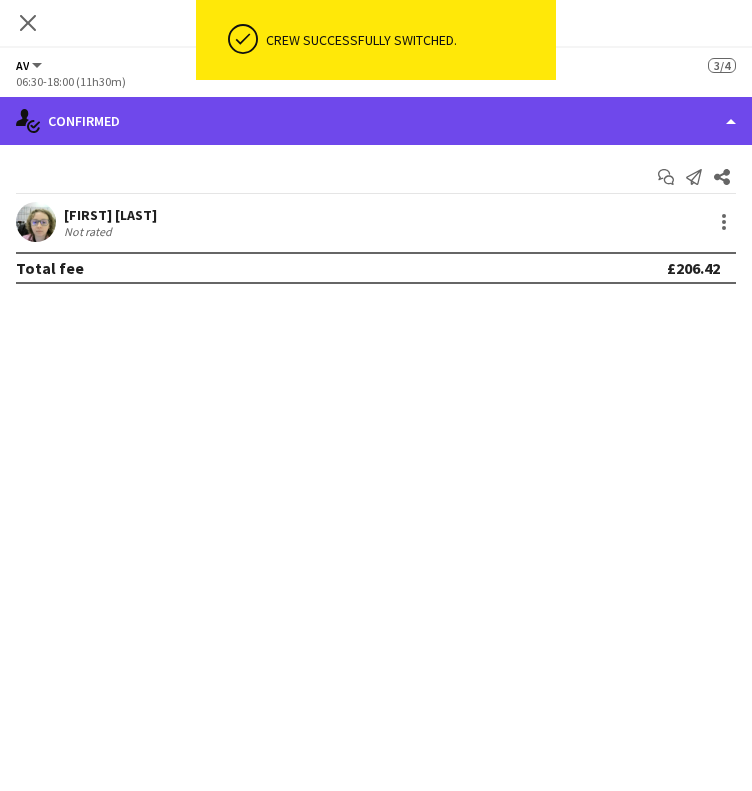 click on "single-neutral-actions-check-2
Confirmed" 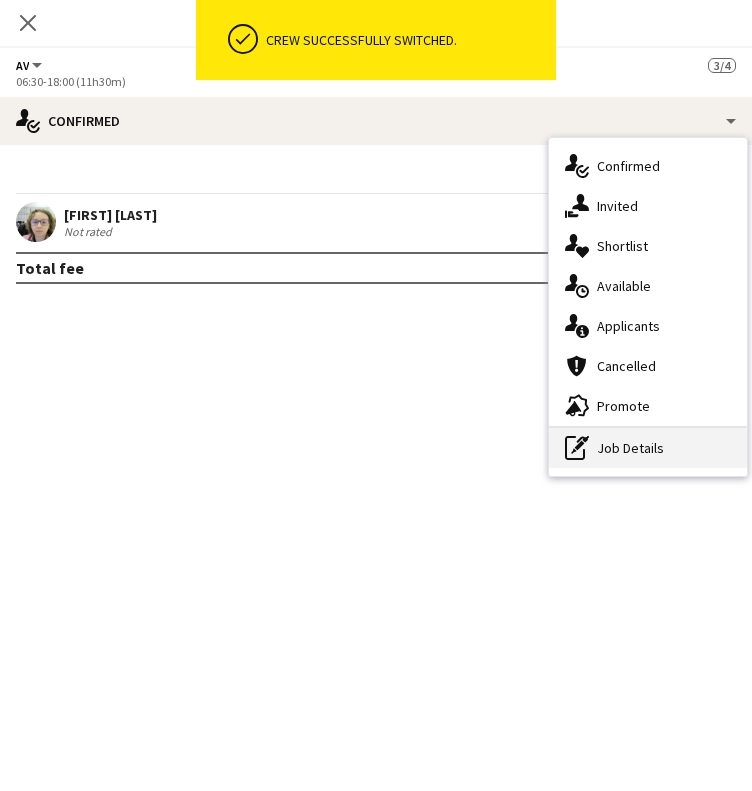click on "pen-write
Job Details" at bounding box center [648, 448] 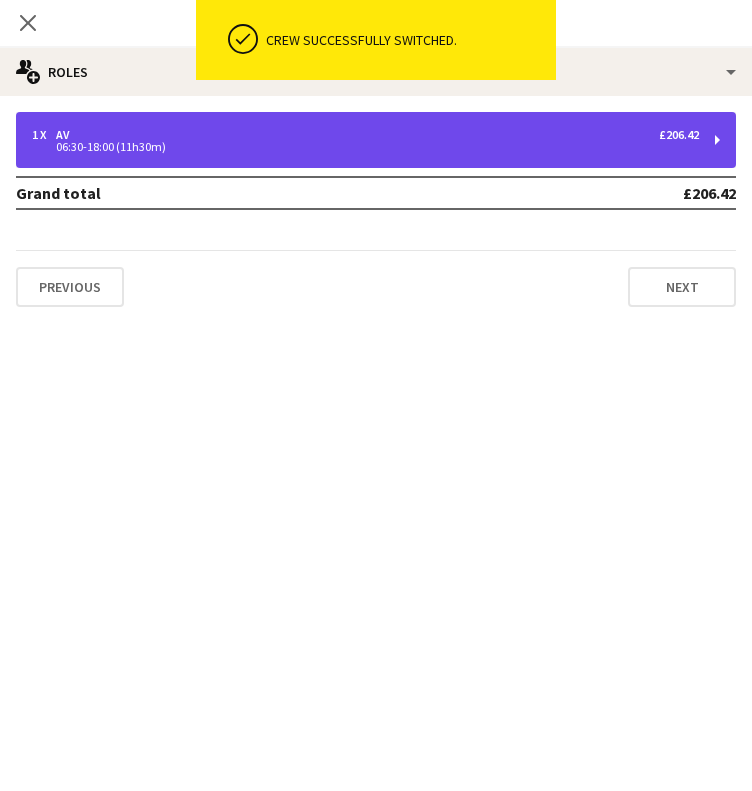 click on "06:30-18:00 (11h30m)" at bounding box center [365, 147] 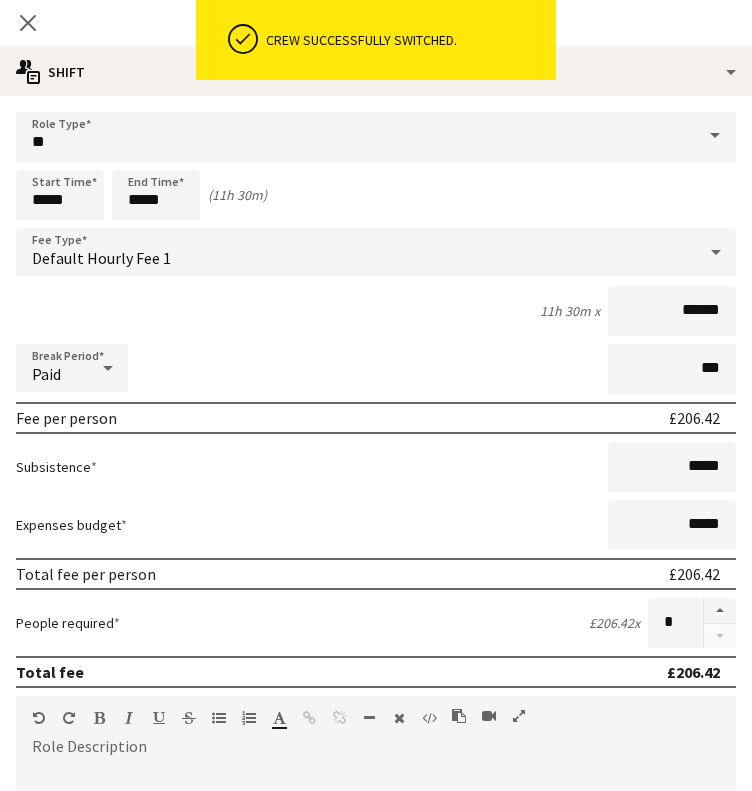 click on "Default Hourly Fee 1" at bounding box center [356, 252] 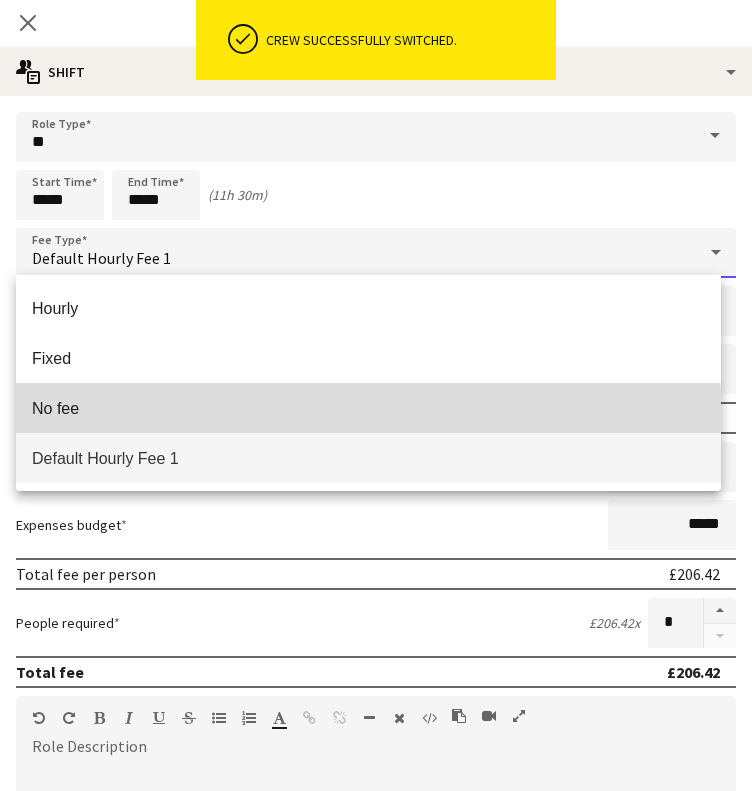 click on "No fee" at bounding box center (368, 408) 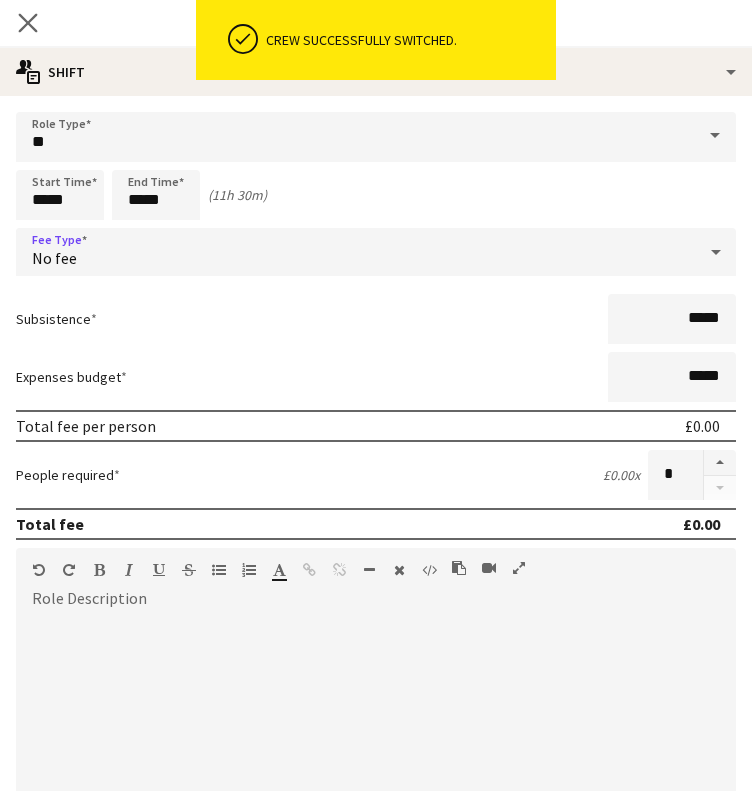 click on "Close pop-in" 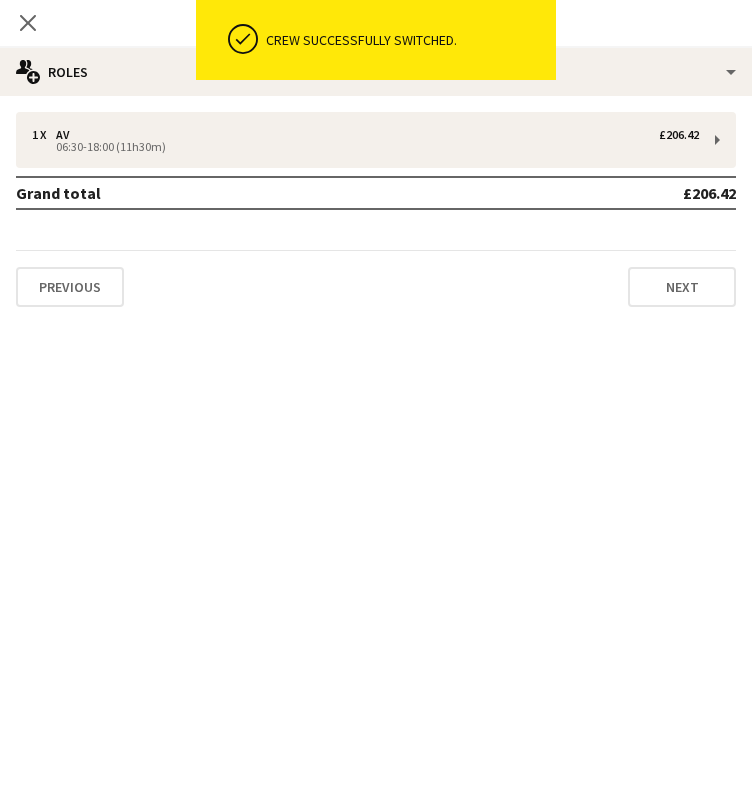 scroll, scrollTop: 0, scrollLeft: 0, axis: both 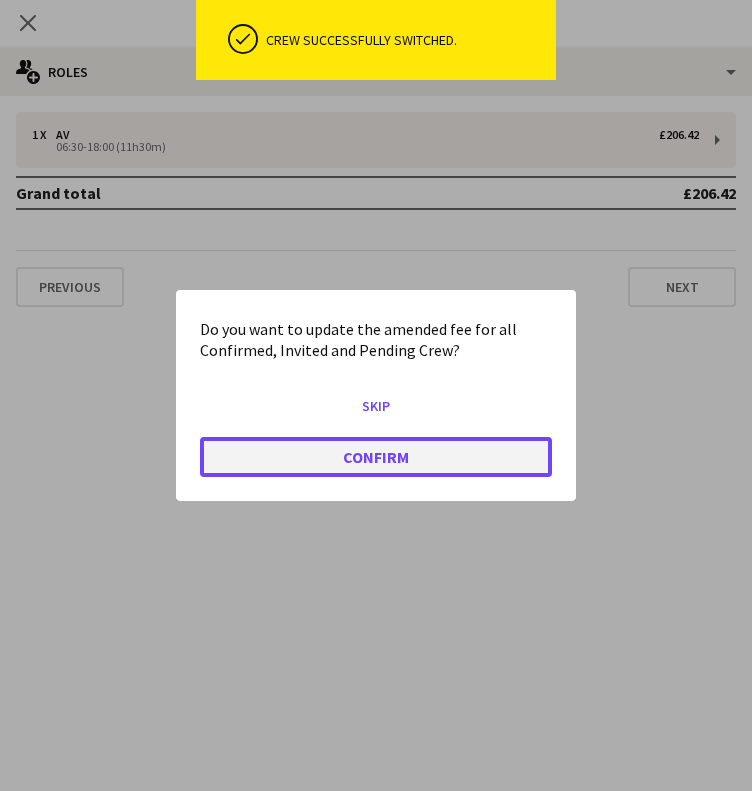 click on "Confirm" 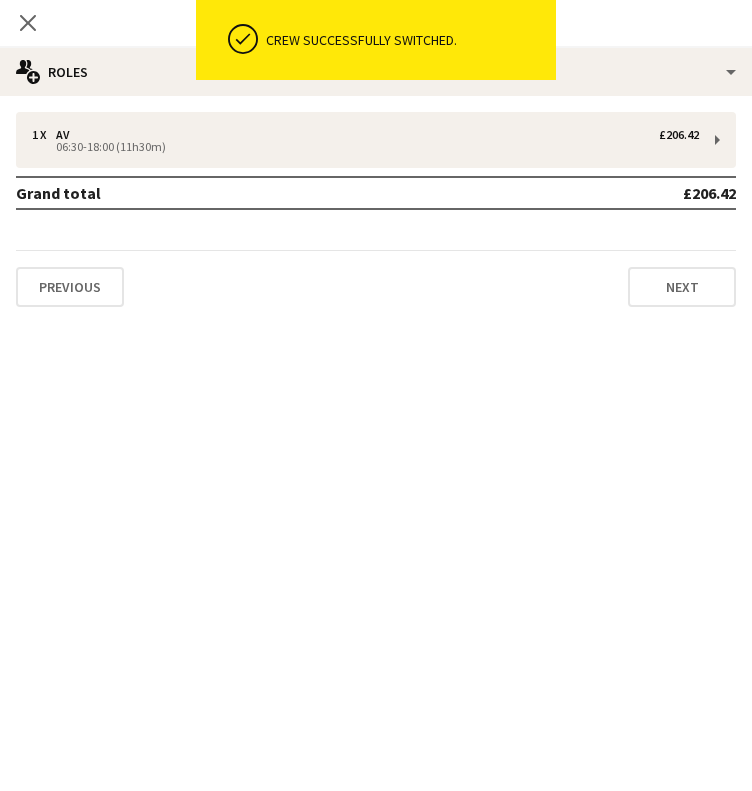 scroll, scrollTop: 37, scrollLeft: 0, axis: vertical 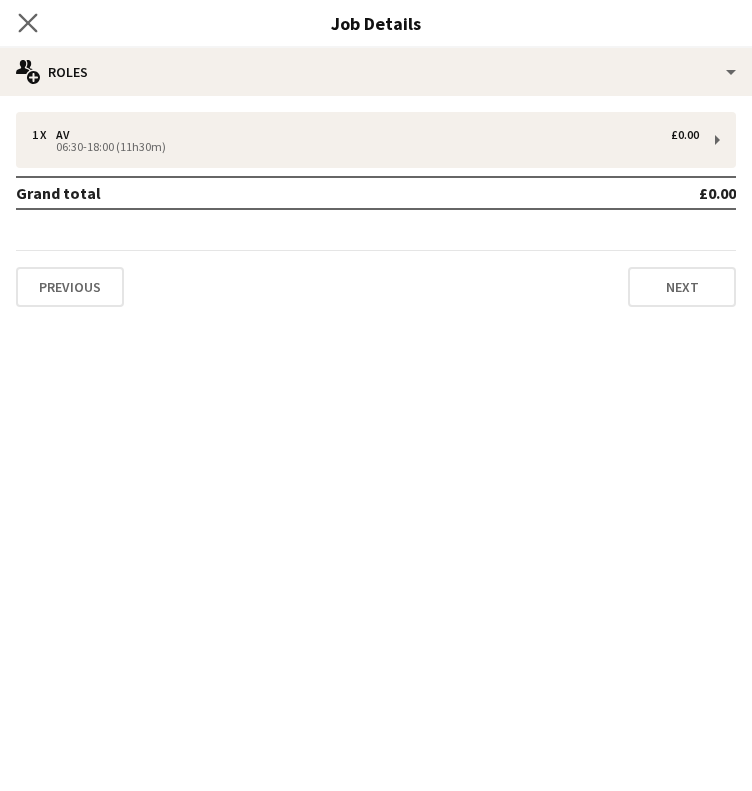 click on "Close pop-in" 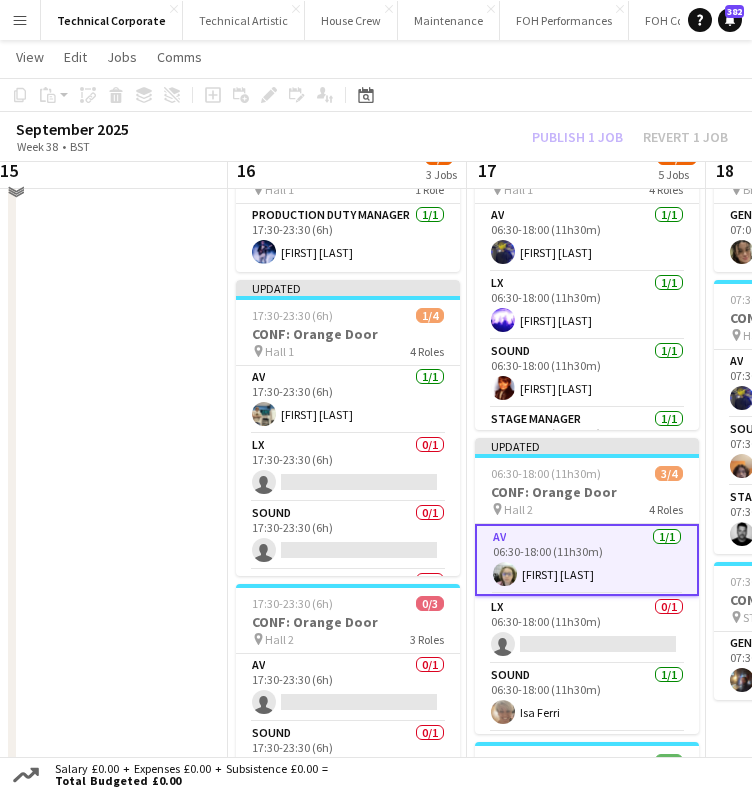 scroll, scrollTop: 237, scrollLeft: 0, axis: vertical 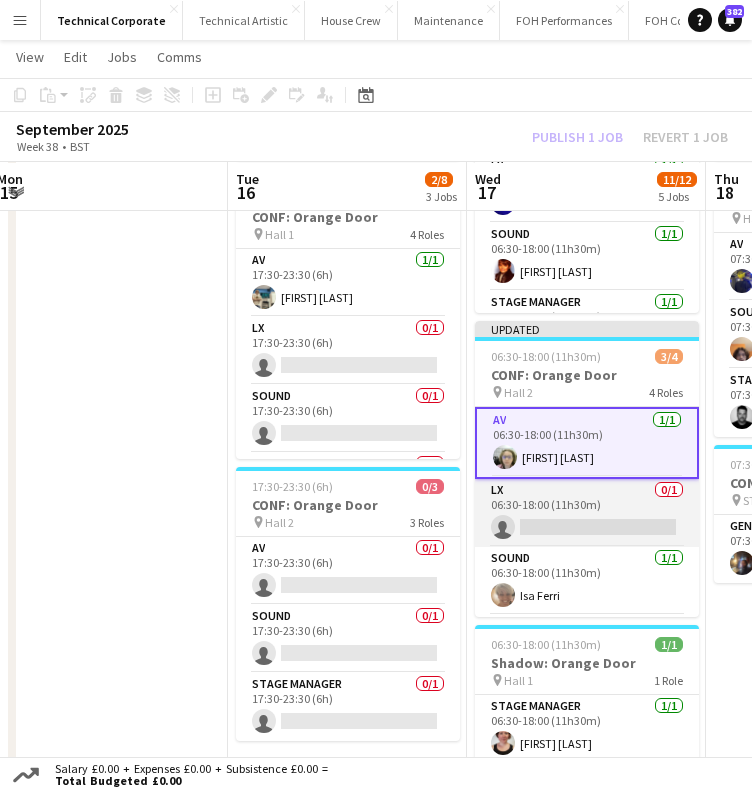 click on "LX   0/1   06:30-18:00 (11h30m)
single-neutral-actions" at bounding box center [587, 513] 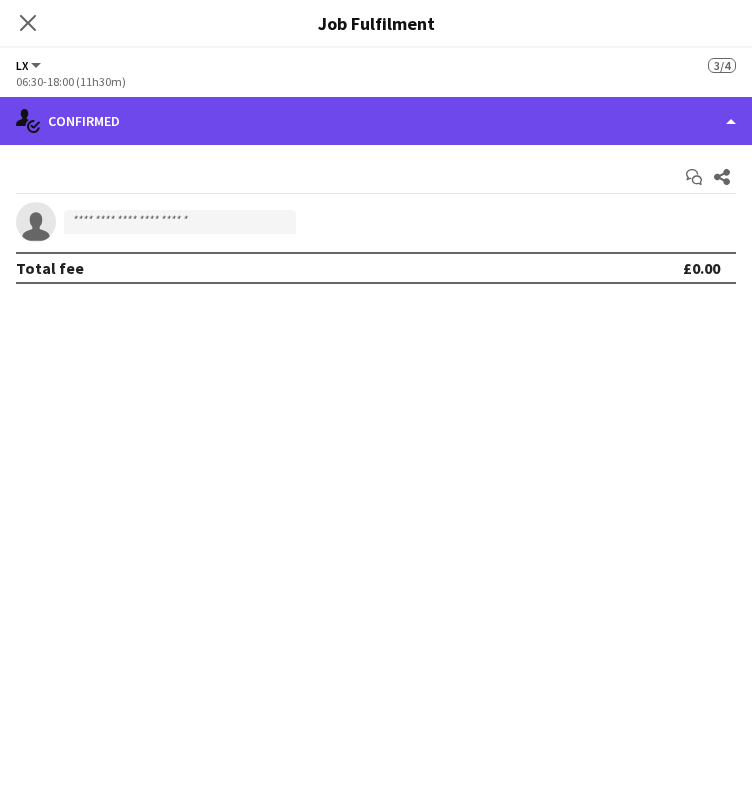 click on "single-neutral-actions-check-2
Confirmed" 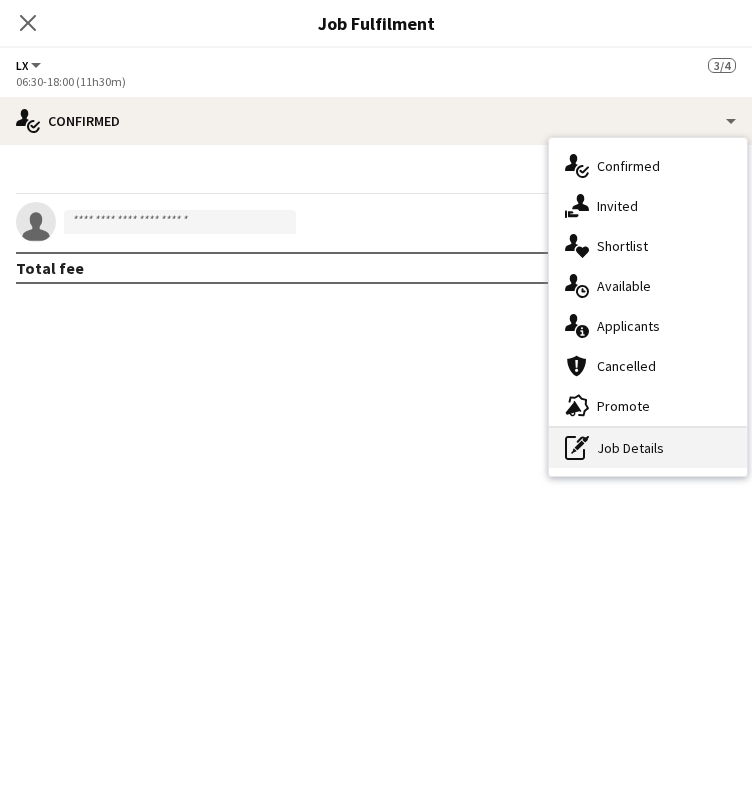 click 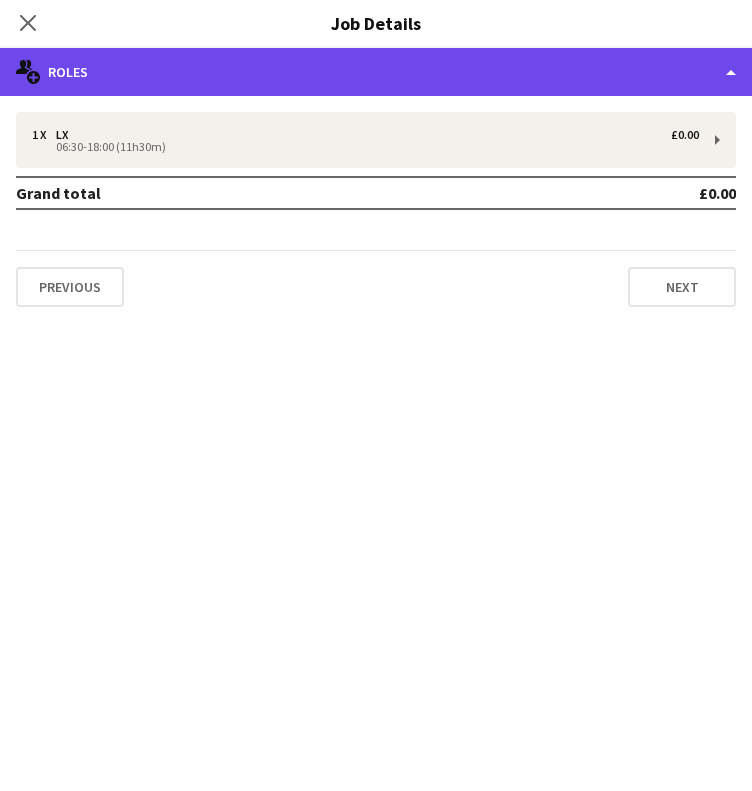 click on "multiple-users-add
Roles" 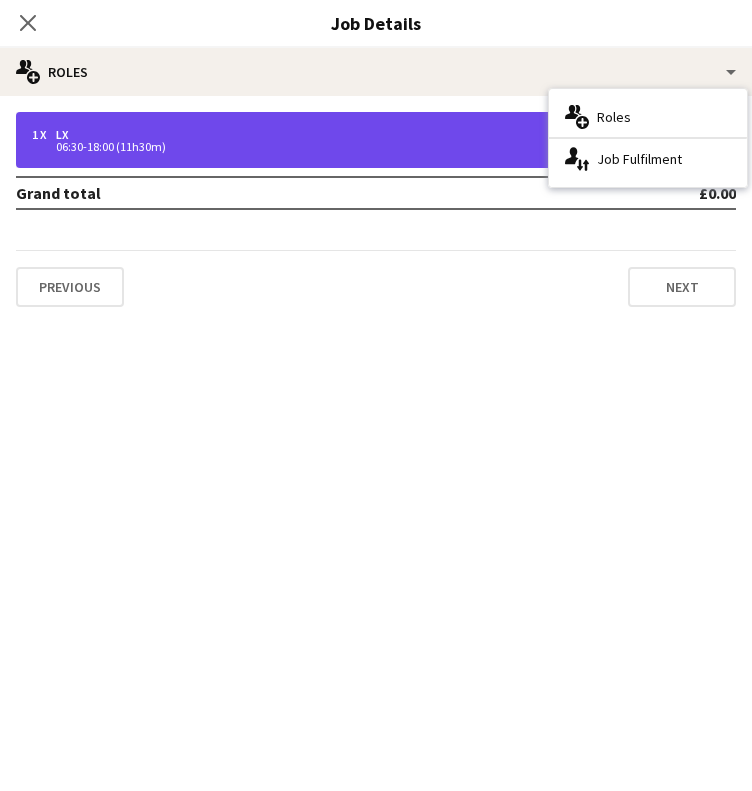 click on "1 x   LX   £0.00" at bounding box center [365, 135] 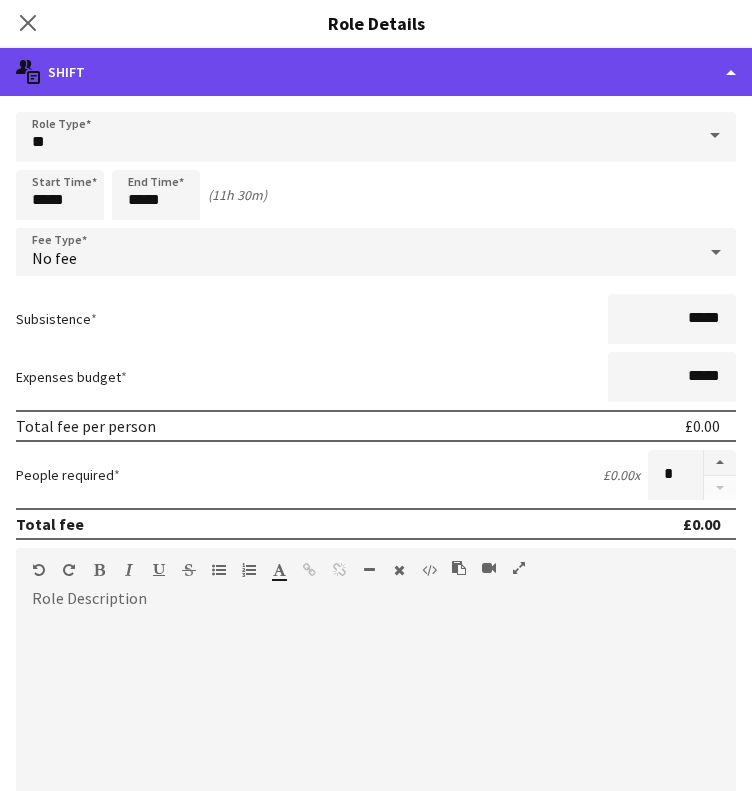 click on "multiple-actions-text
Shift" 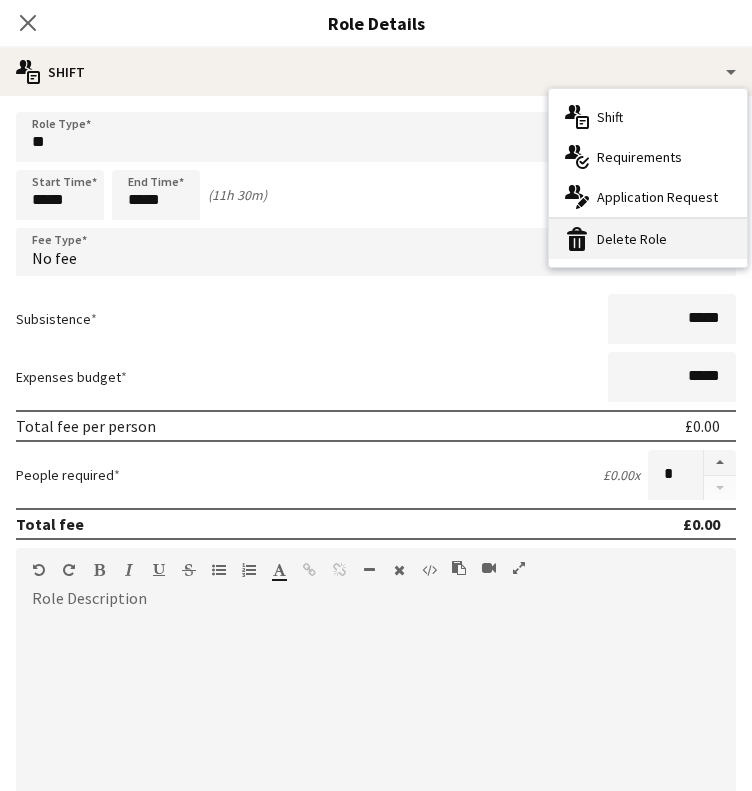 click on "bin-2
Delete Role" at bounding box center (648, 239) 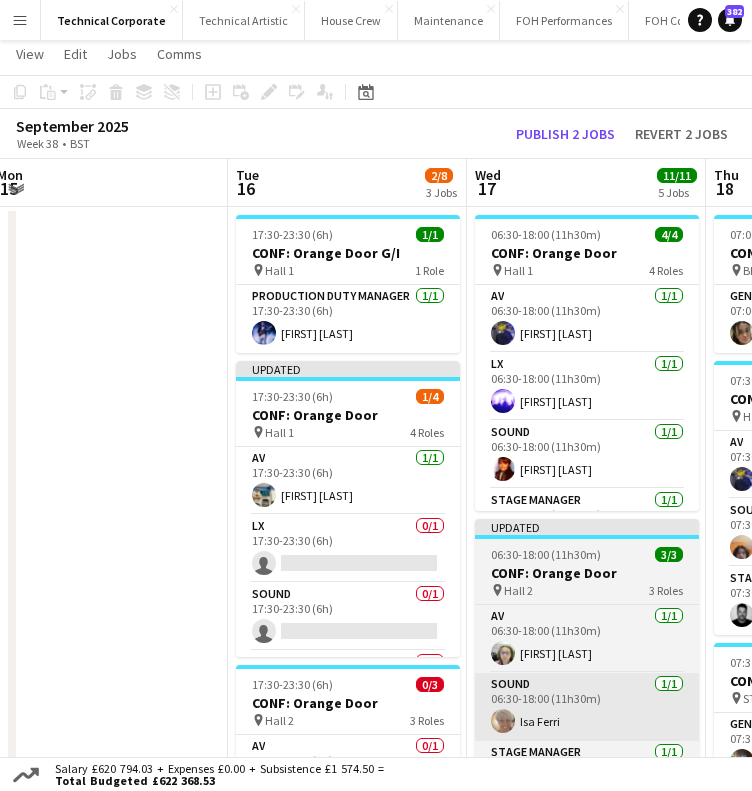 scroll, scrollTop: 37, scrollLeft: 0, axis: vertical 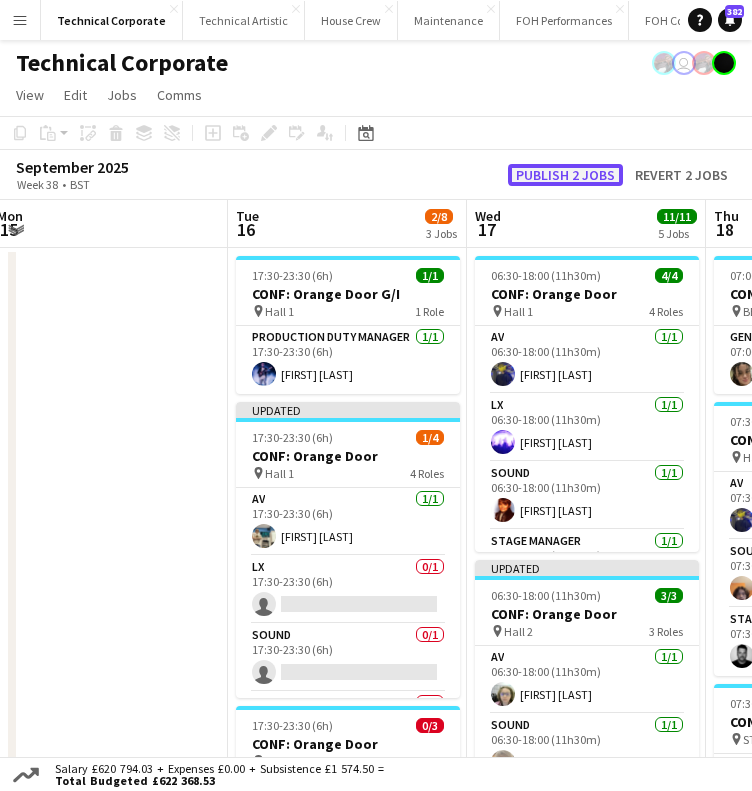 click on "Publish 2 jobs" 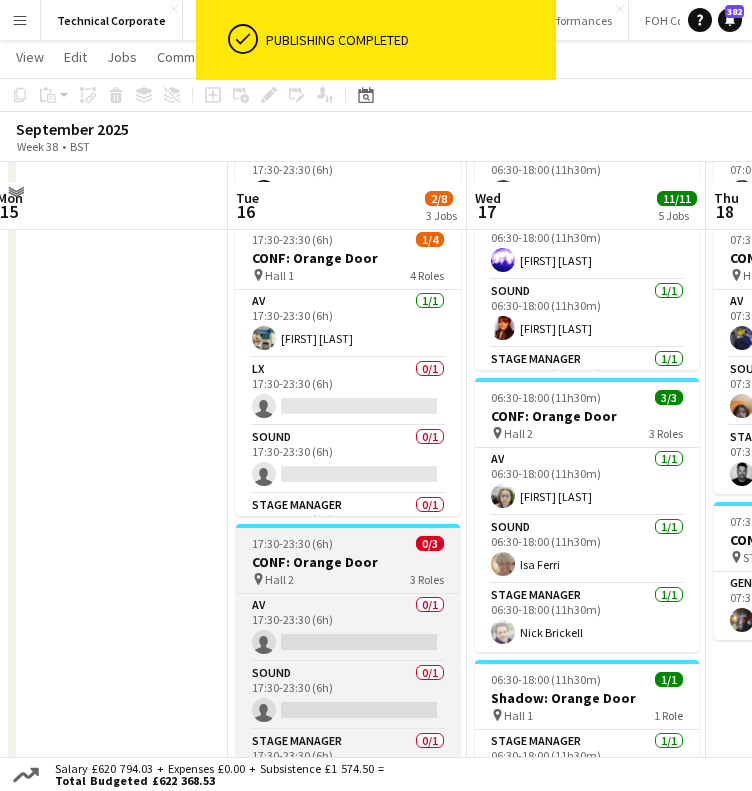 scroll, scrollTop: 200, scrollLeft: 0, axis: vertical 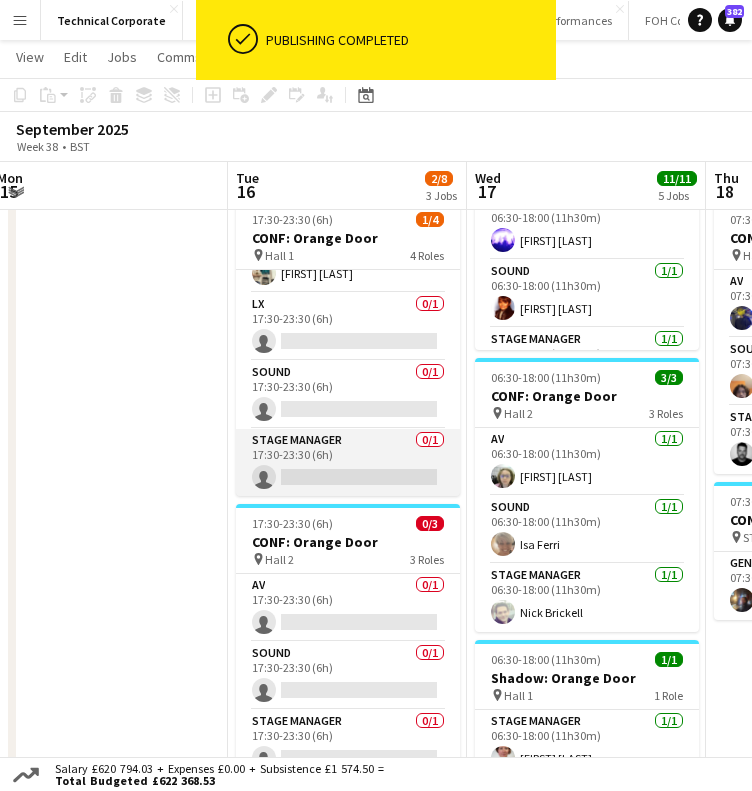 click on "Stage Manager   0/1   17:30-23:30 (6h)
single-neutral-actions" at bounding box center [348, 463] 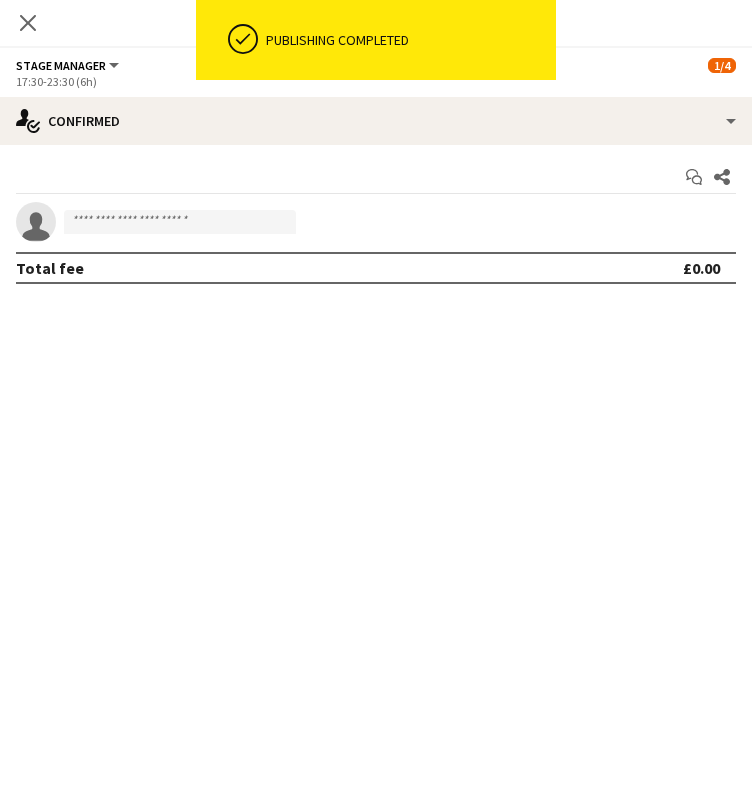 click on "Close pop-in" 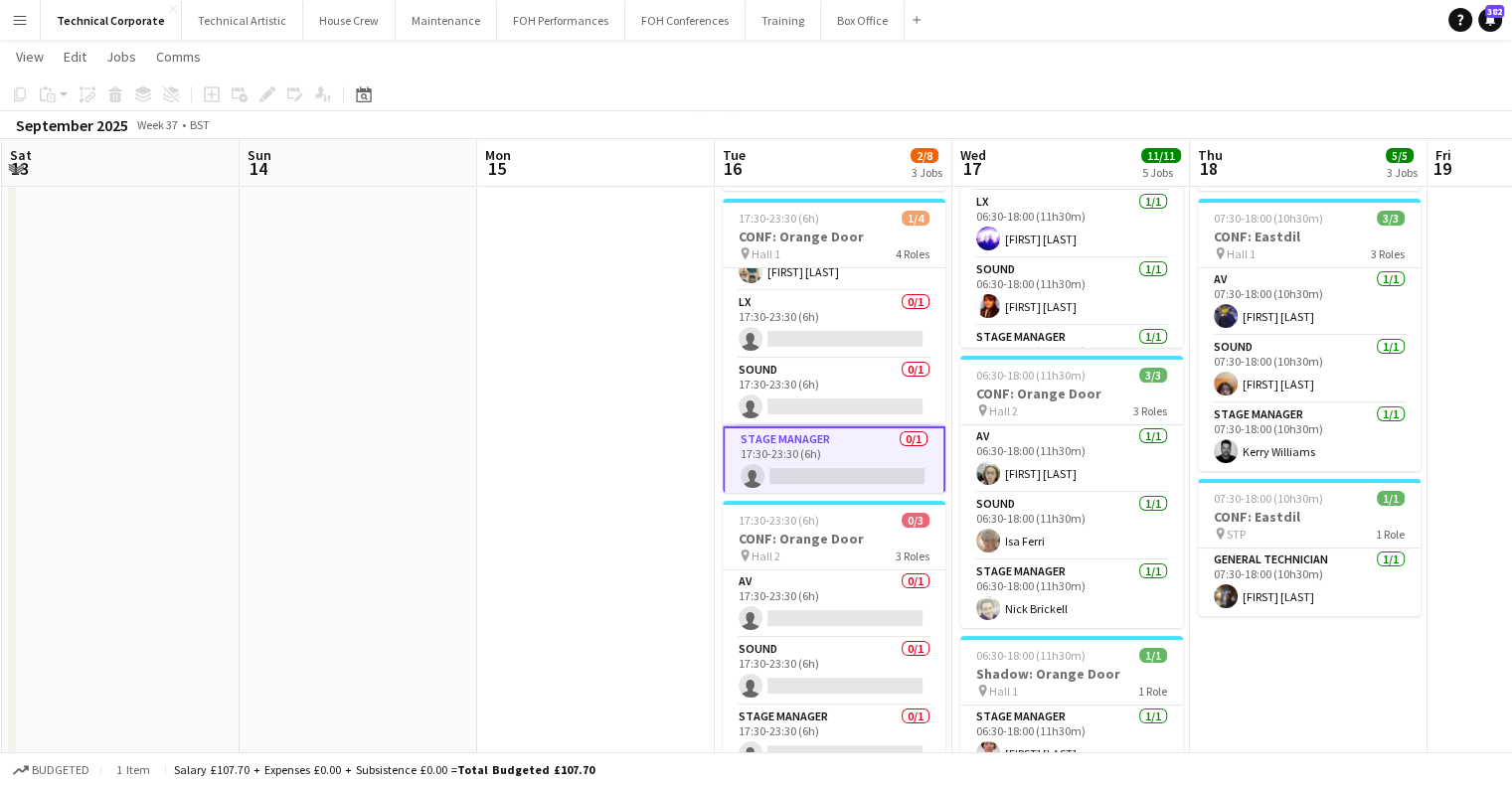 drag, startPoint x: 374, startPoint y: 408, endPoint x: 946, endPoint y: 388, distance: 572.3495 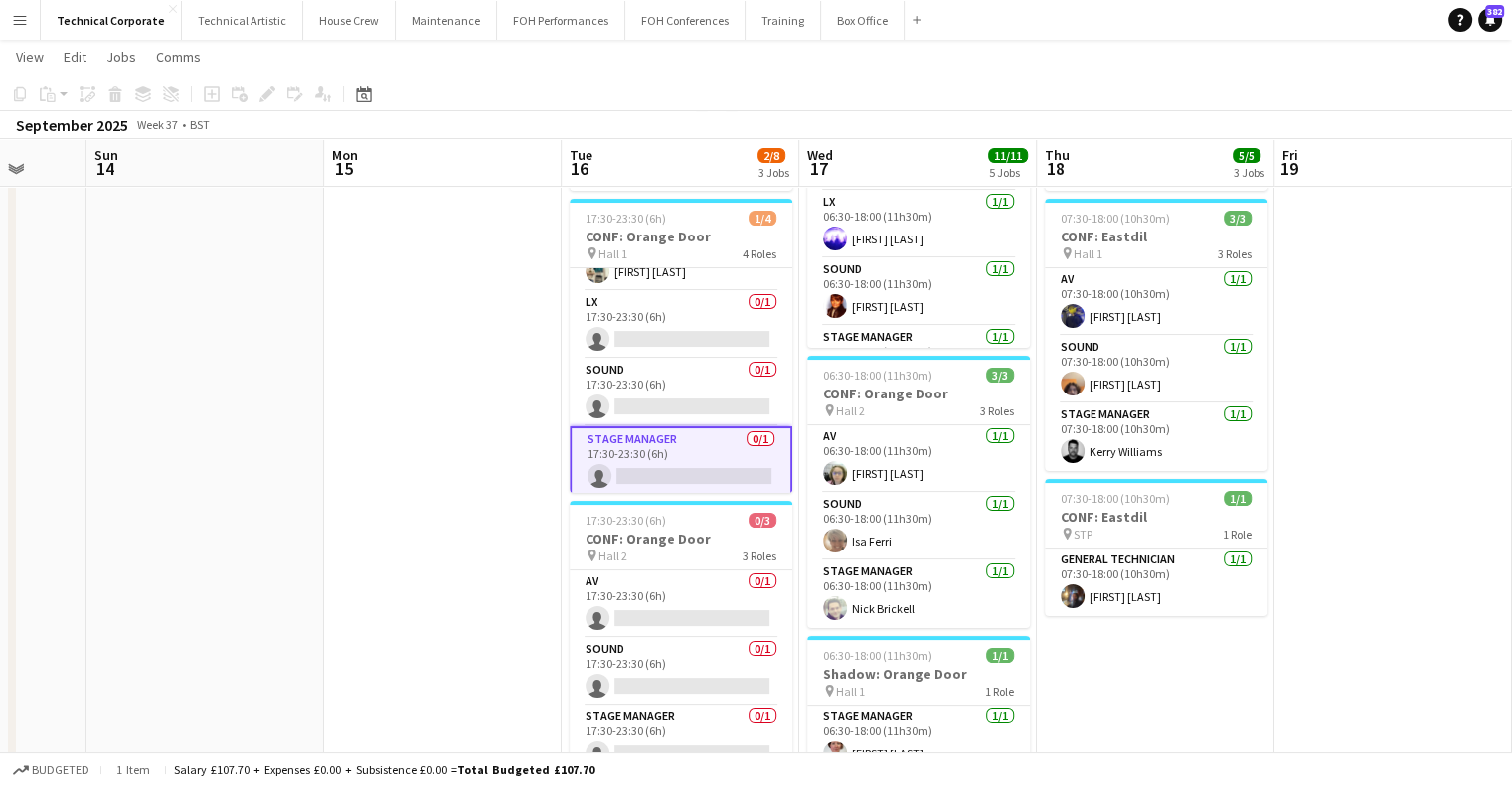 click at bounding box center [442, 715] 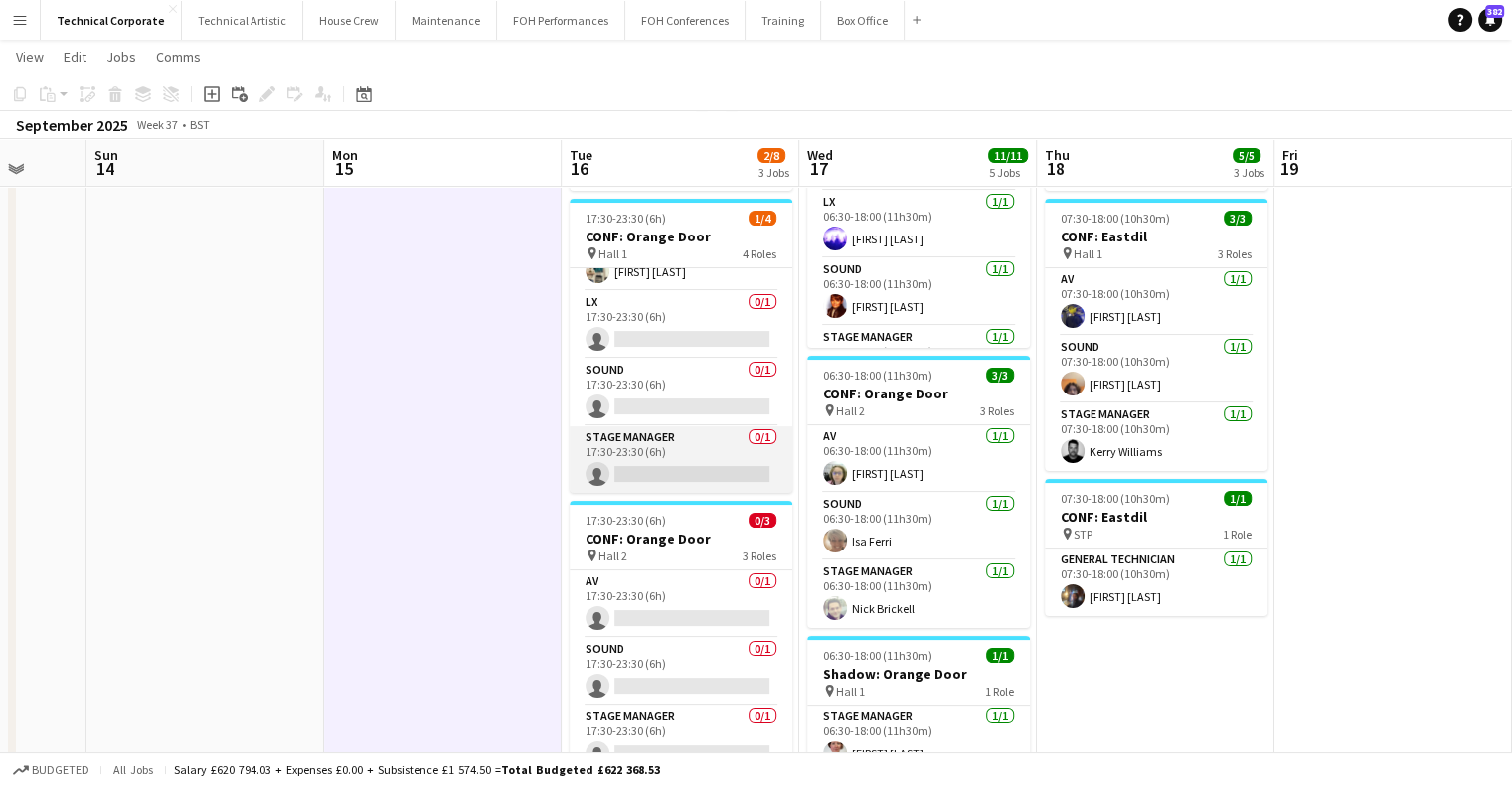 click on "Stage Manager   0/1   17:30-23:30 (6h)
single-neutral-actions" at bounding box center (681, 460) 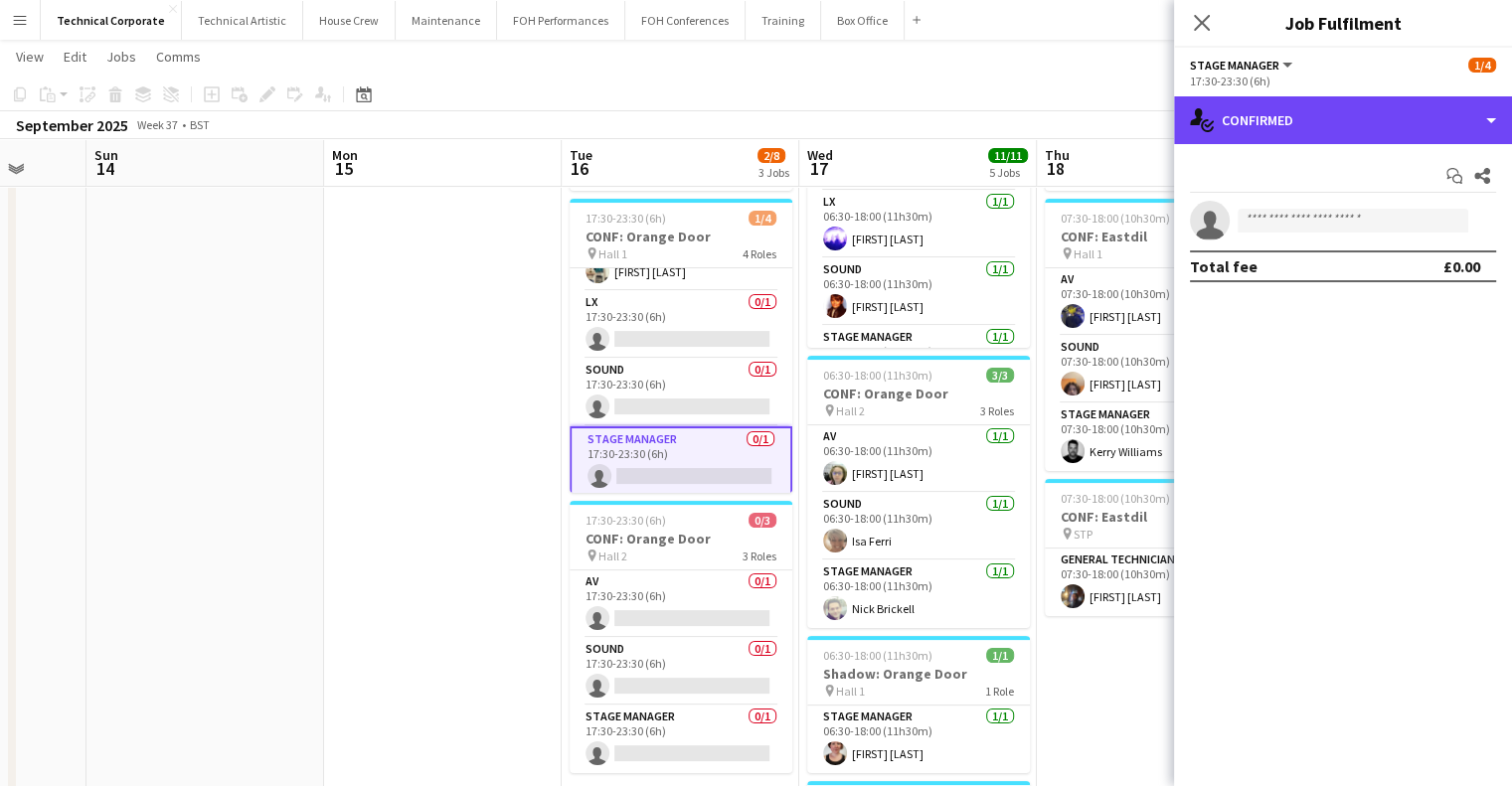 drag, startPoint x: 1344, startPoint y: 131, endPoint x: 1398, endPoint y: 211, distance: 96.519428 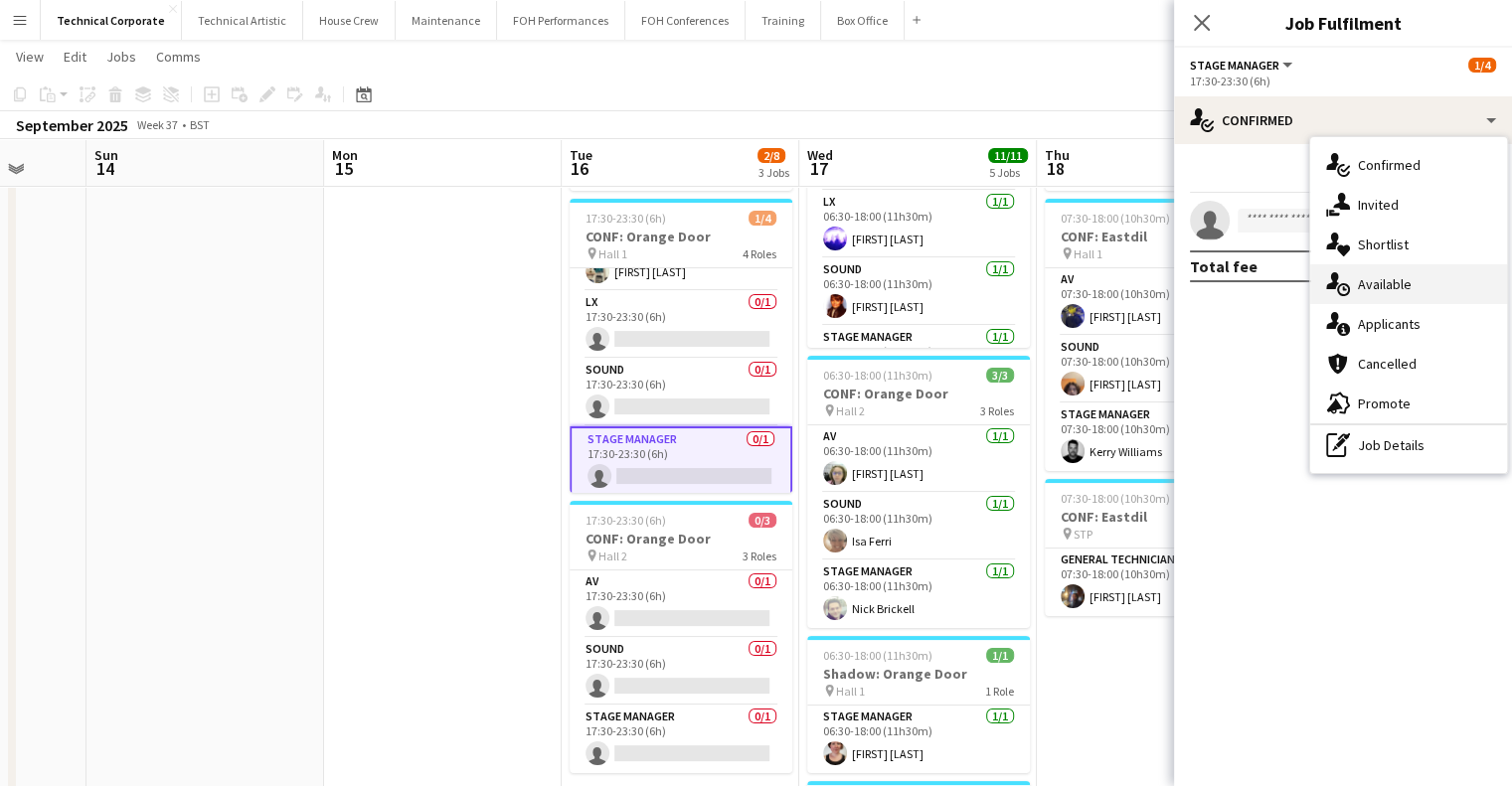 click on "single-neutral-actions-upload
Available" at bounding box center (1409, 284) 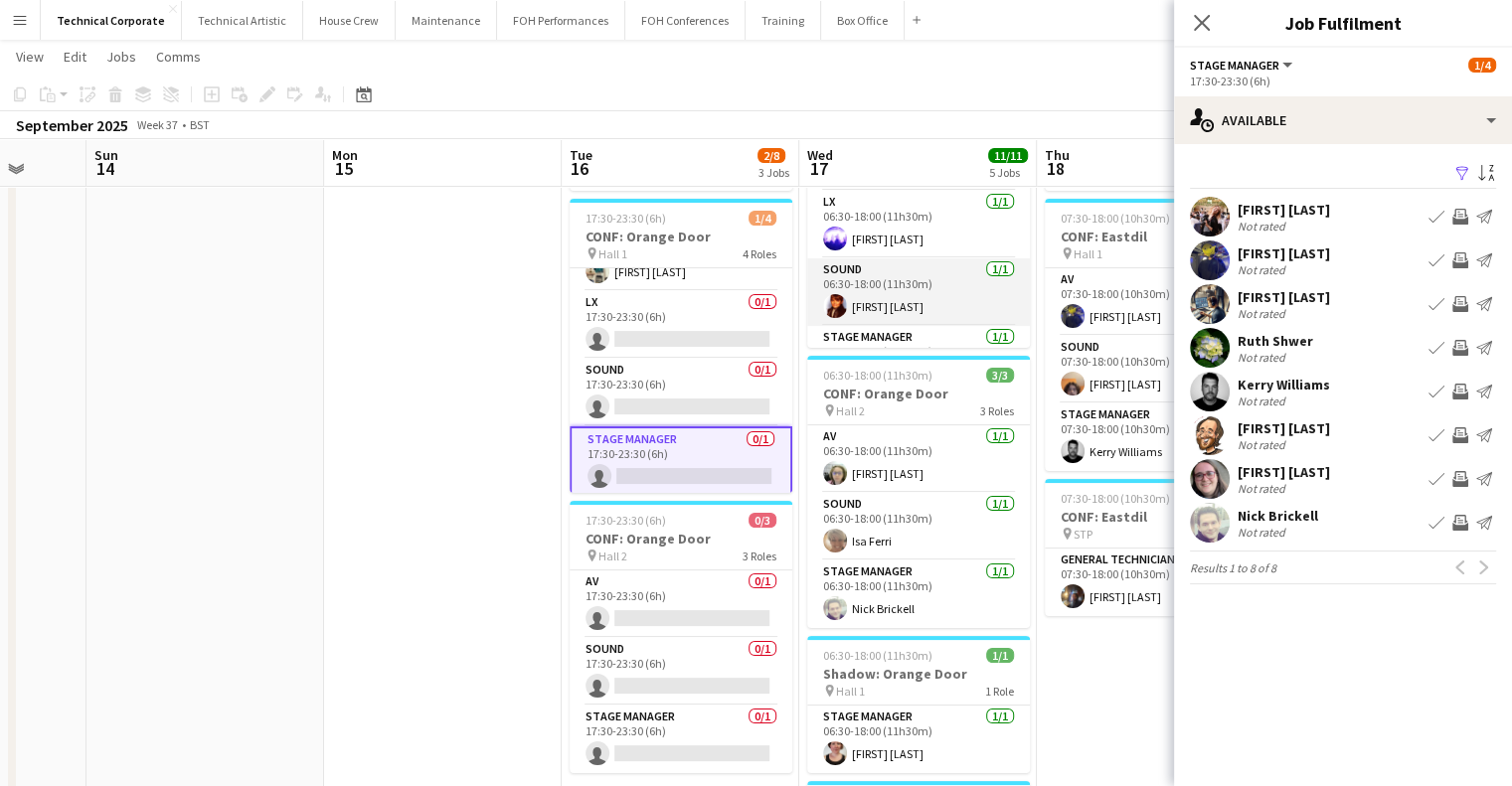 scroll, scrollTop: 45, scrollLeft: 0, axis: vertical 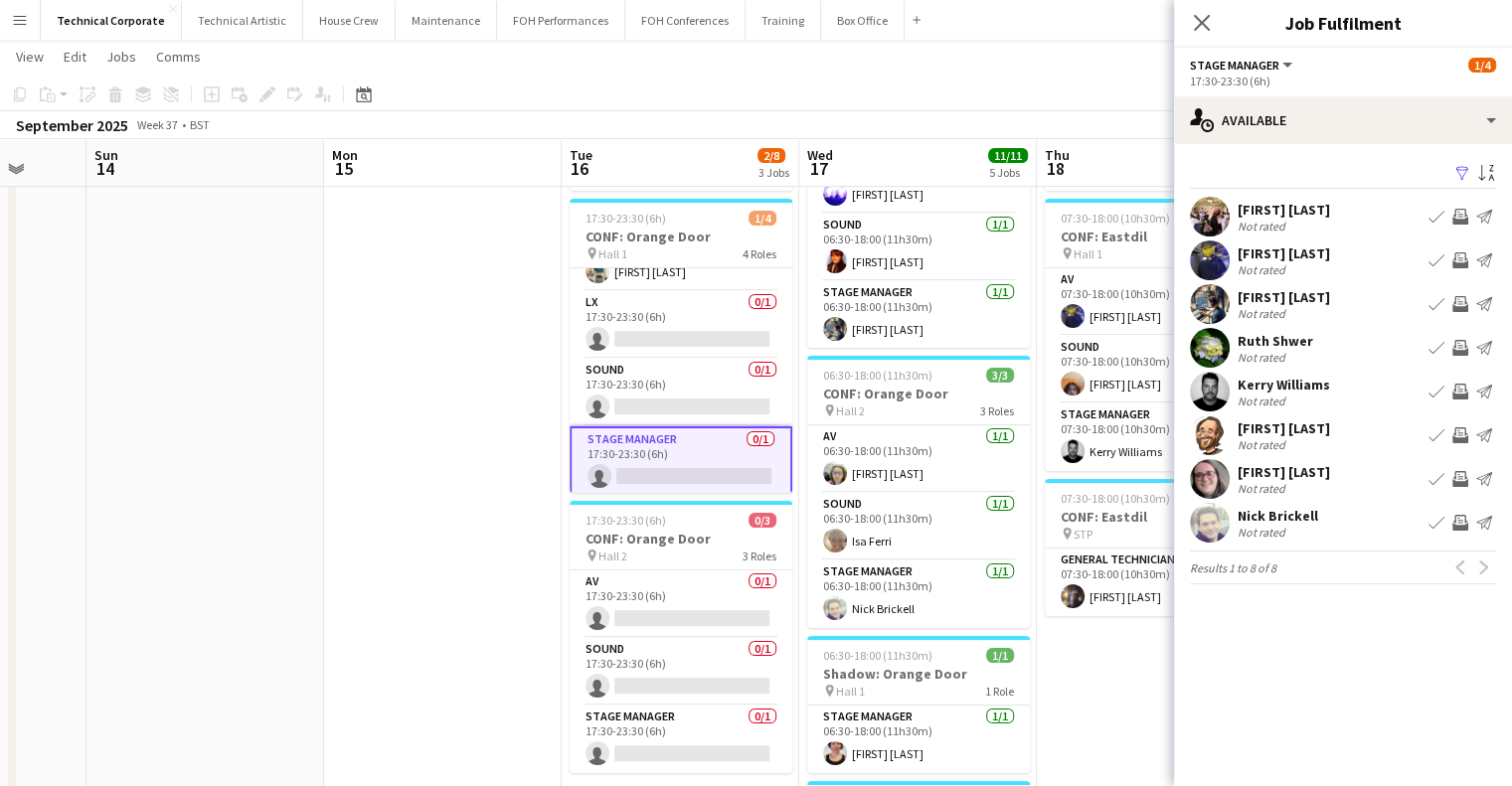 click on "Invite crew" at bounding box center (1460, 392) 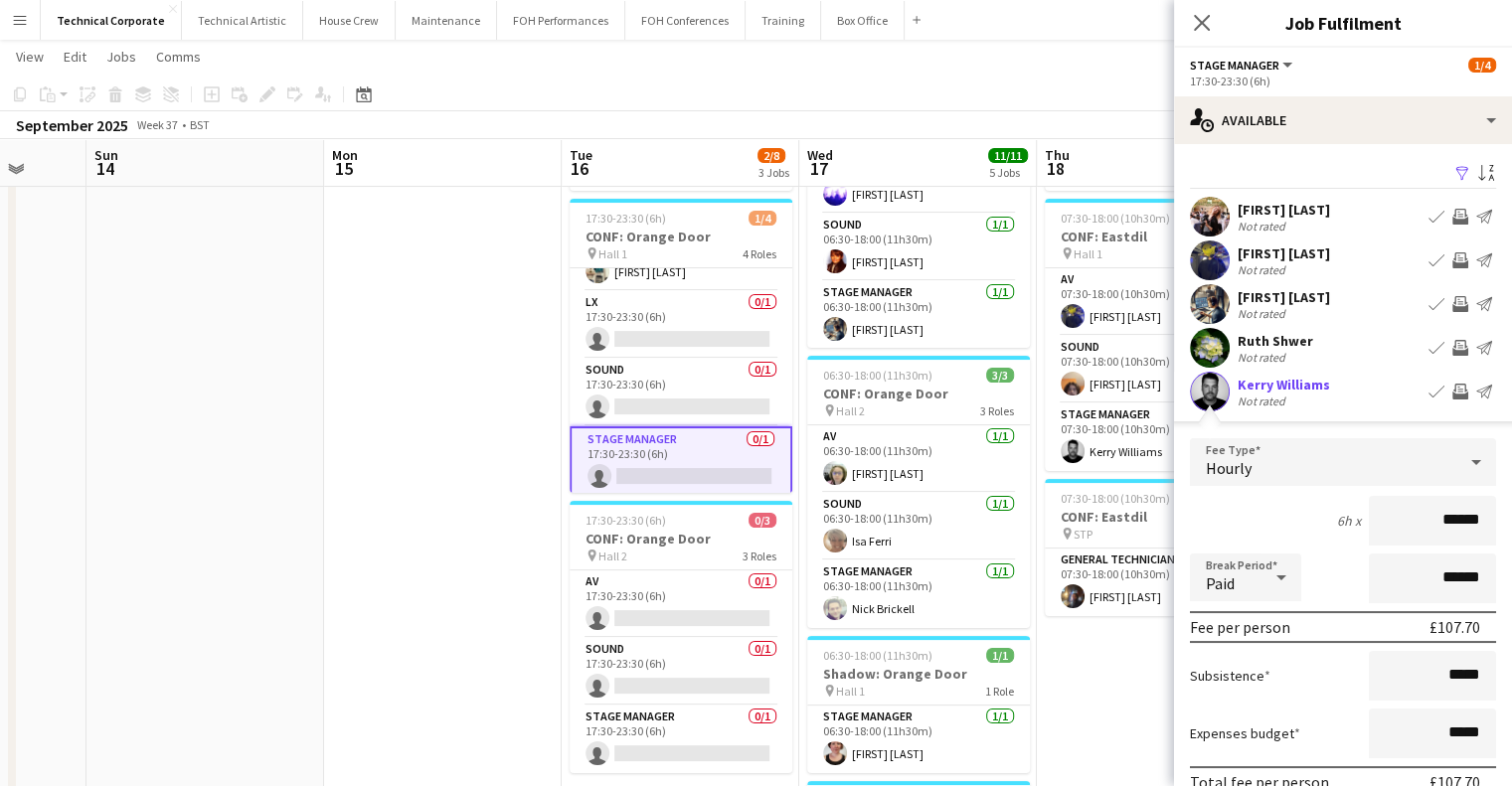 scroll, scrollTop: 99, scrollLeft: 0, axis: vertical 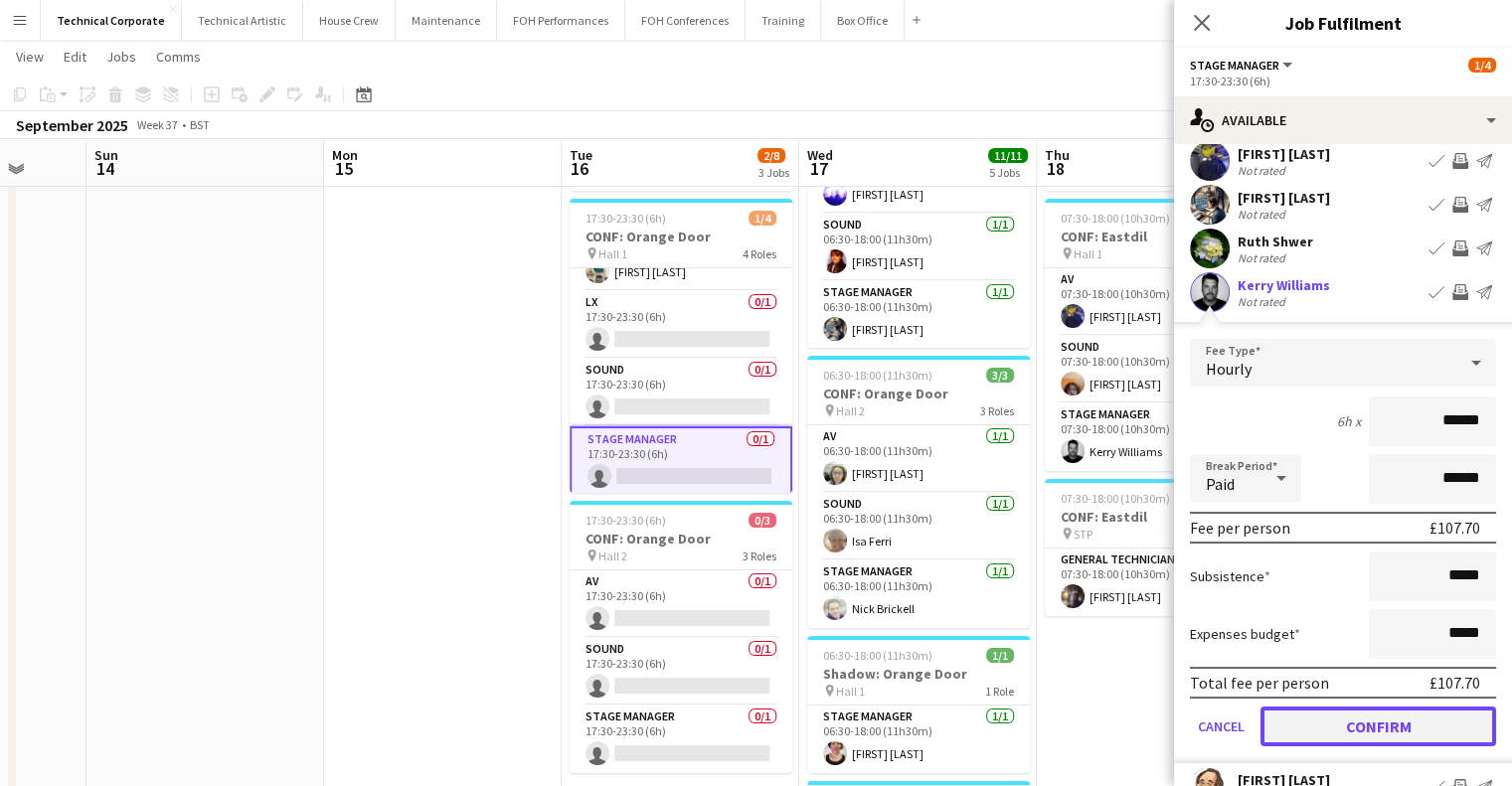 click on "Confirm" at bounding box center [1378, 726] 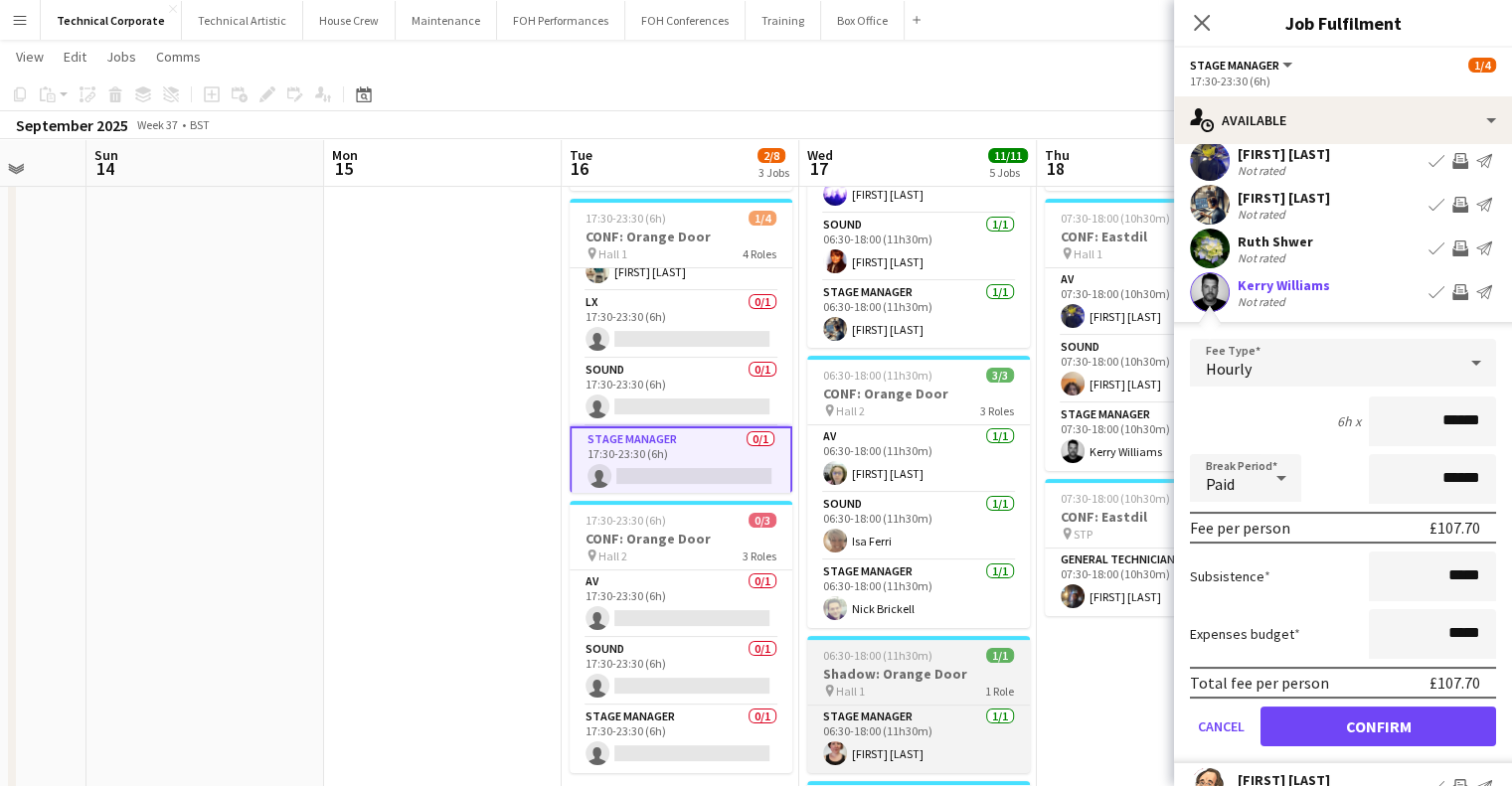 scroll, scrollTop: 0, scrollLeft: 0, axis: both 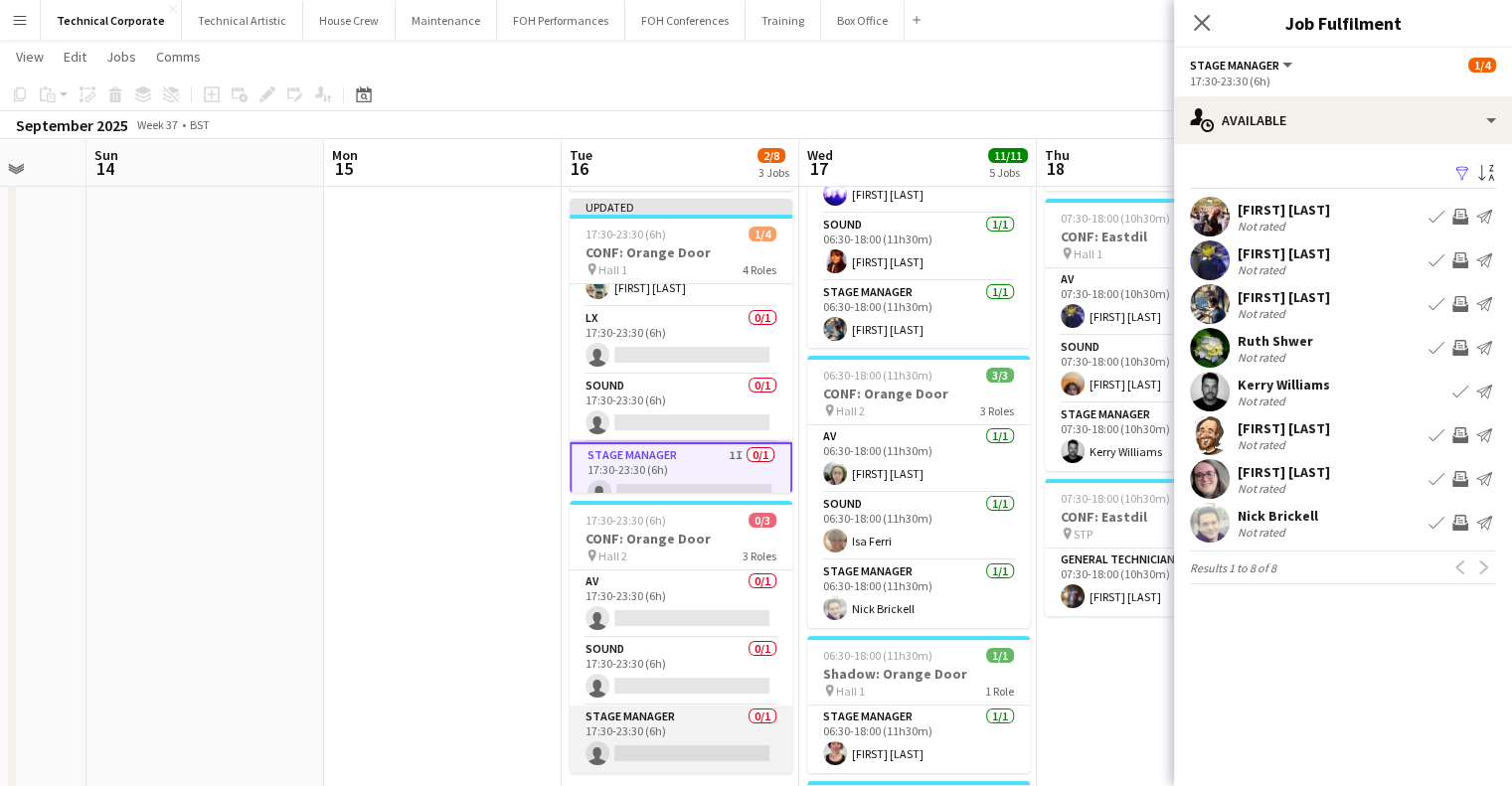 click on "Stage Manager   0/1   17:30-23:30 (6h)
single-neutral-actions" at bounding box center (681, 739) 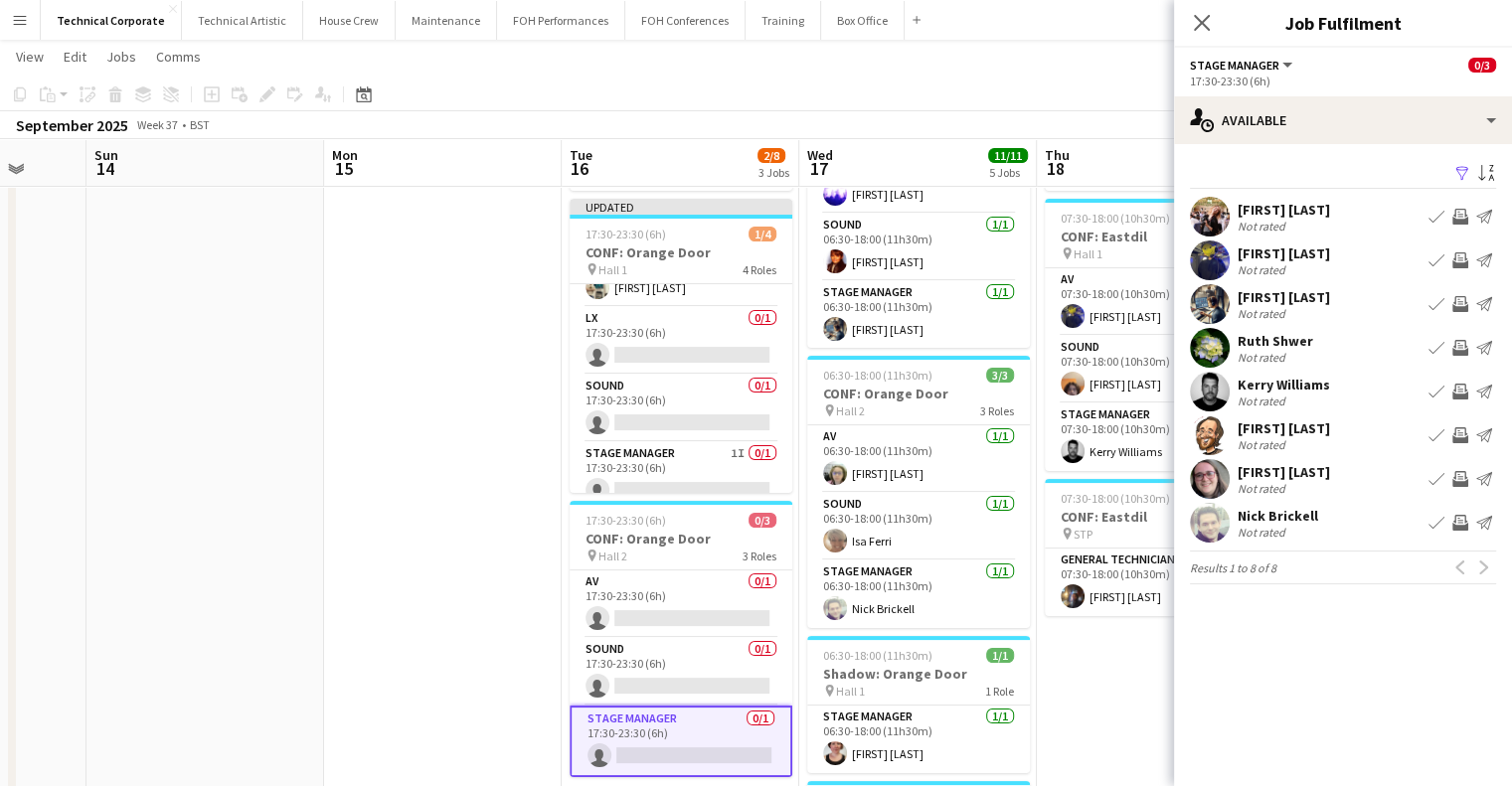 click on "Invite crew" at bounding box center [1460, 348] 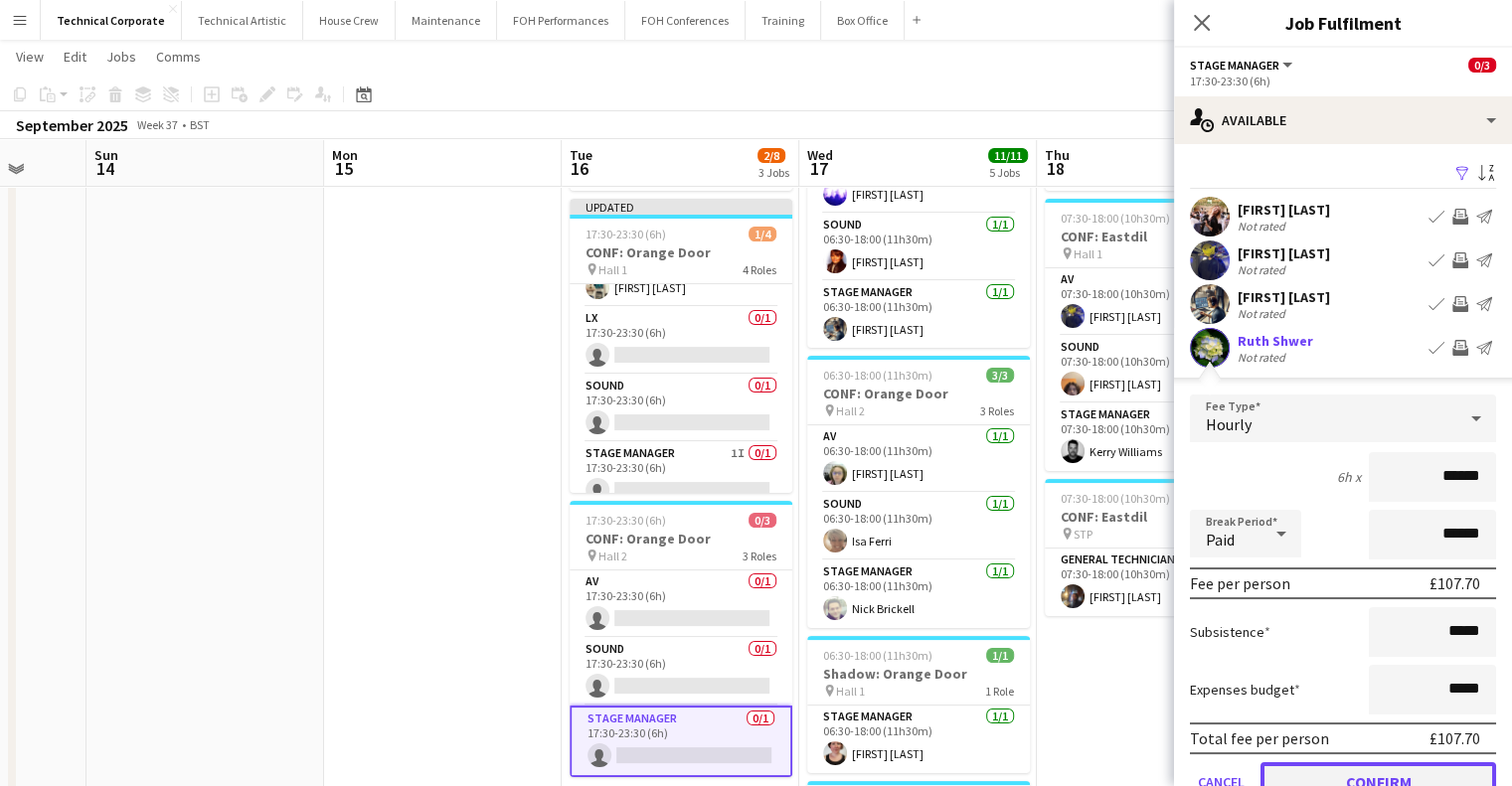 click on "Confirm" at bounding box center (1378, 782) 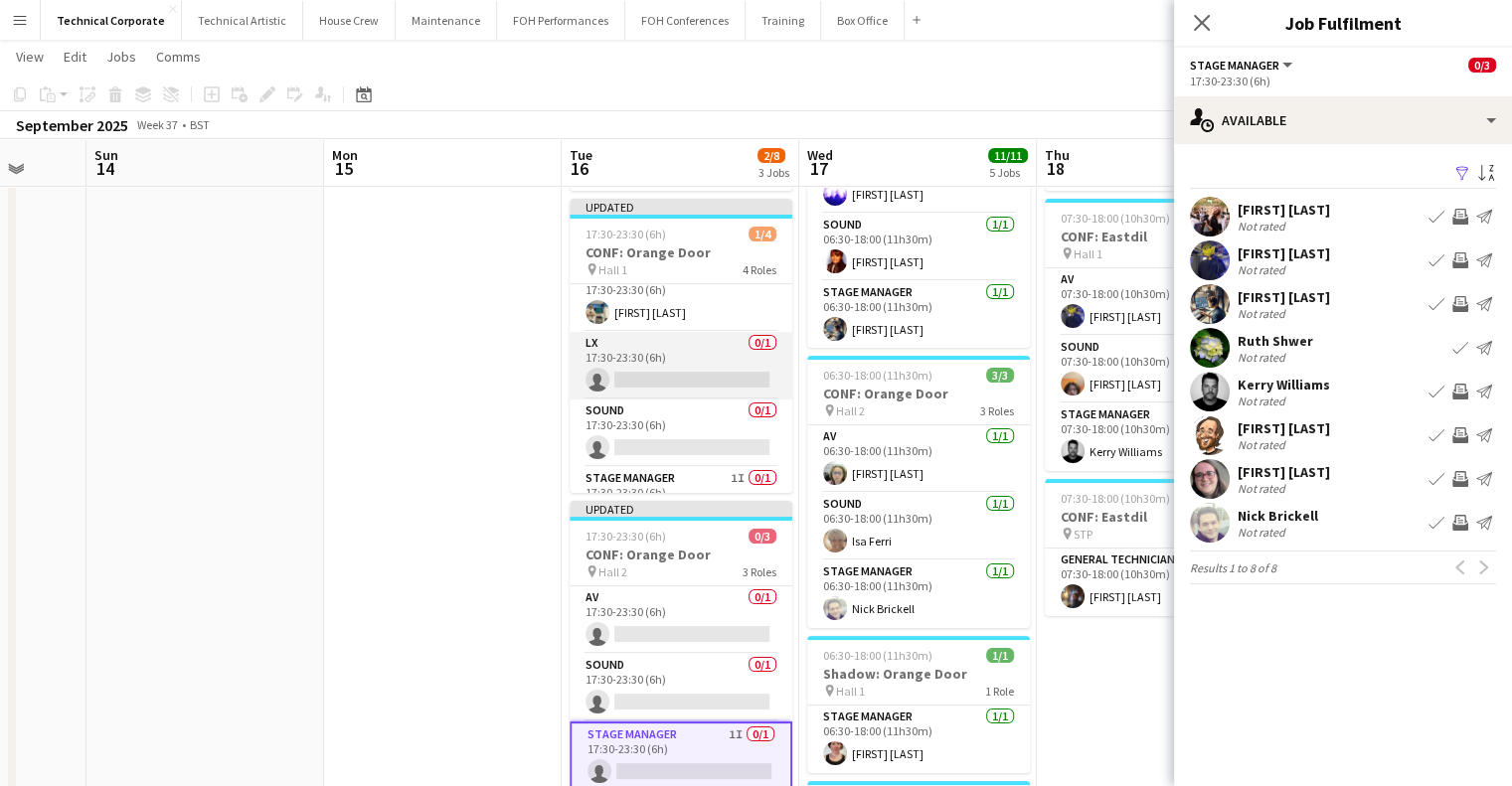 scroll, scrollTop: 0, scrollLeft: 0, axis: both 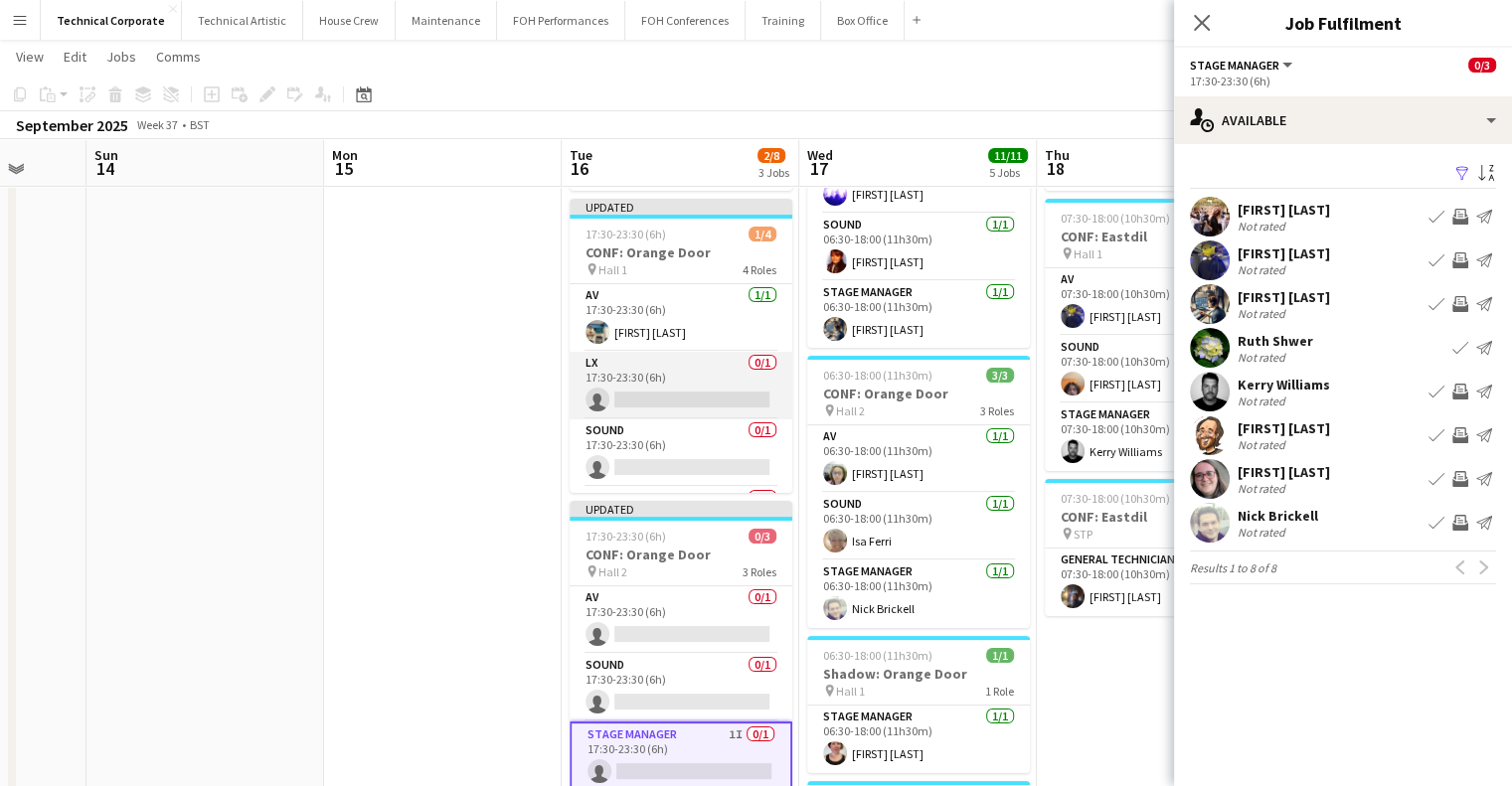 click on "LX   0/1   17:30-23:30 (6h)
single-neutral-actions" at bounding box center (681, 386) 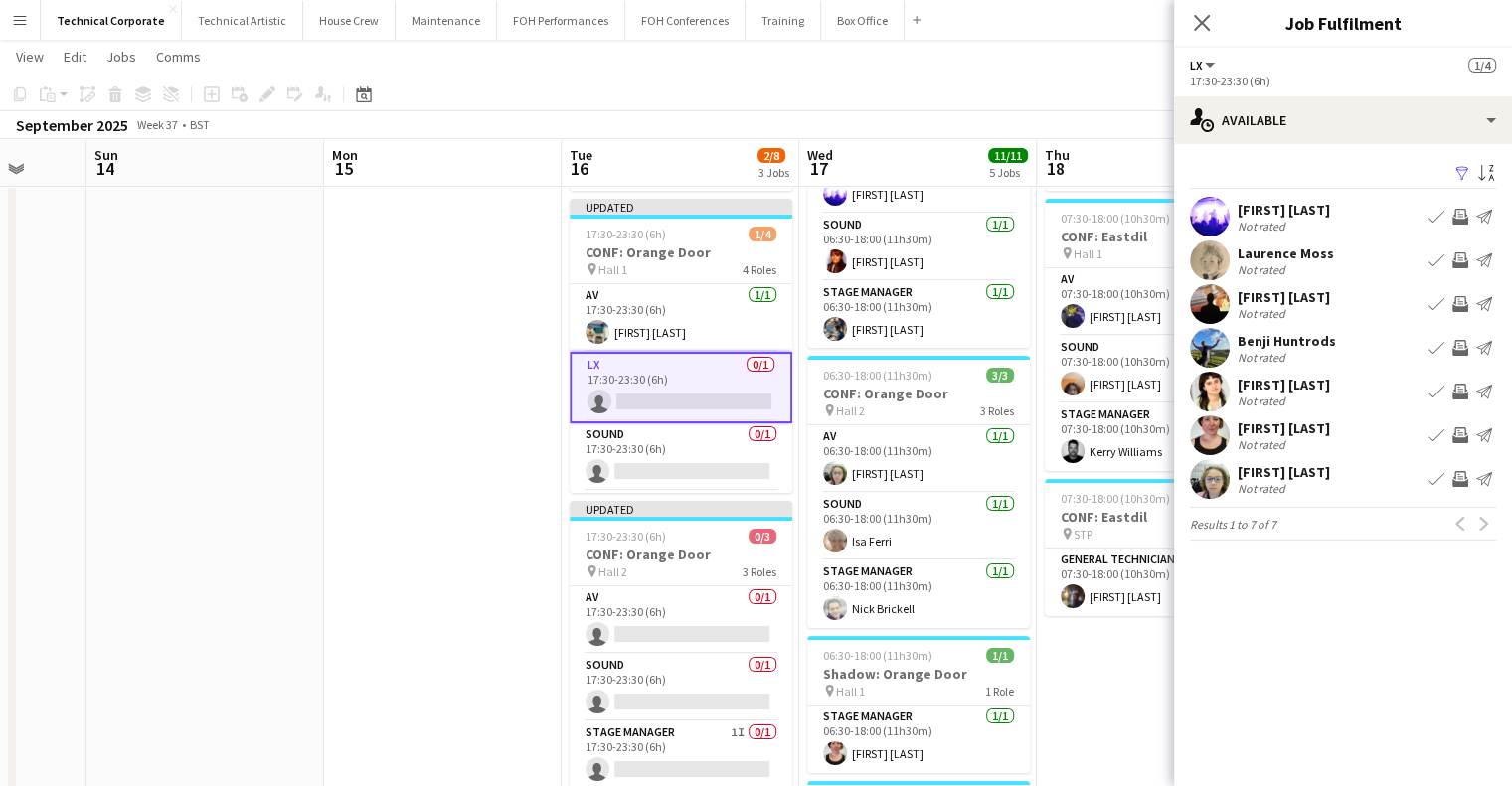 click on "Invite crew" at bounding box center [1460, 260] 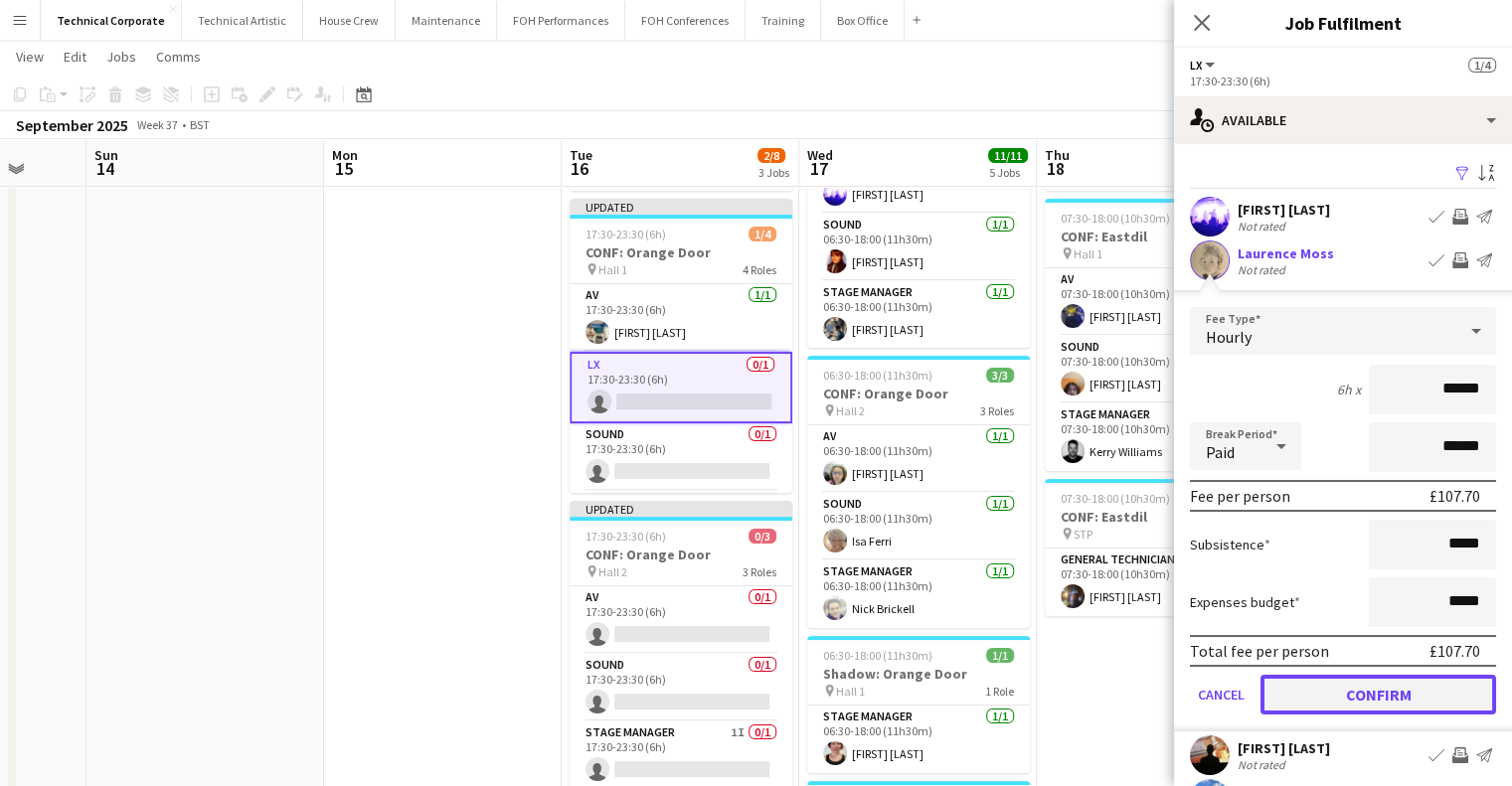 click on "Confirm" at bounding box center (1378, 695) 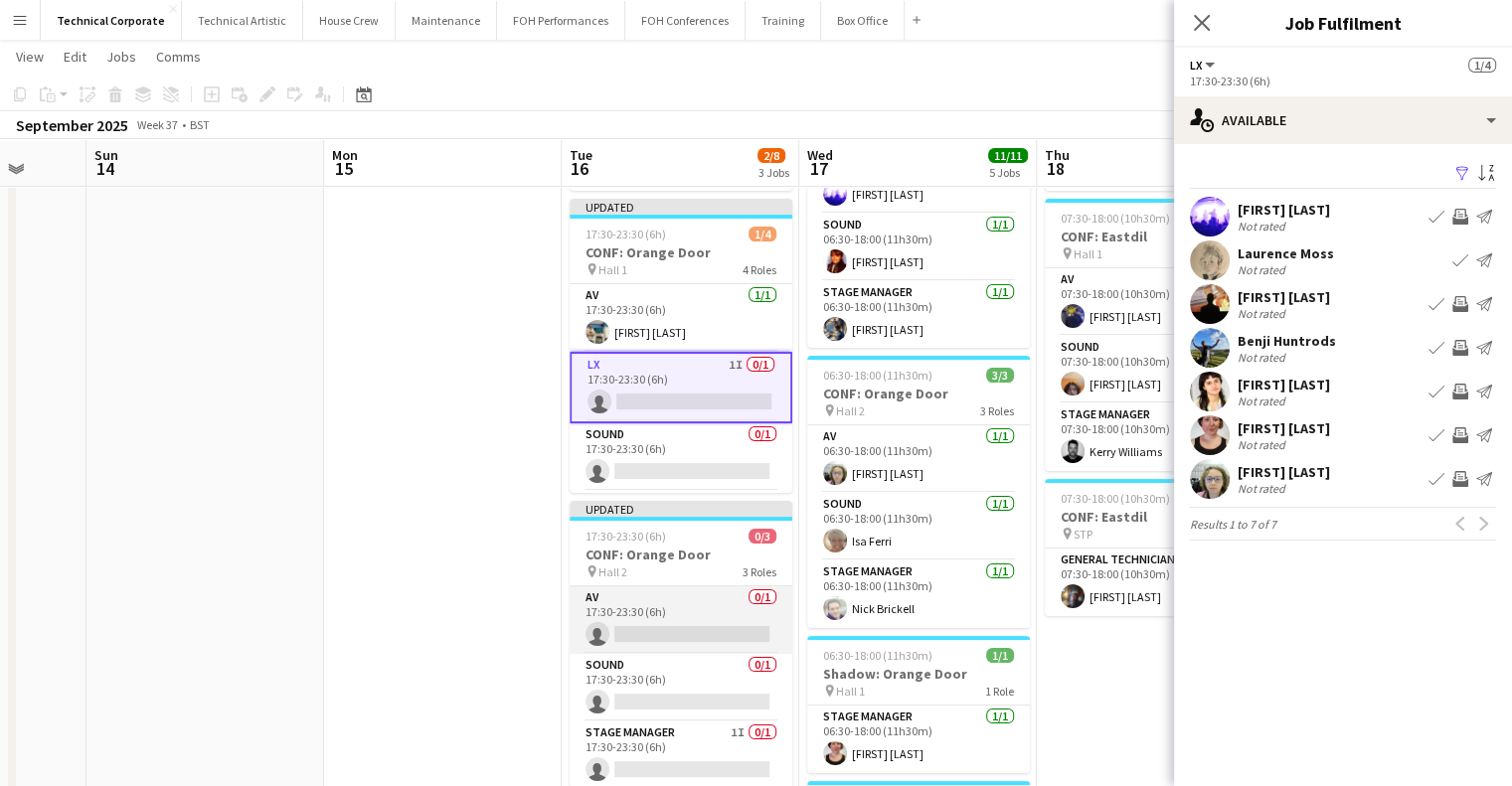 click on "AV   0/1   17:30-23:30 (6h)
single-neutral-actions" at bounding box center [681, 620] 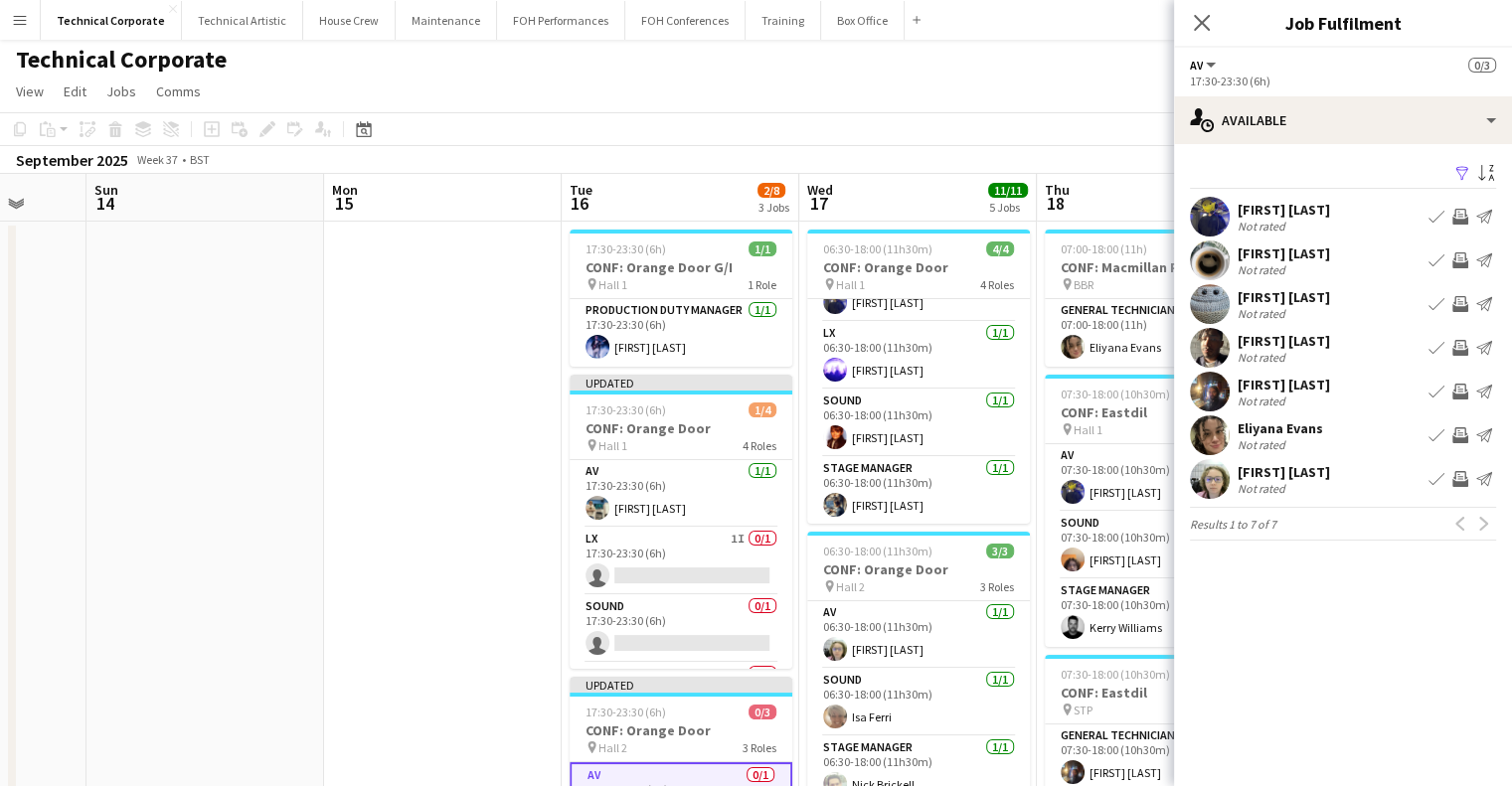 scroll, scrollTop: 0, scrollLeft: 0, axis: both 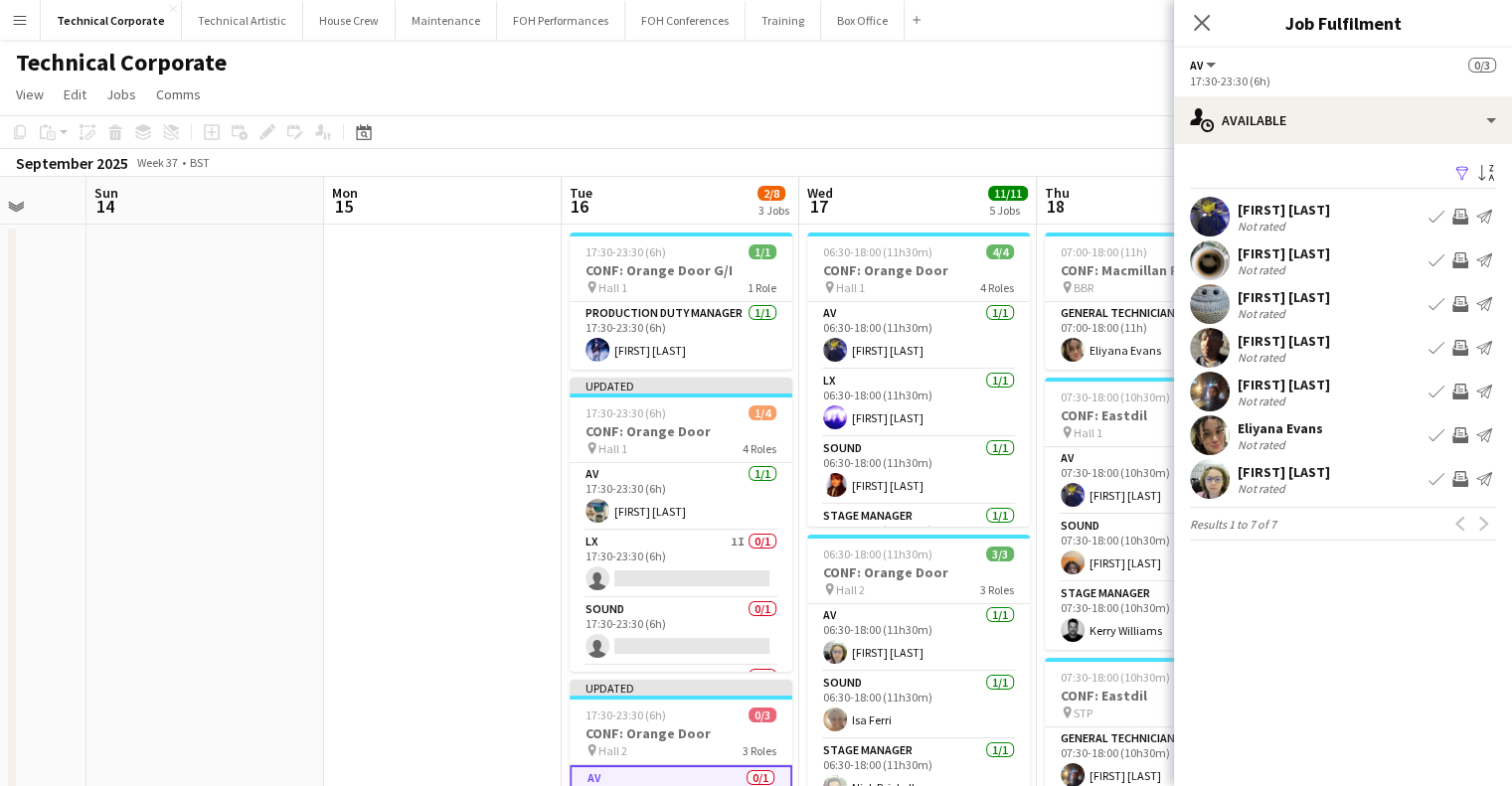 click on "Invite crew" at bounding box center [1460, 435] 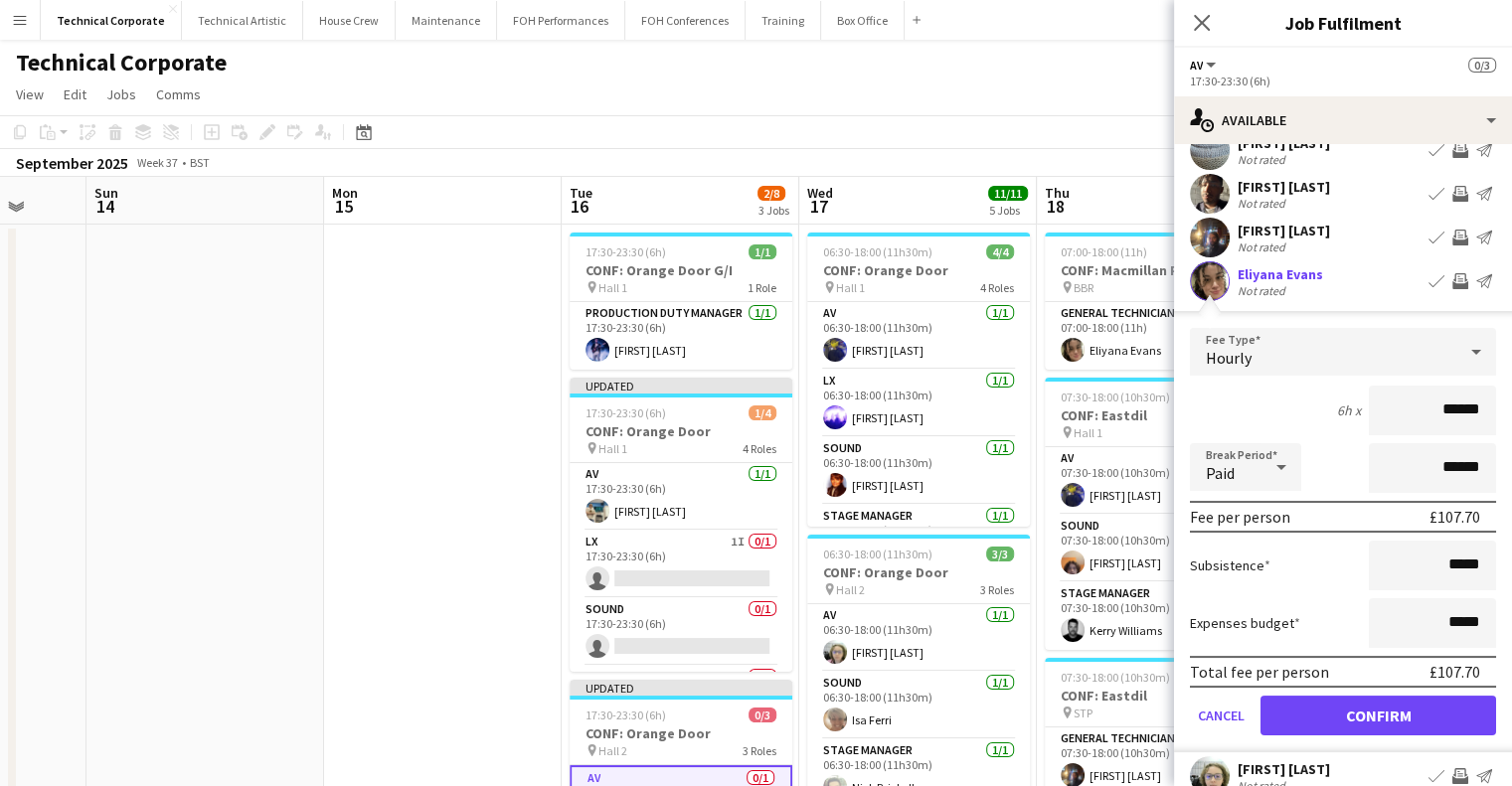 scroll, scrollTop: 227, scrollLeft: 0, axis: vertical 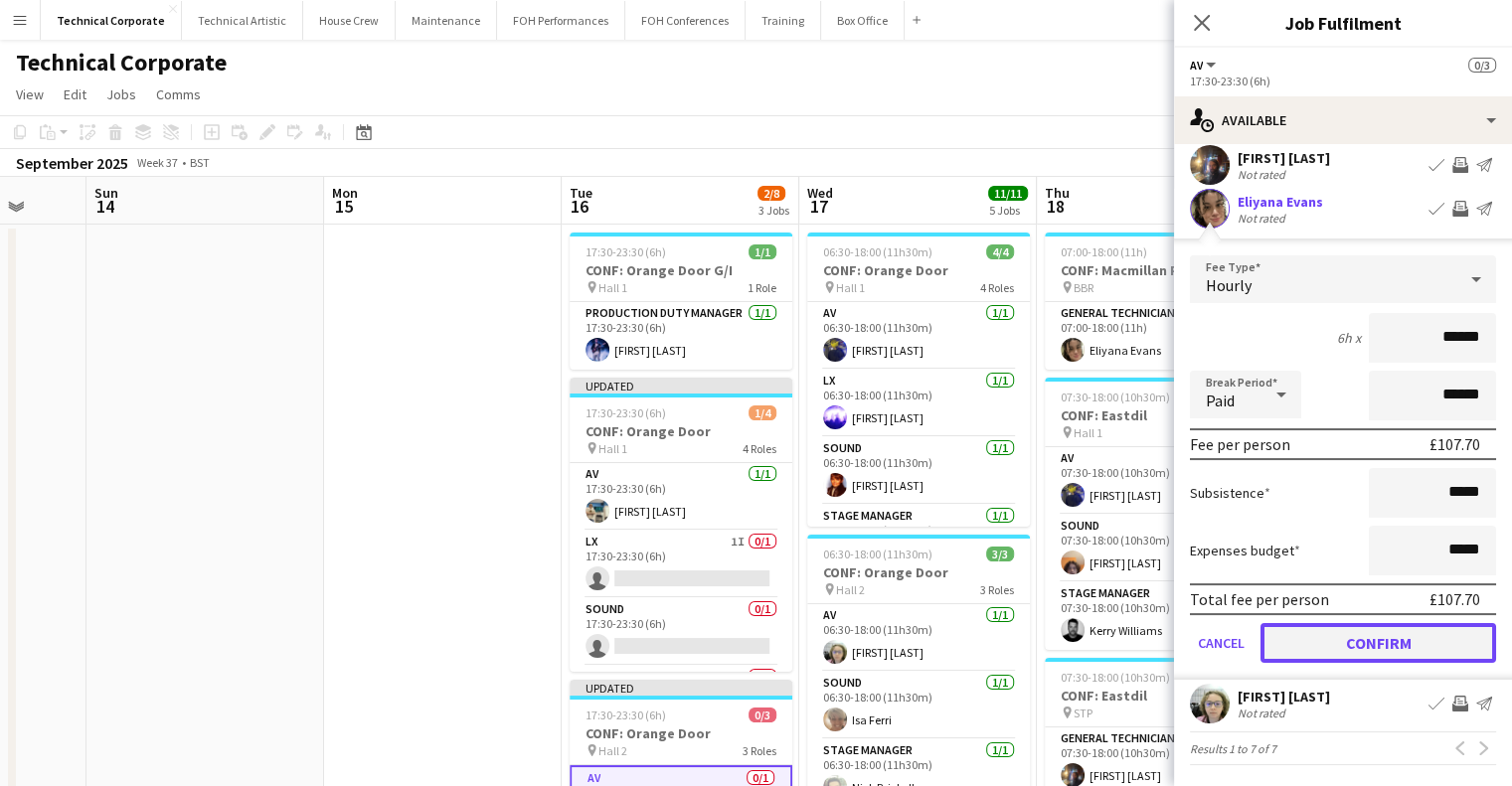 click on "Confirm" at bounding box center (1378, 643) 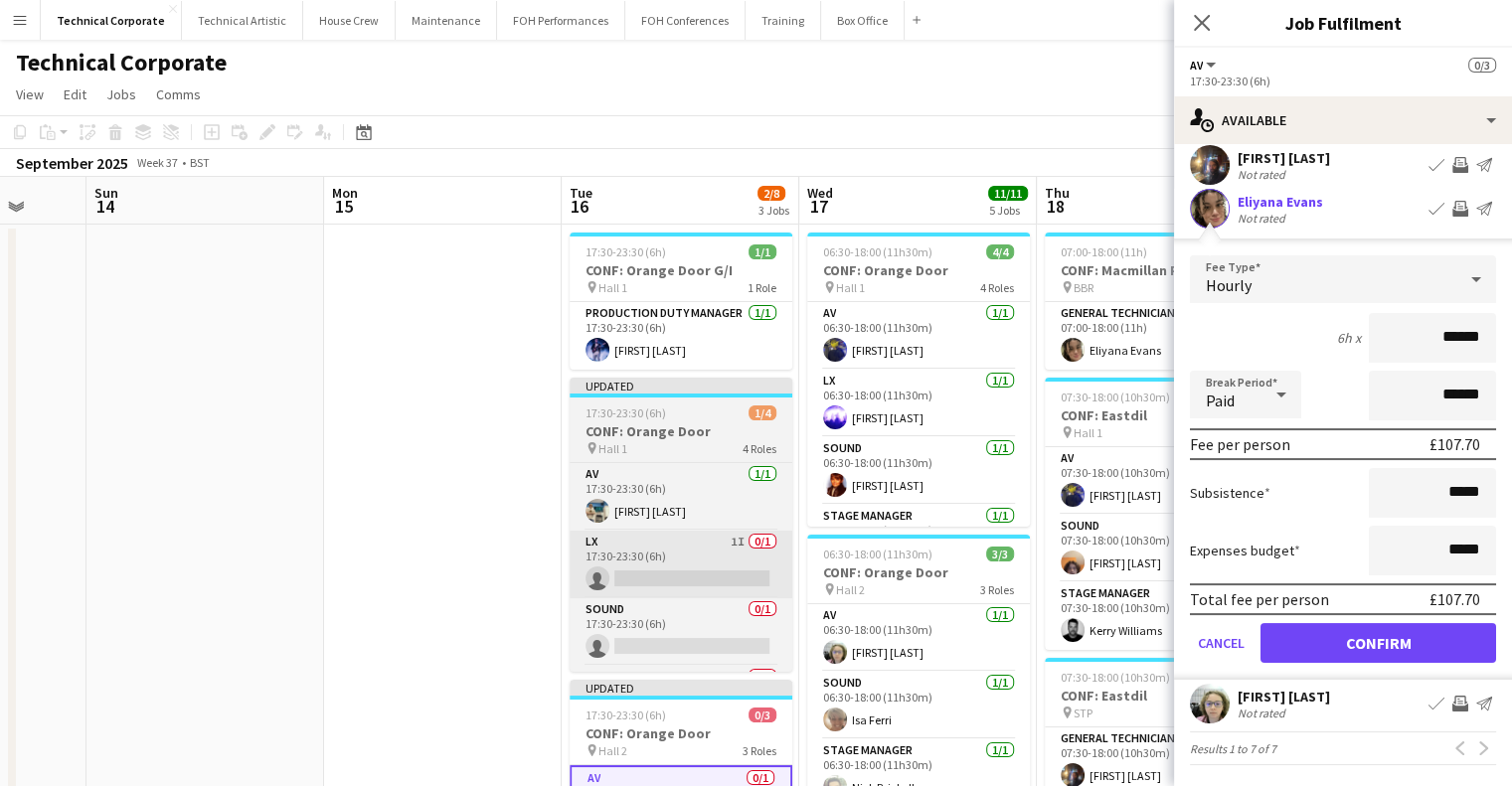 scroll, scrollTop: 0, scrollLeft: 0, axis: both 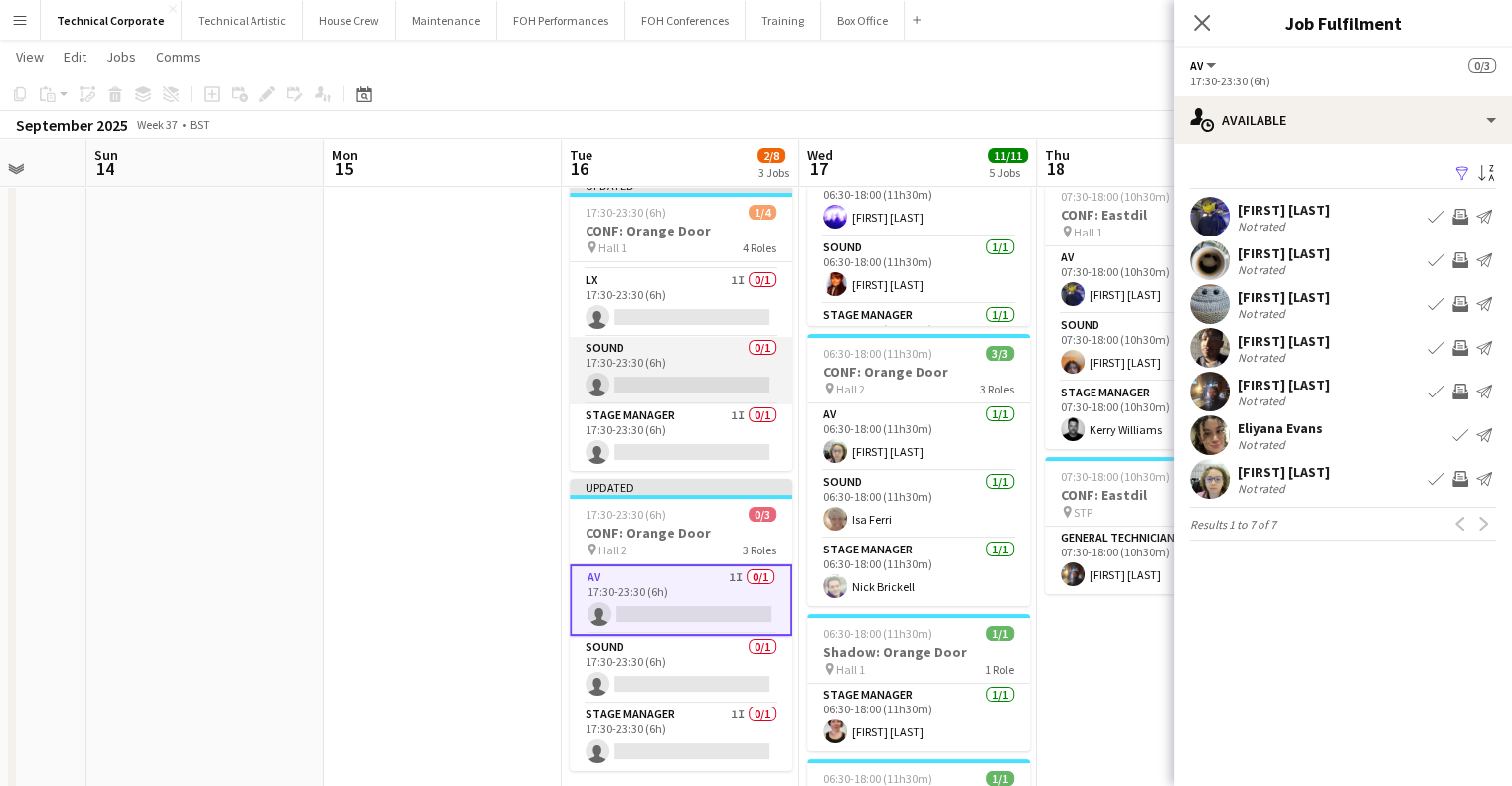 click on "Sound   0/1   17:30-23:30 (6h)
single-neutral-actions" at bounding box center (681, 371) 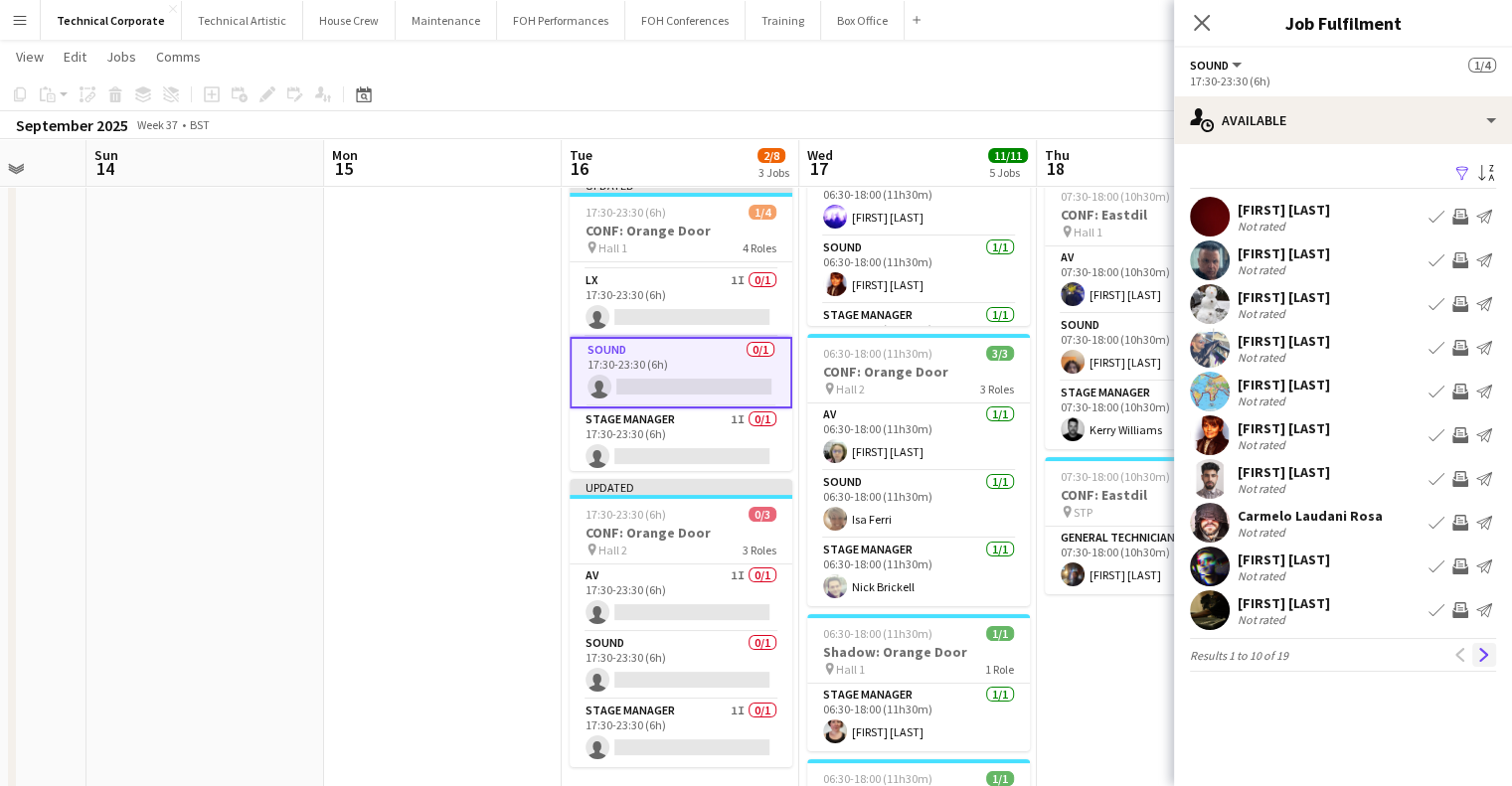 click on "Next" 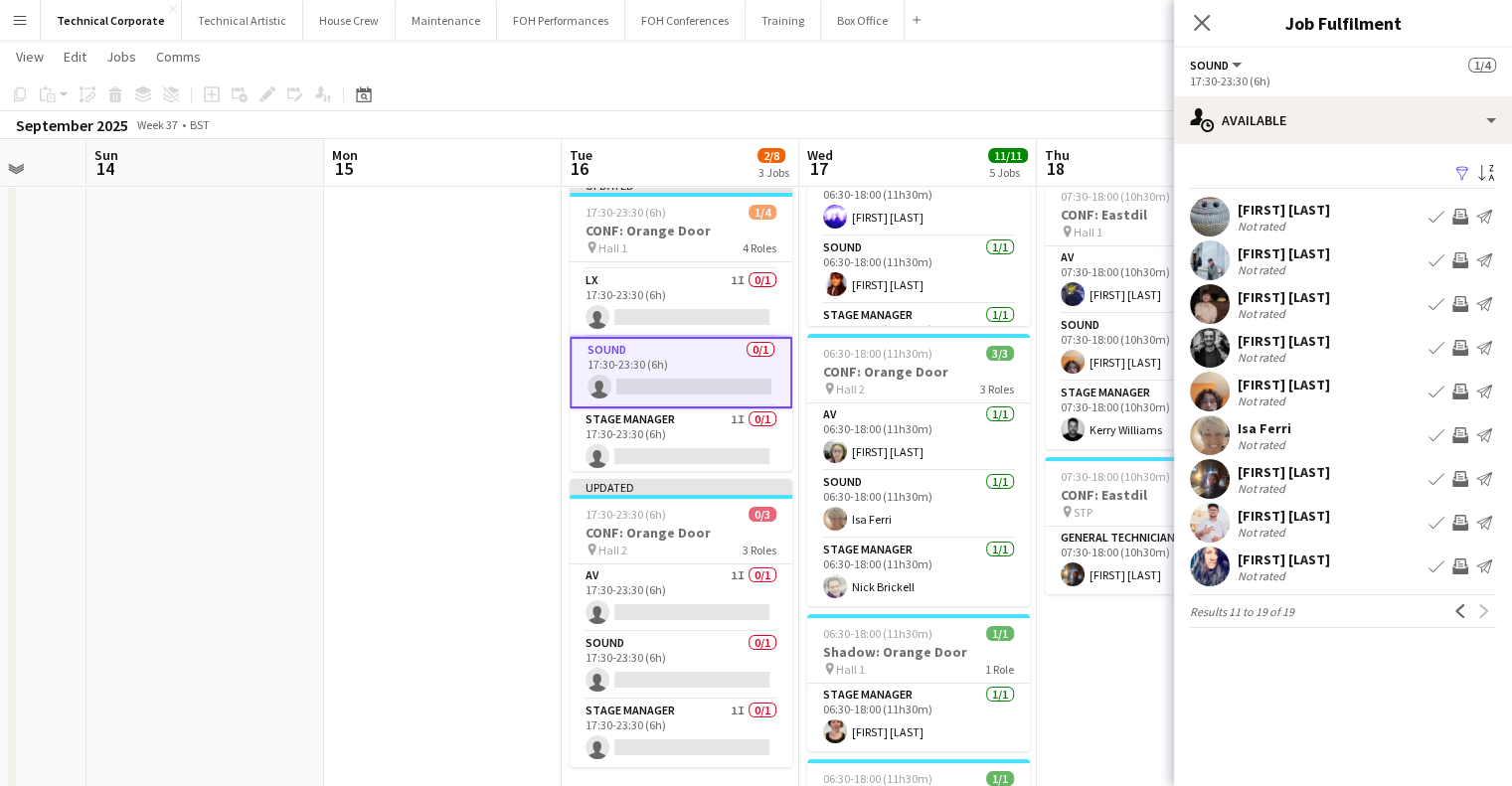 click on "Invite crew" at bounding box center [1460, 392] 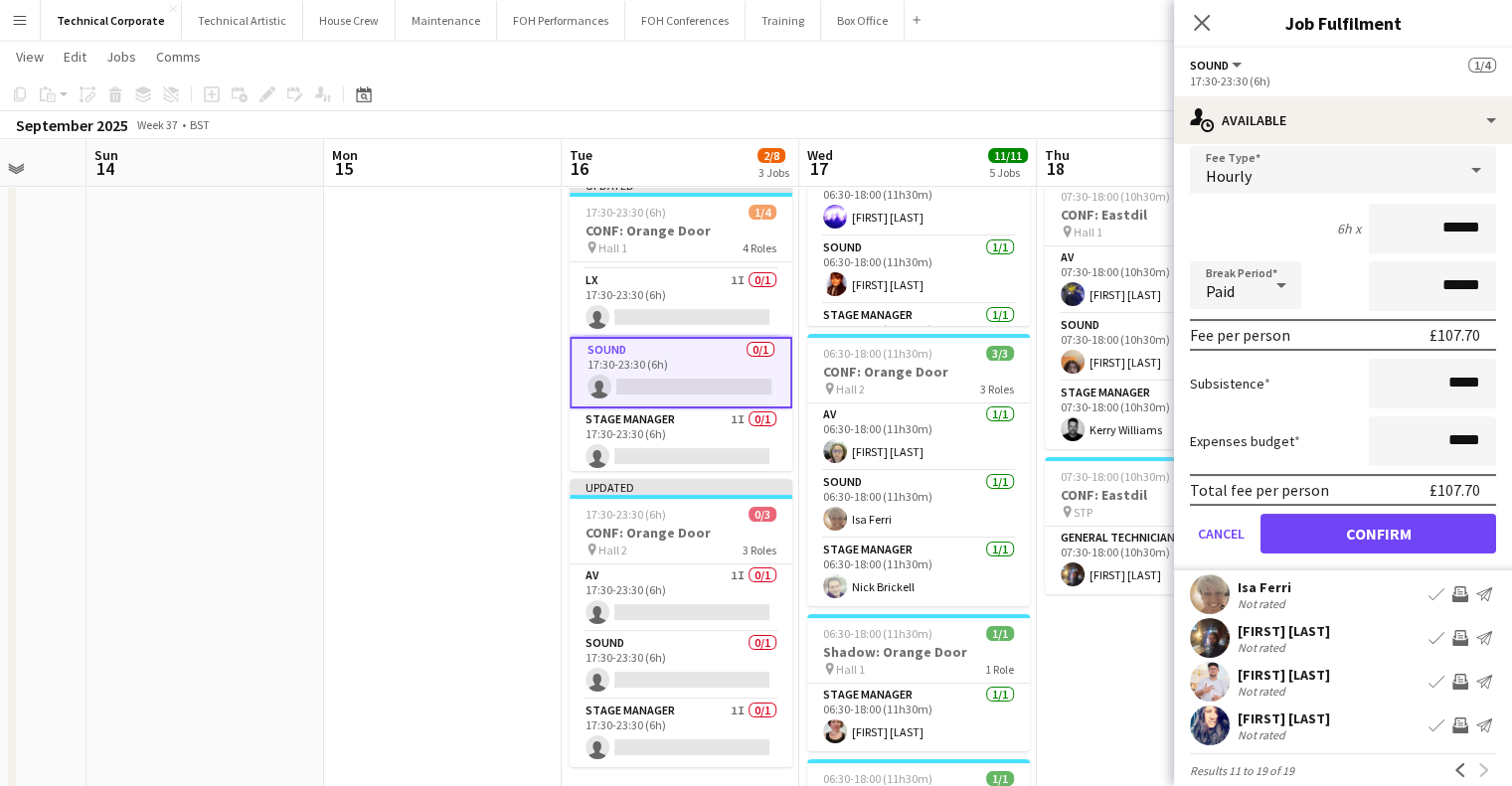 scroll, scrollTop: 298, scrollLeft: 0, axis: vertical 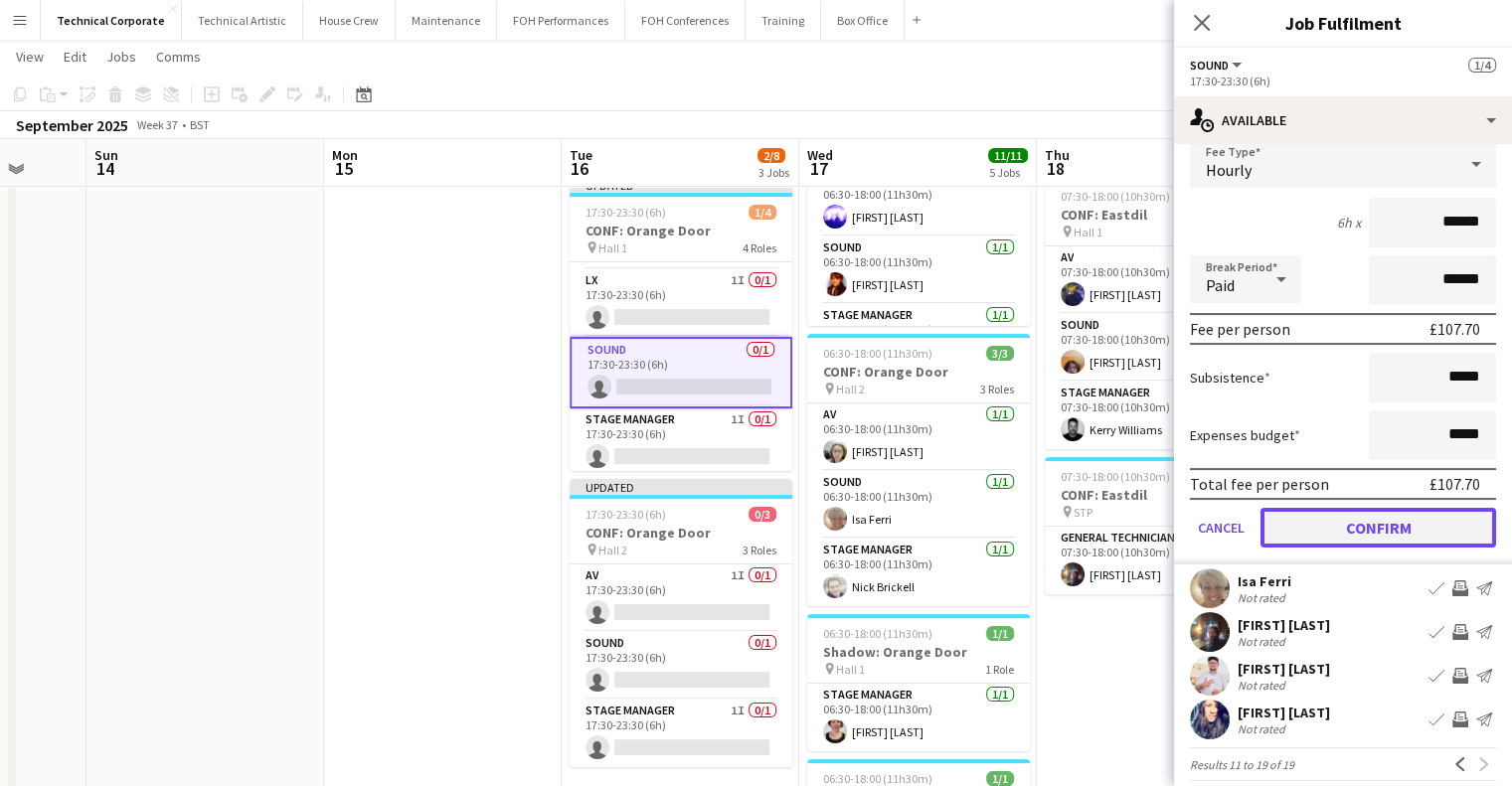 click on "Confirm" at bounding box center (1378, 528) 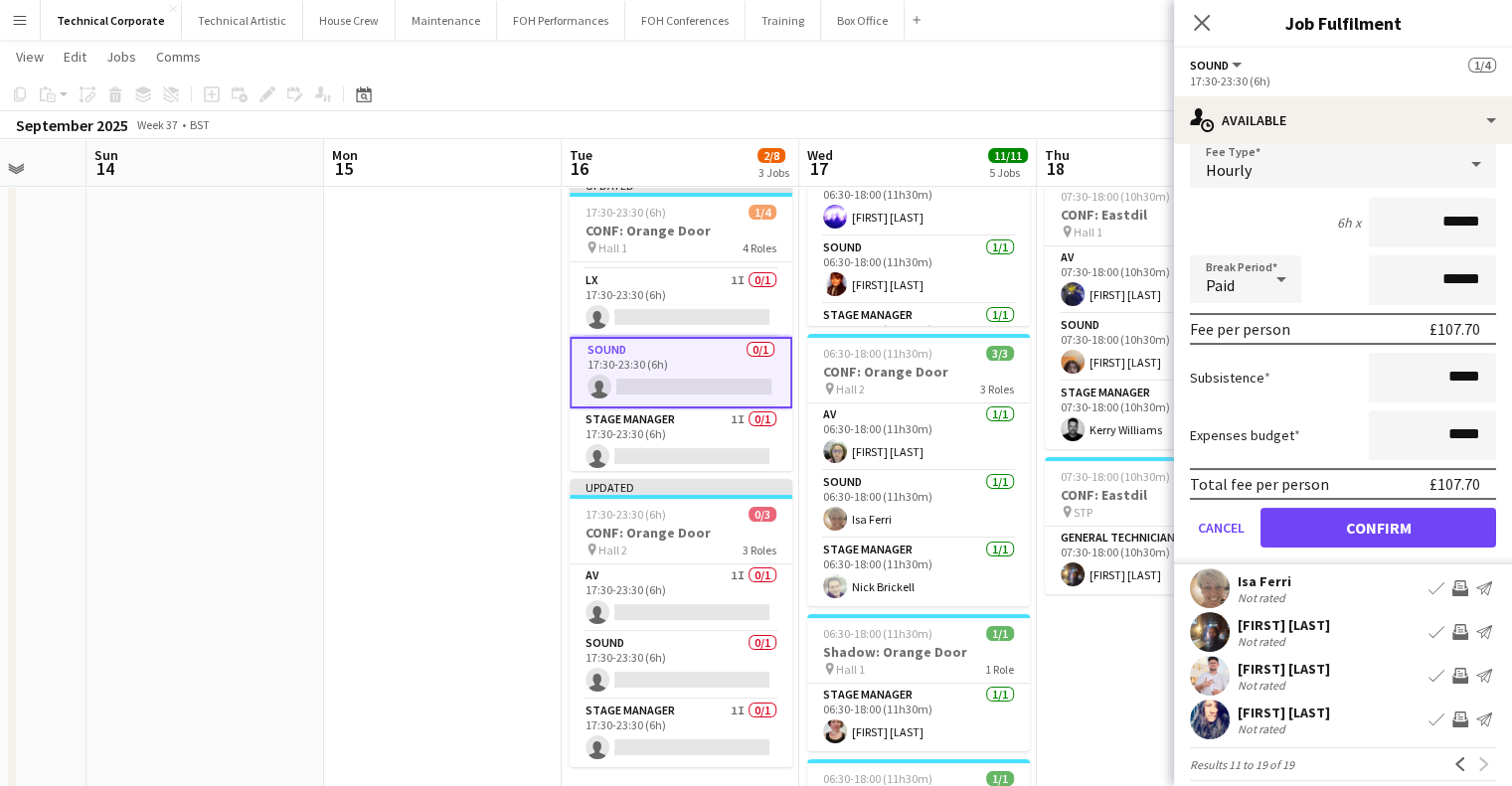 scroll, scrollTop: 0, scrollLeft: 0, axis: both 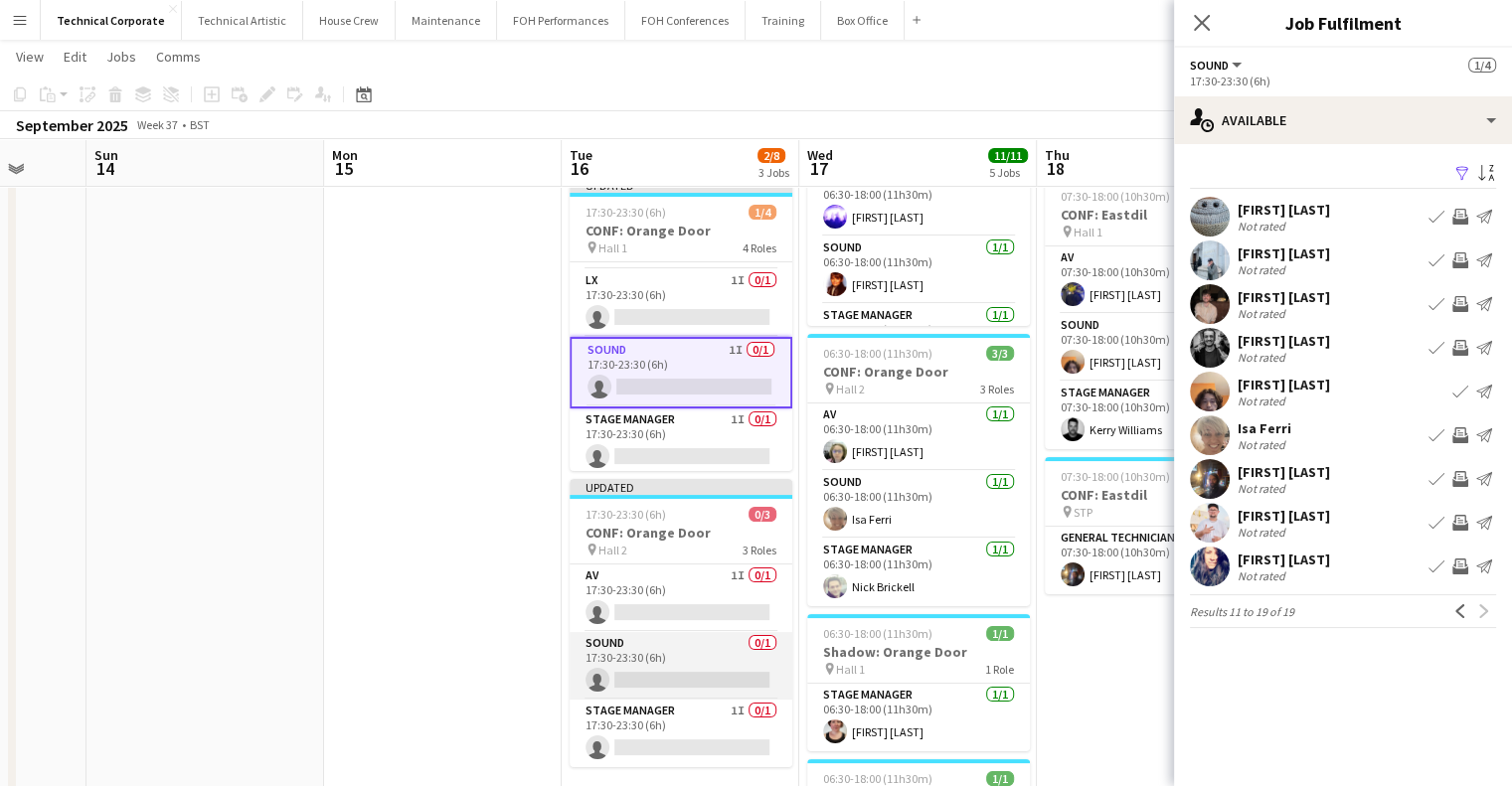 click on "Sound   0/1   17:30-23:30 (6h)
single-neutral-actions" at bounding box center (681, 666) 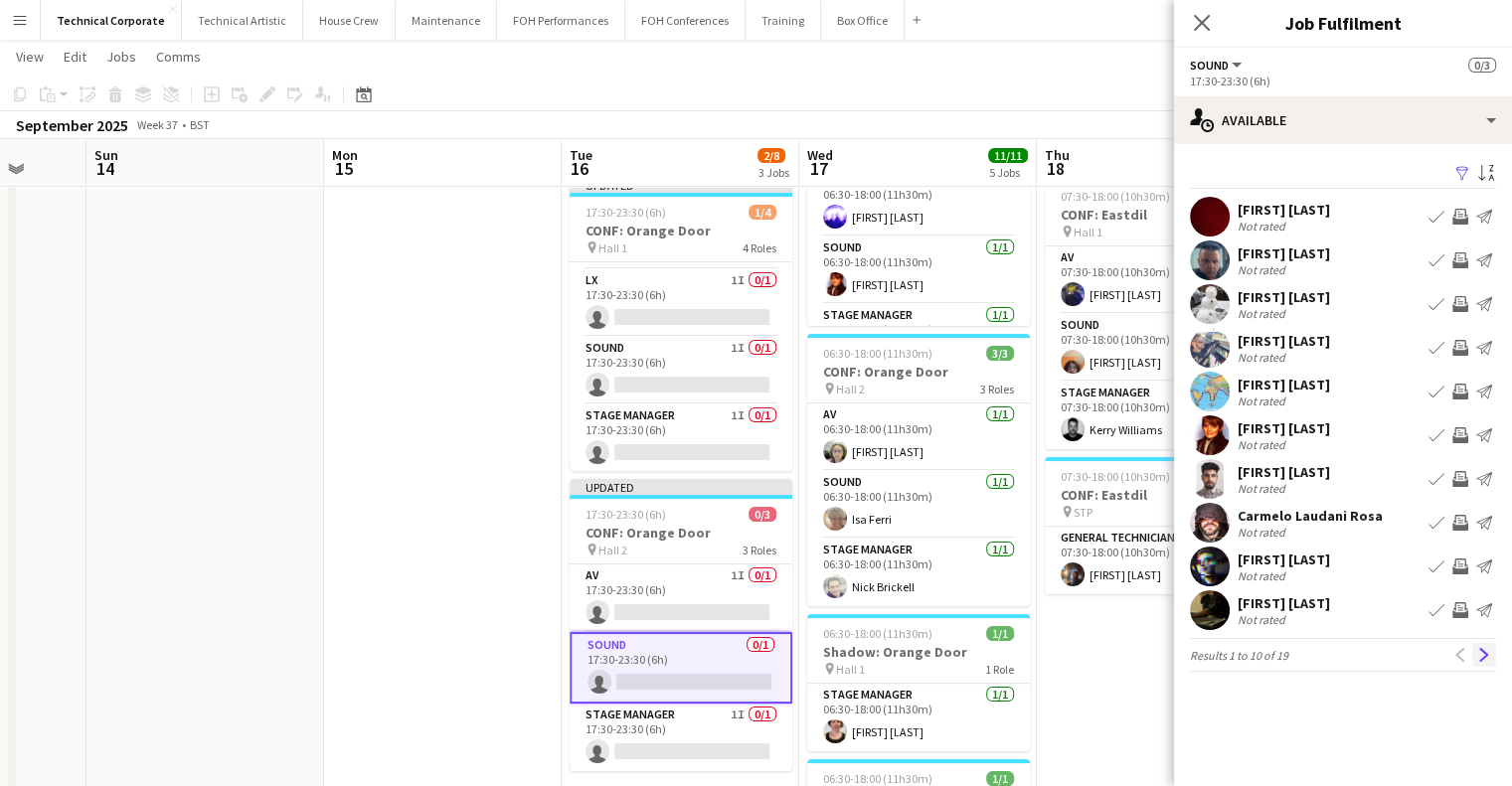 click on "Next" 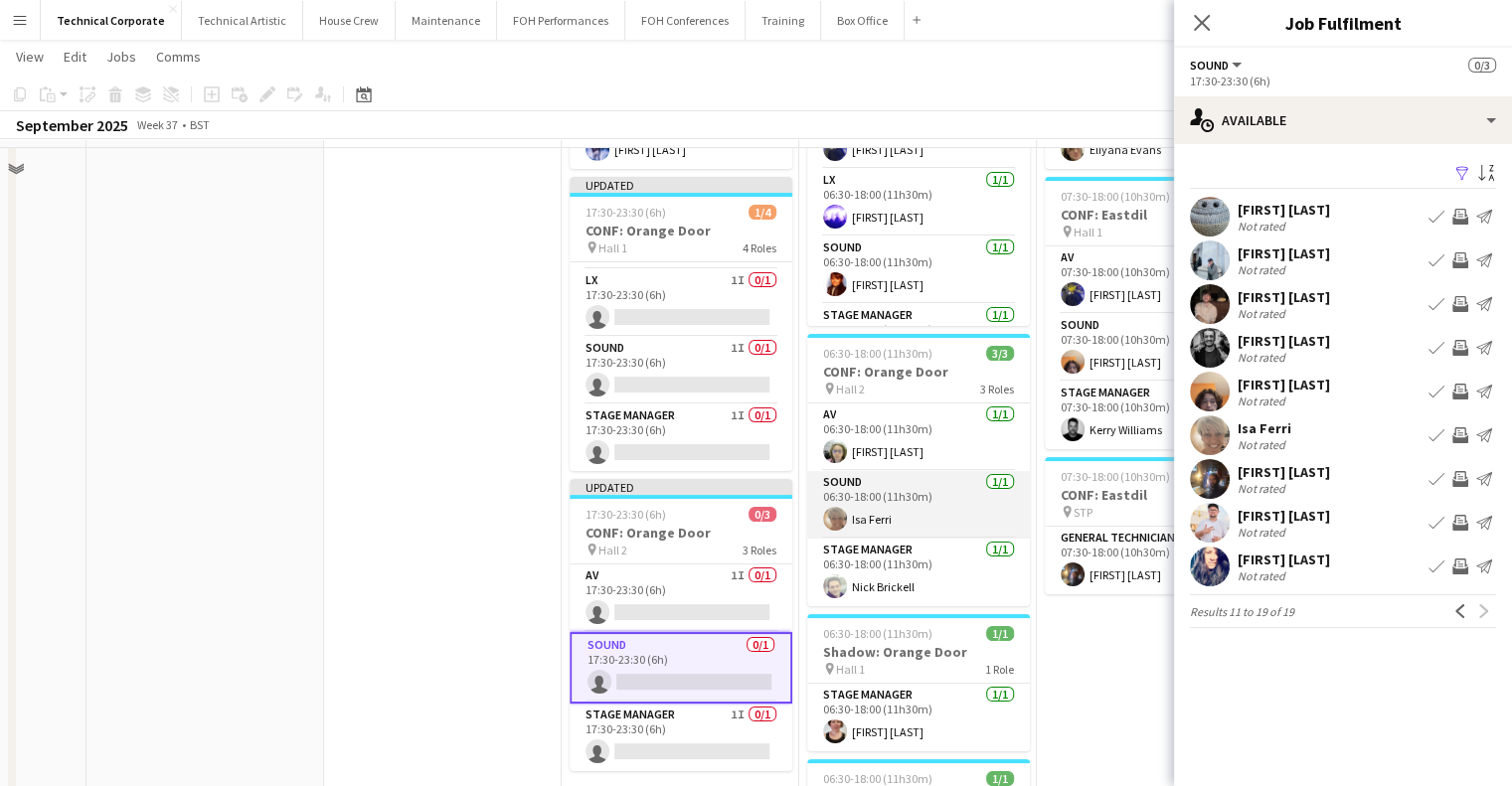 scroll, scrollTop: 99, scrollLeft: 0, axis: vertical 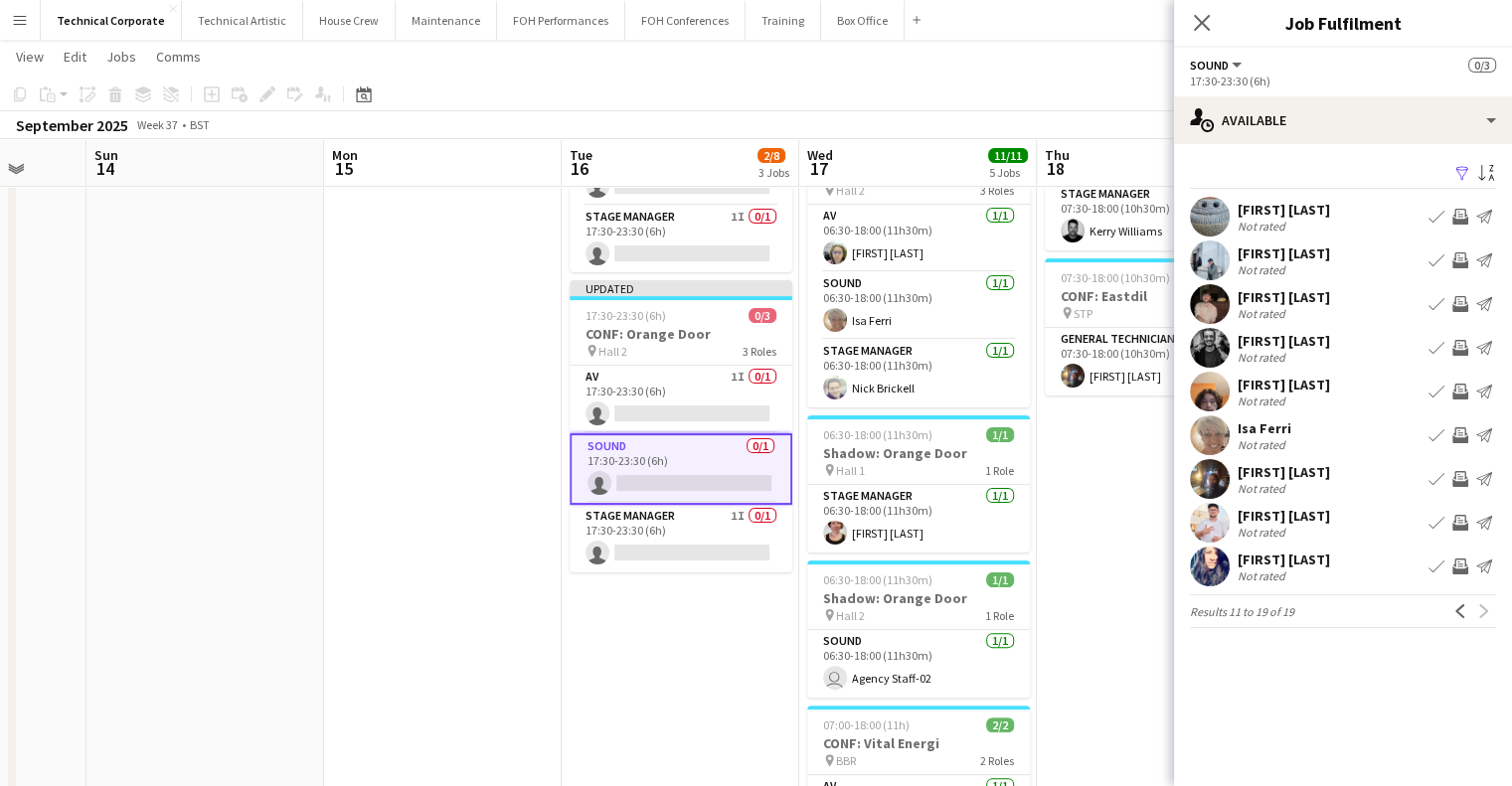 click on "Invite crew" at bounding box center [1460, 523] 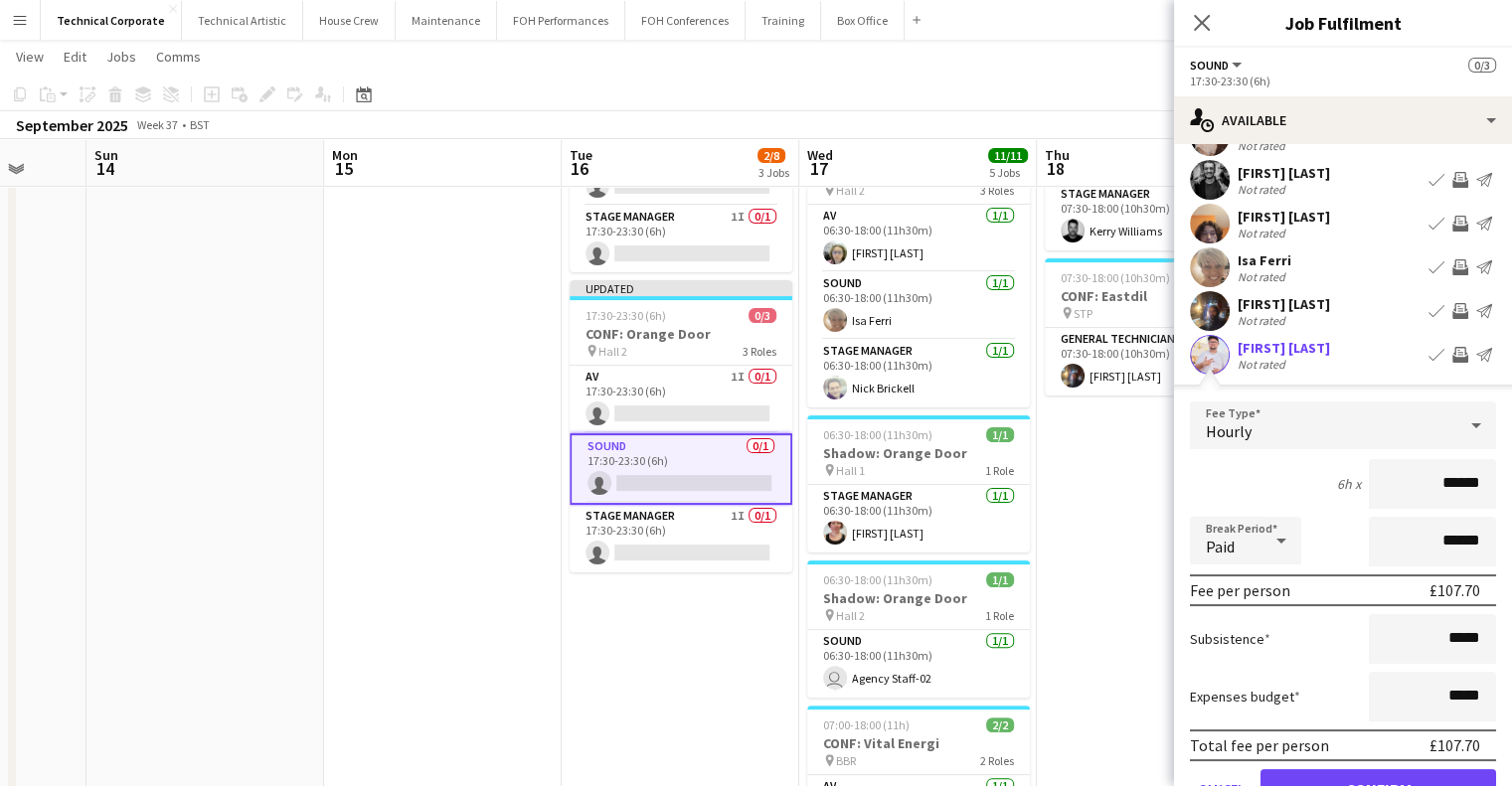 scroll, scrollTop: 199, scrollLeft: 0, axis: vertical 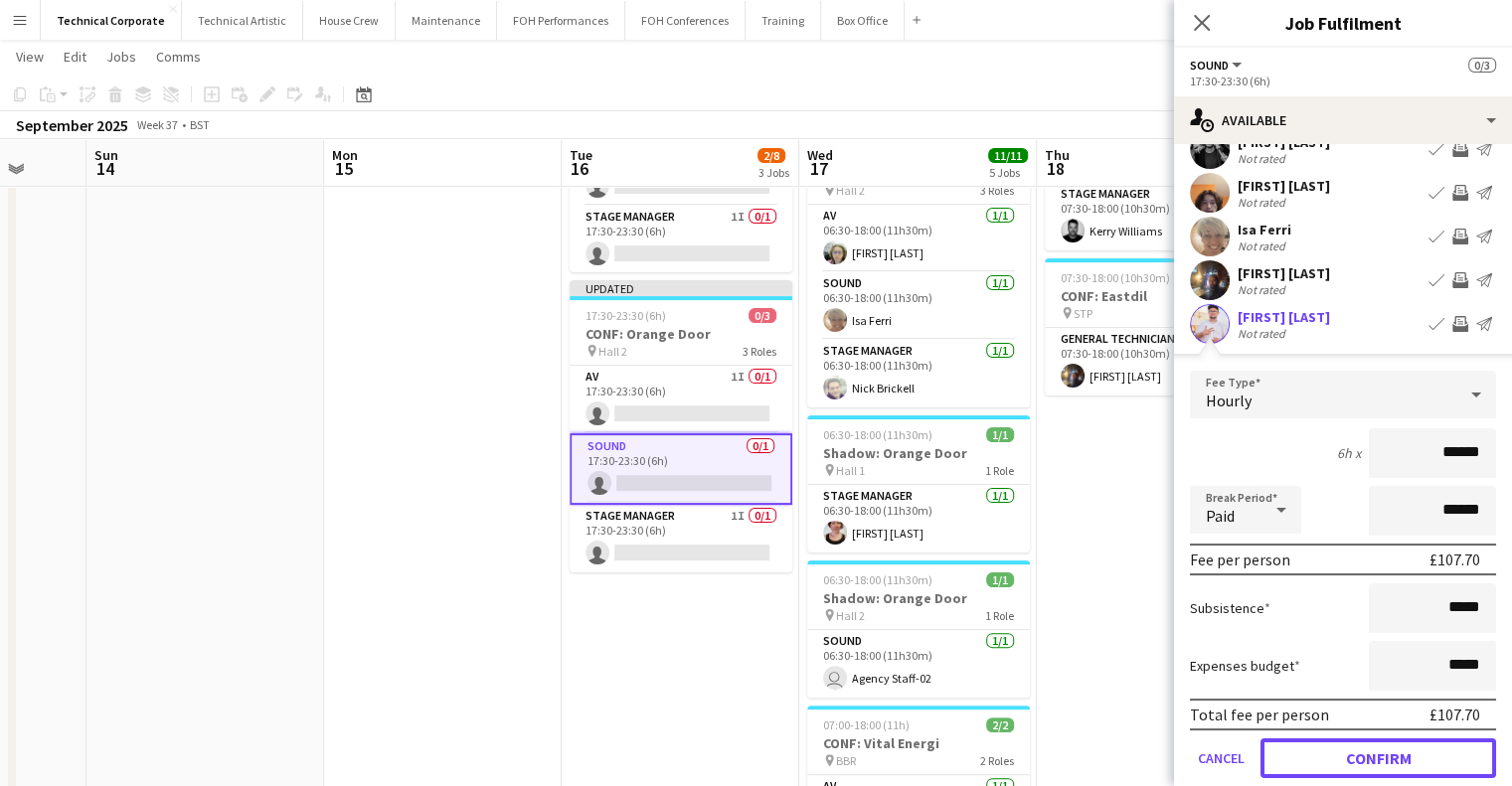 click on "Confirm" at bounding box center [1378, 758] 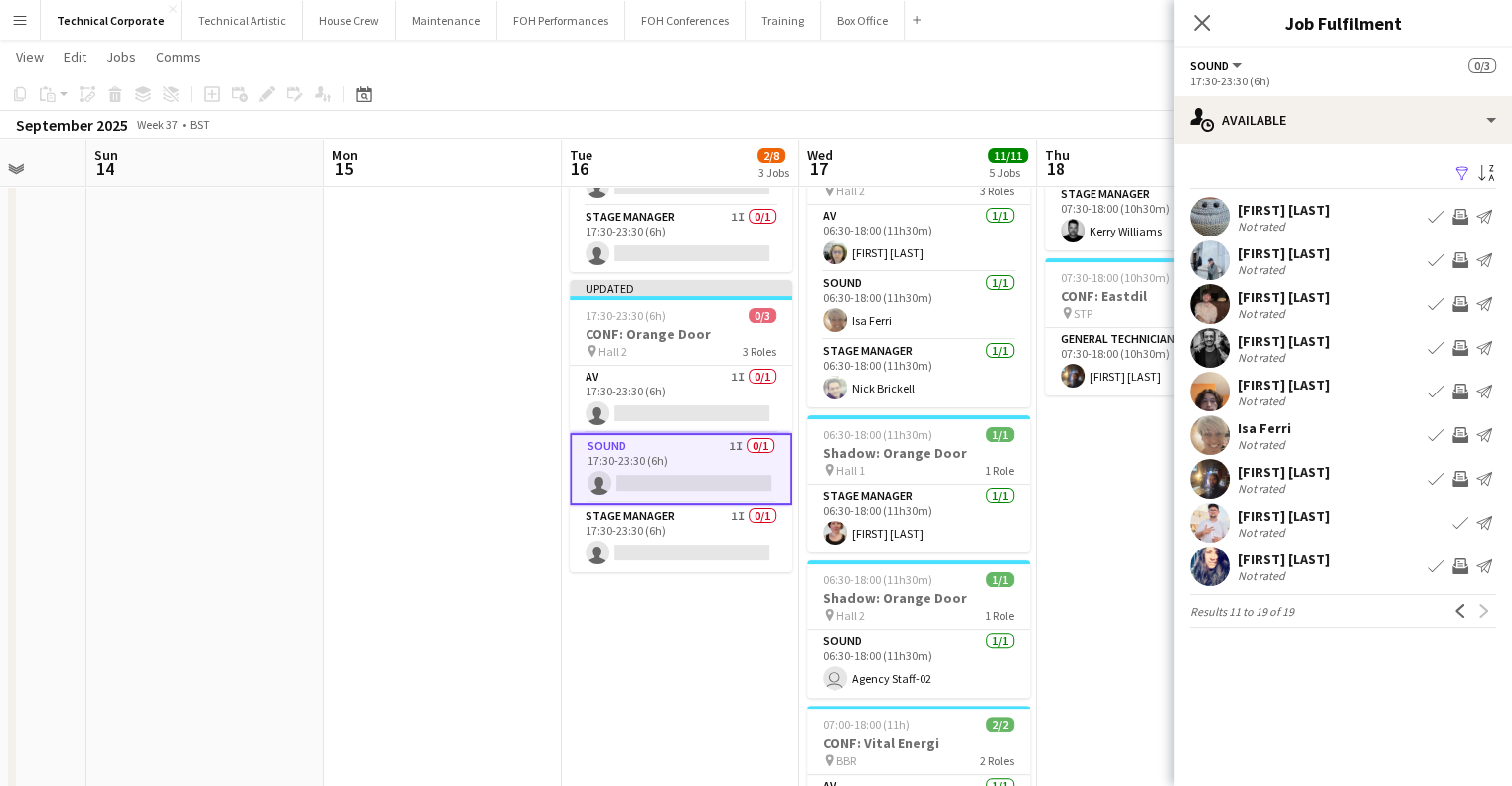 scroll, scrollTop: 0, scrollLeft: 0, axis: both 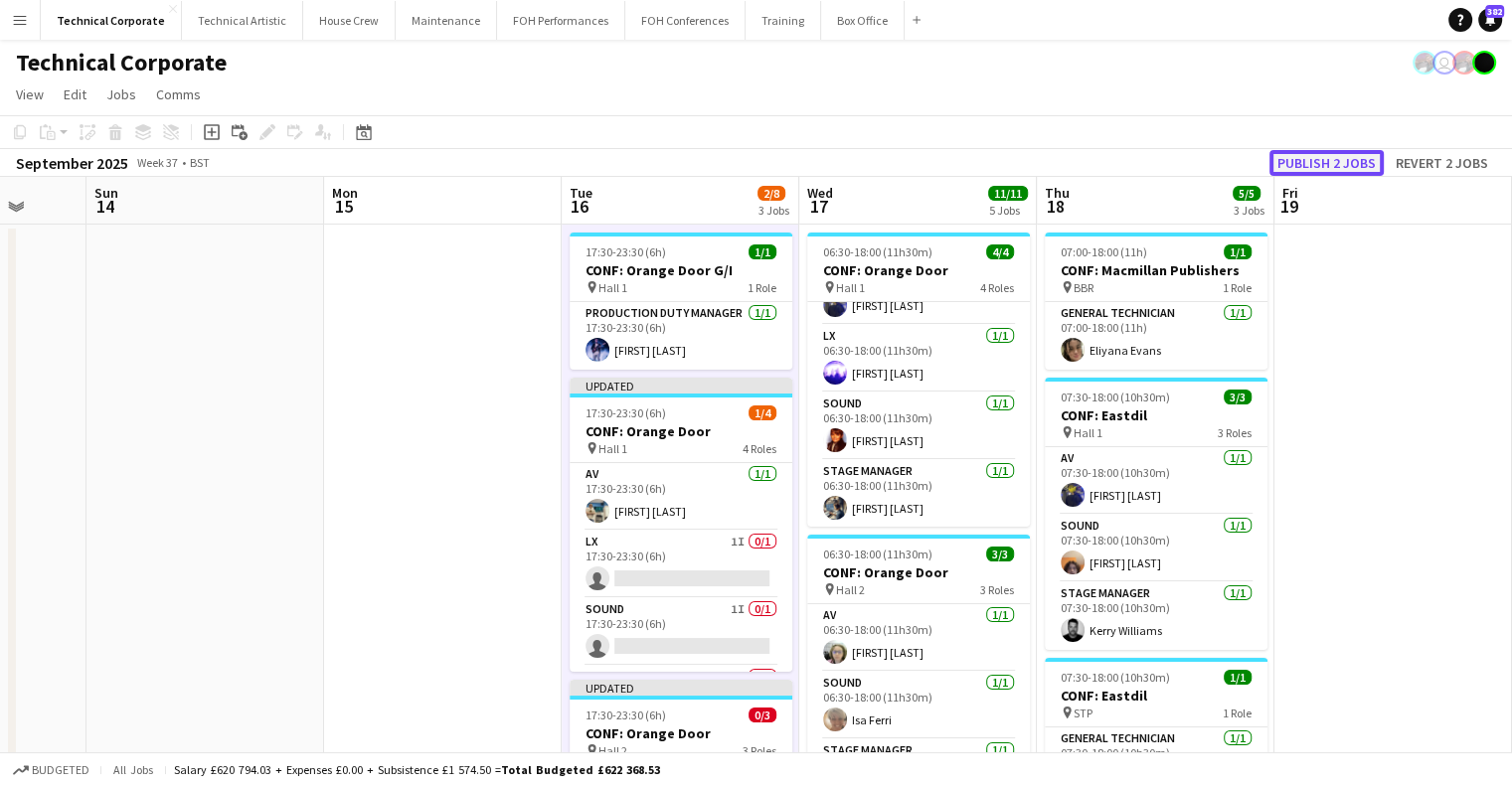 click on "Publish 2 jobs" 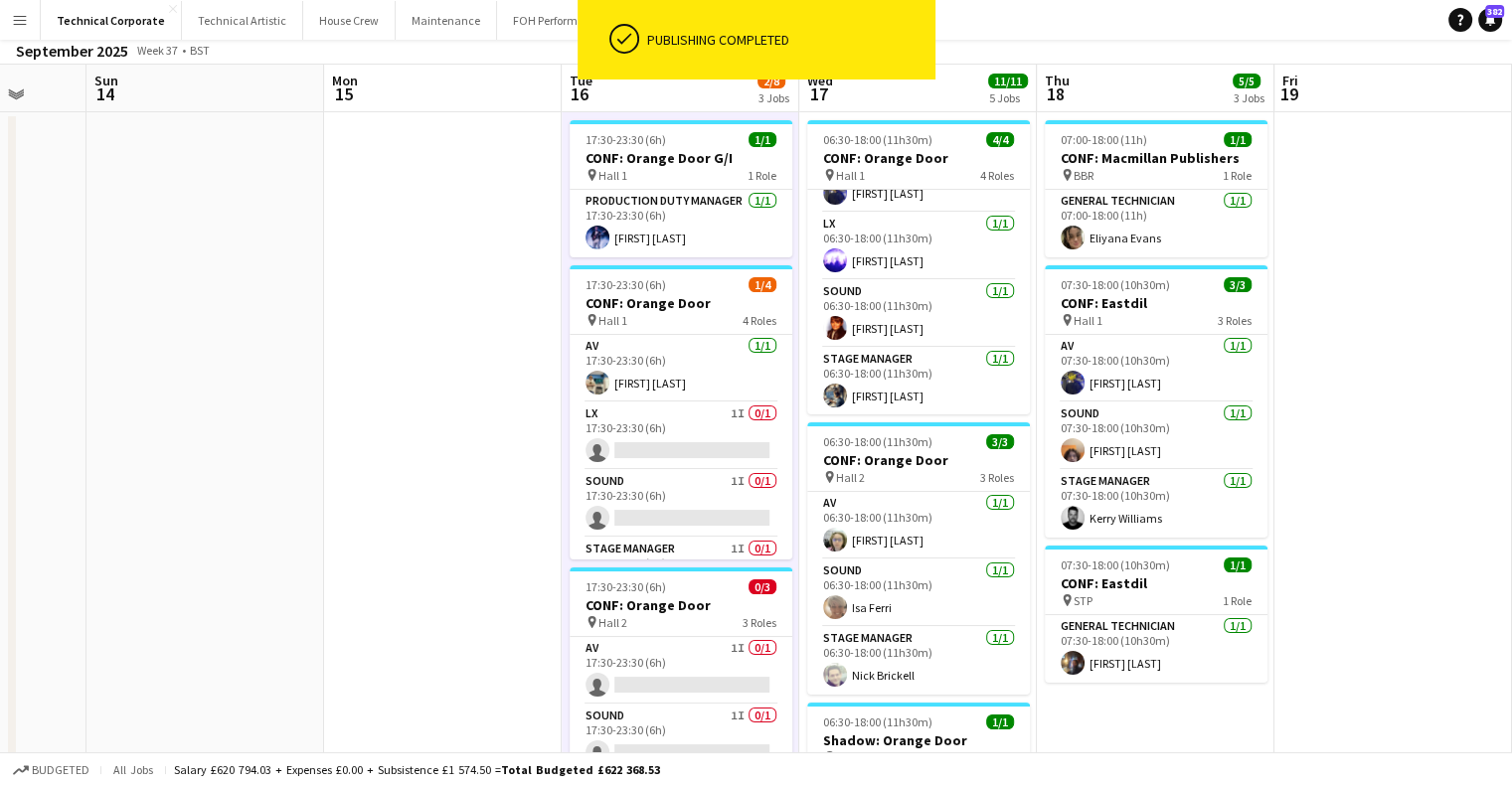 scroll, scrollTop: 0, scrollLeft: 0, axis: both 